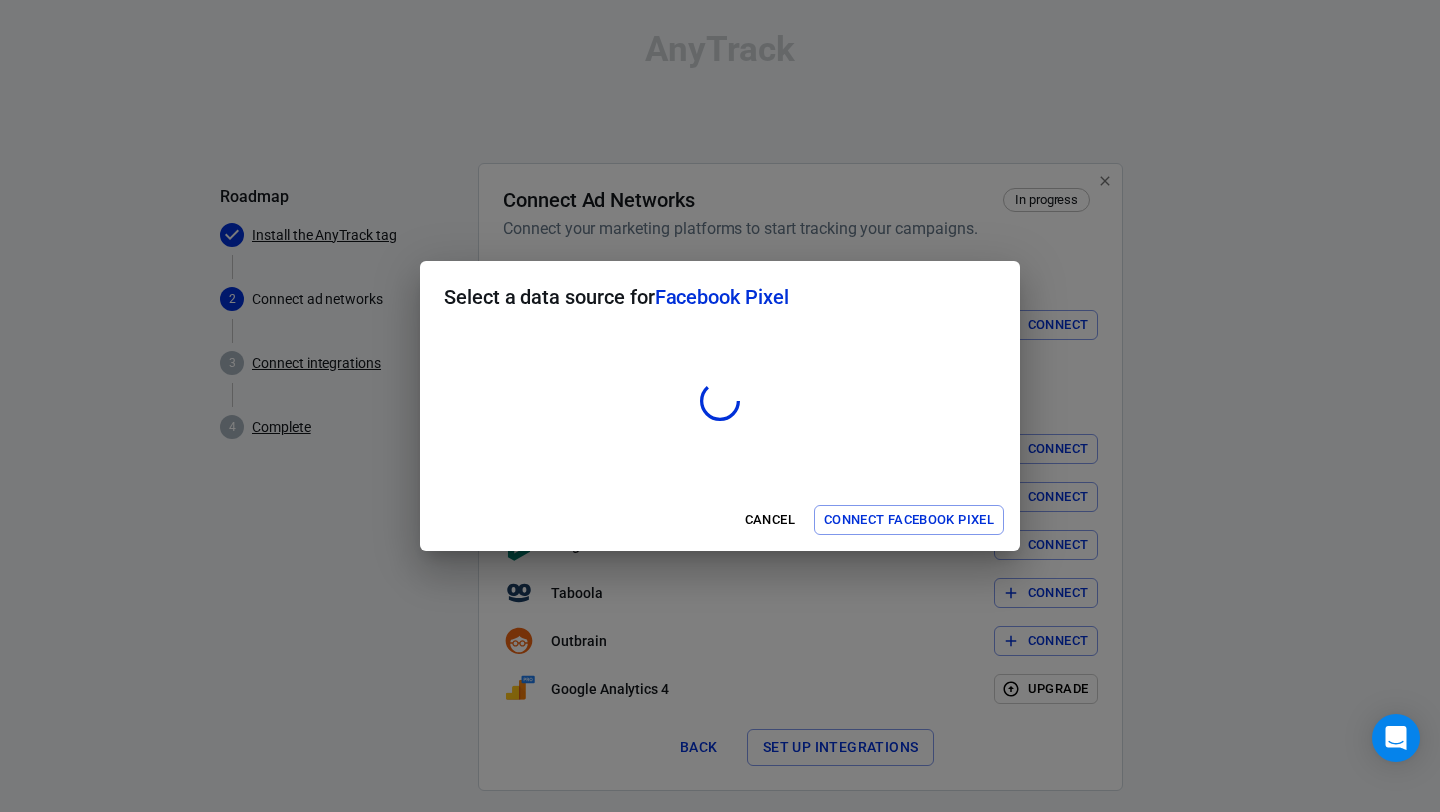 scroll, scrollTop: 26, scrollLeft: 0, axis: vertical 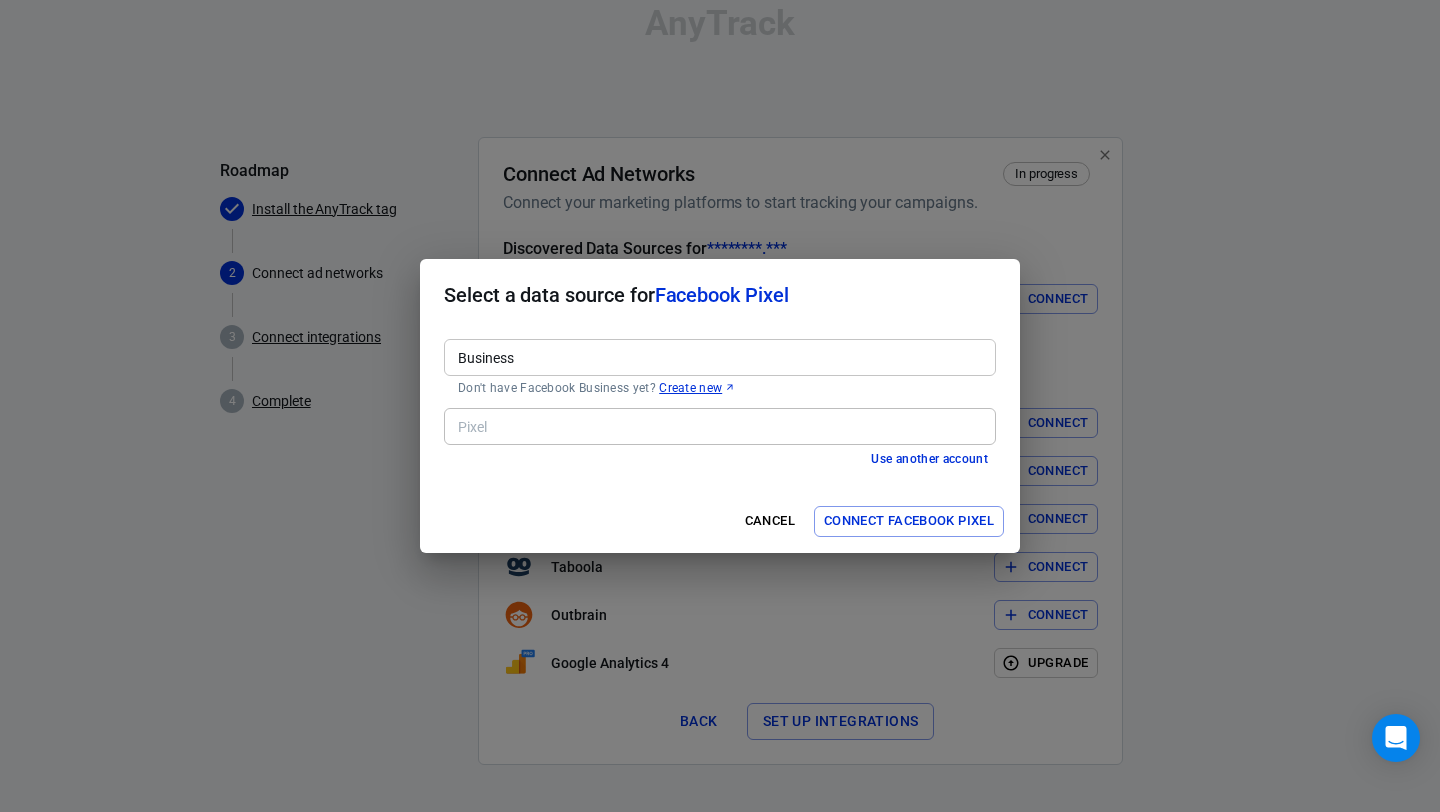 click on "Business" at bounding box center (718, 357) 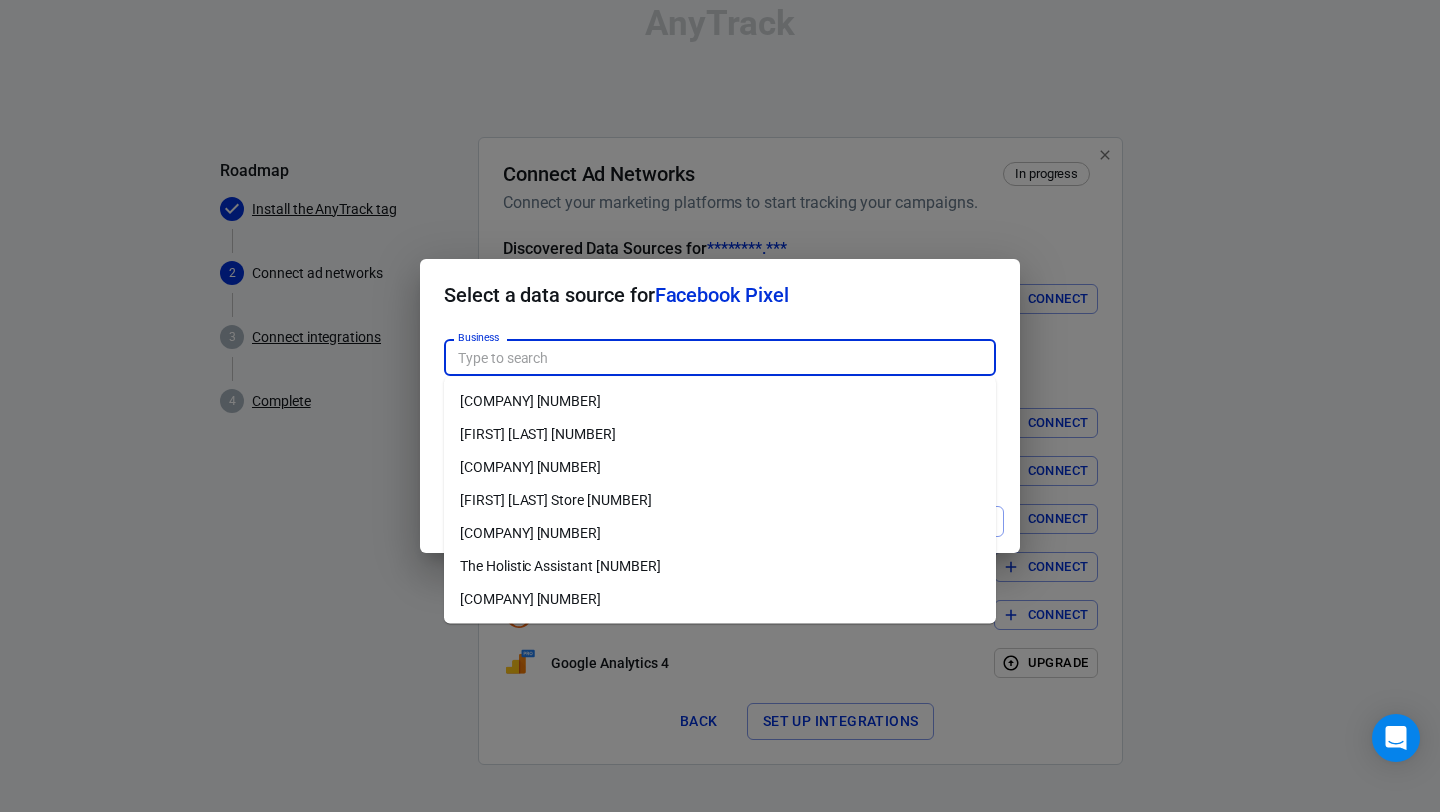 click on "Christina Christoforou [1655465971209226]" at bounding box center (720, 434) 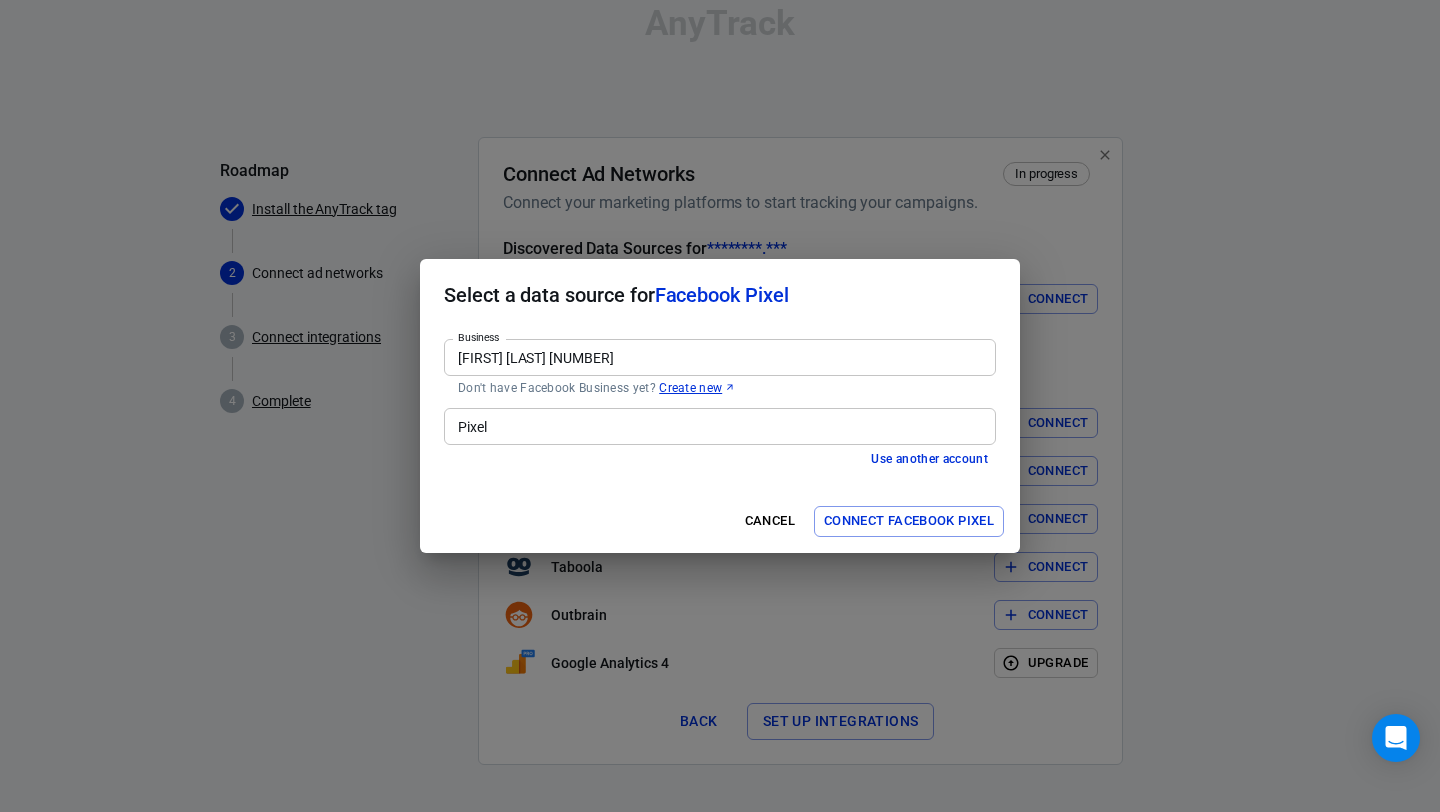 click on "Pixel" at bounding box center [718, 426] 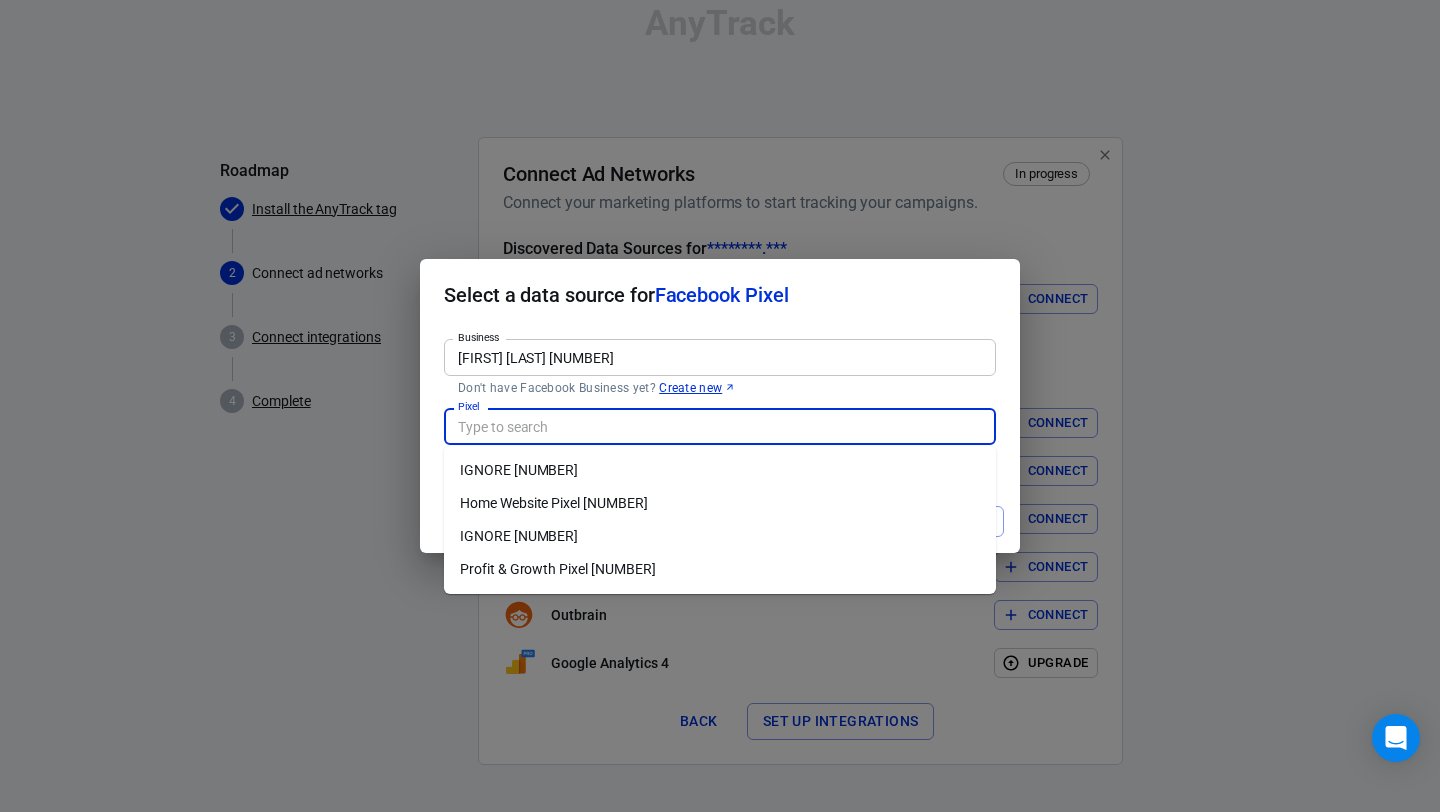 click on "Home Website Pixel [1296241574242229]" at bounding box center (720, 503) 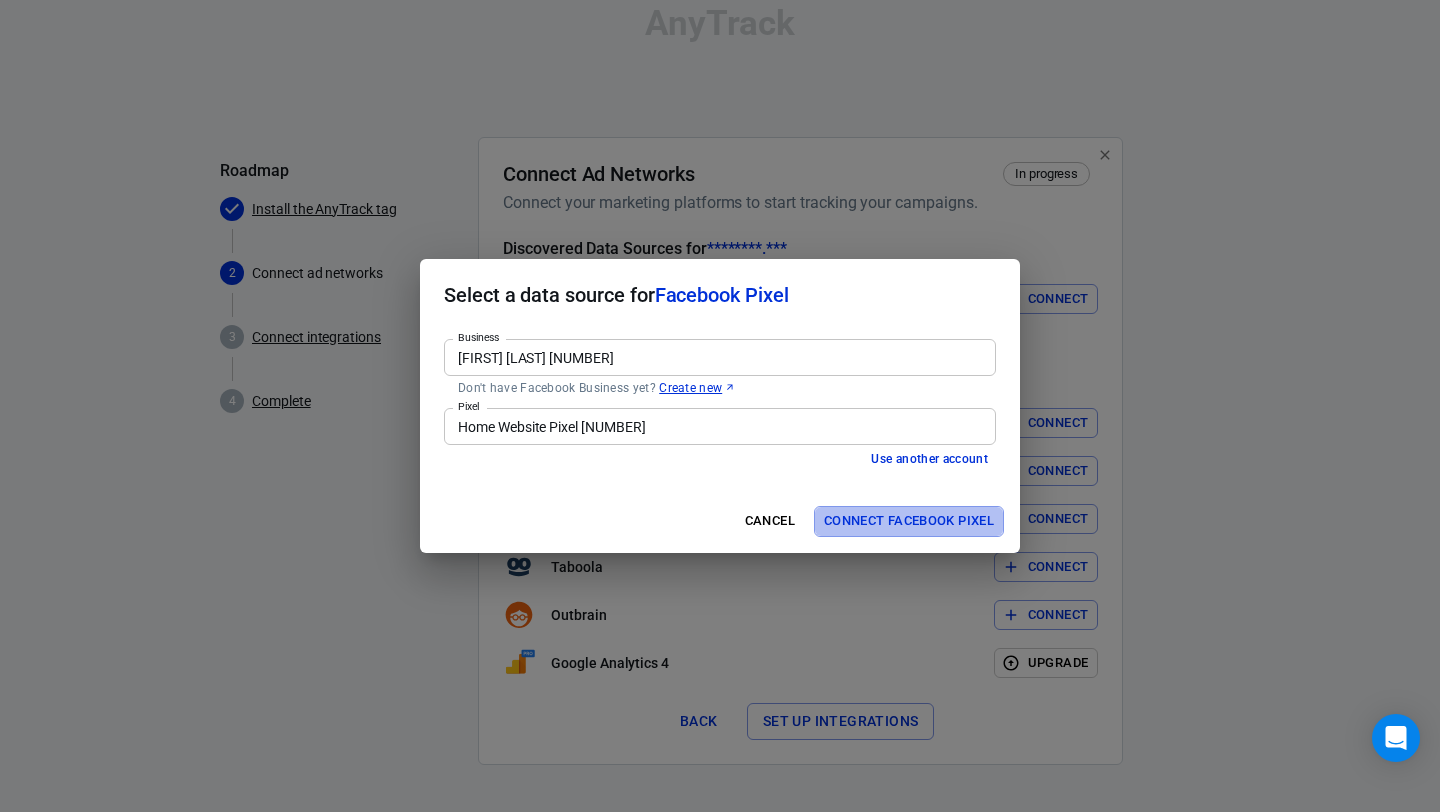 click on "Connect Facebook Pixel" at bounding box center [909, 521] 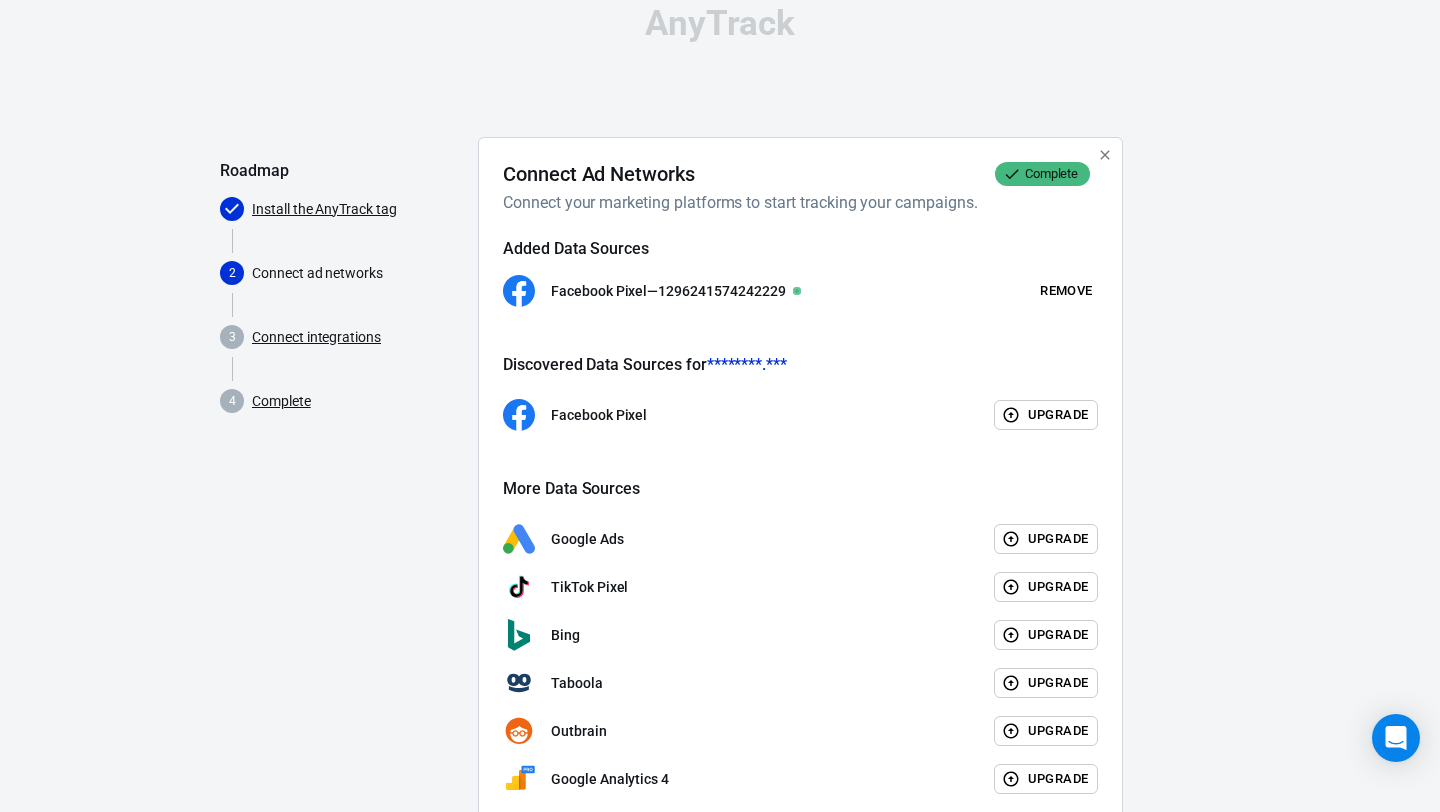 scroll, scrollTop: 142, scrollLeft: 0, axis: vertical 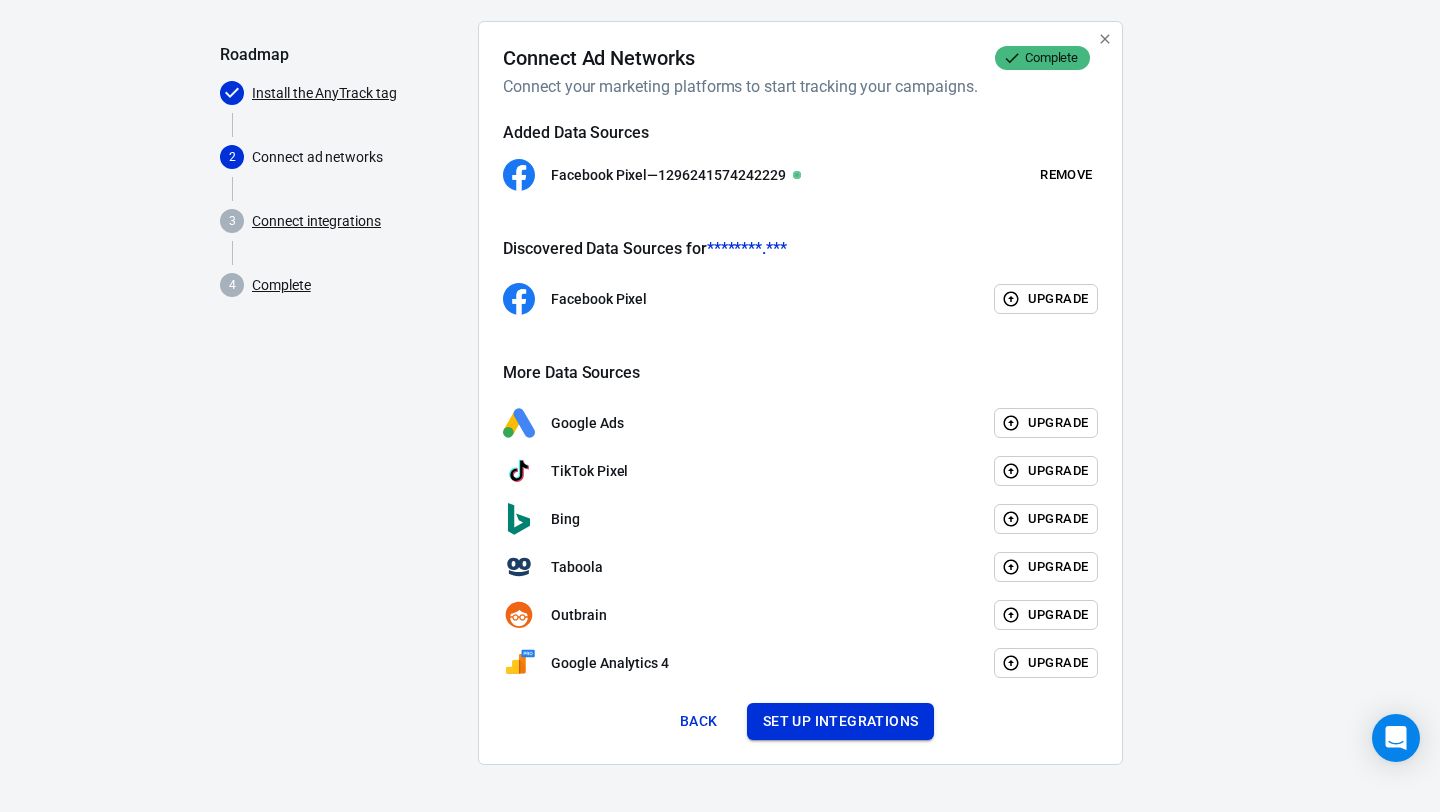 click on "Set up integrations" at bounding box center (841, 721) 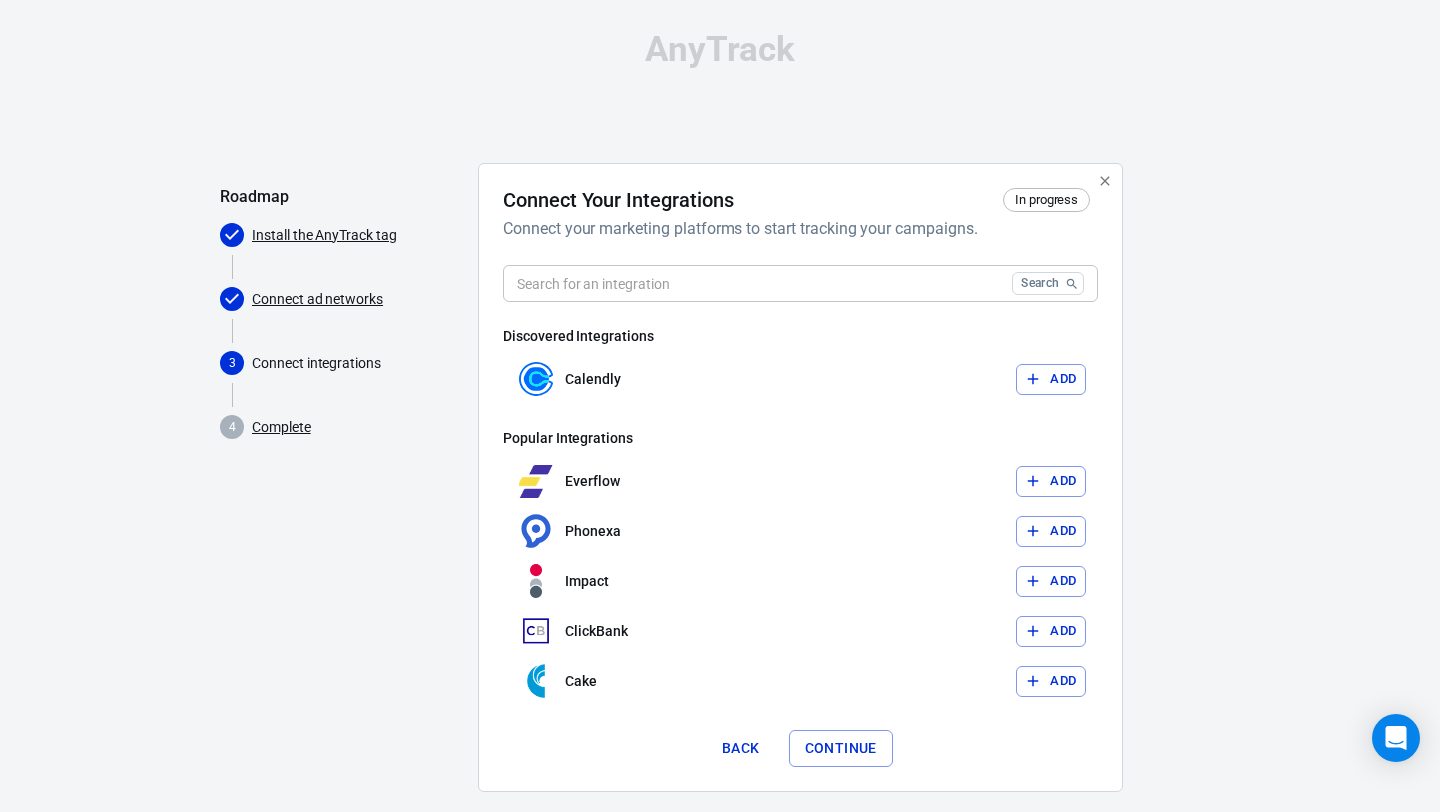 scroll, scrollTop: 0, scrollLeft: 0, axis: both 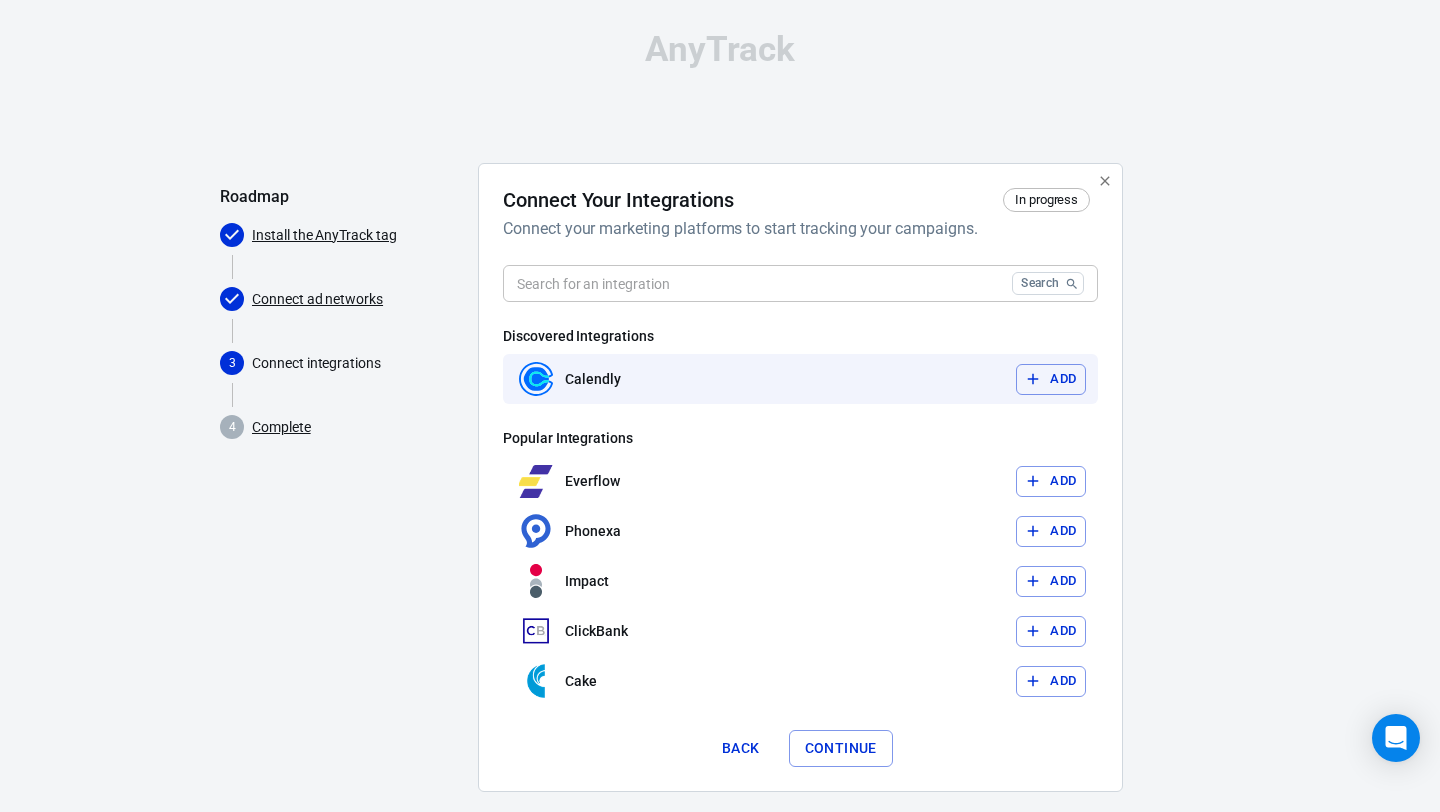 click 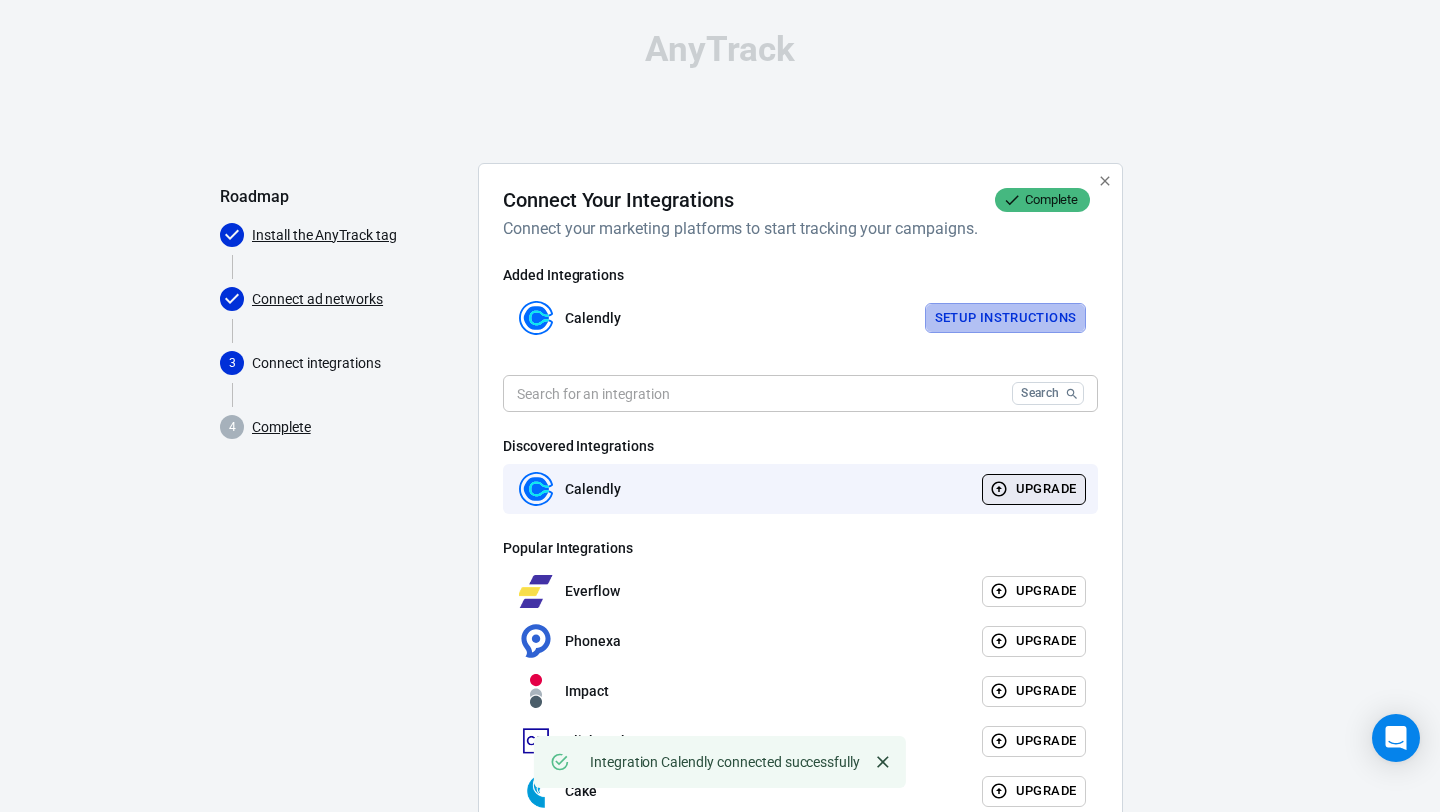 click on "Setup Instructions" at bounding box center [1006, 318] 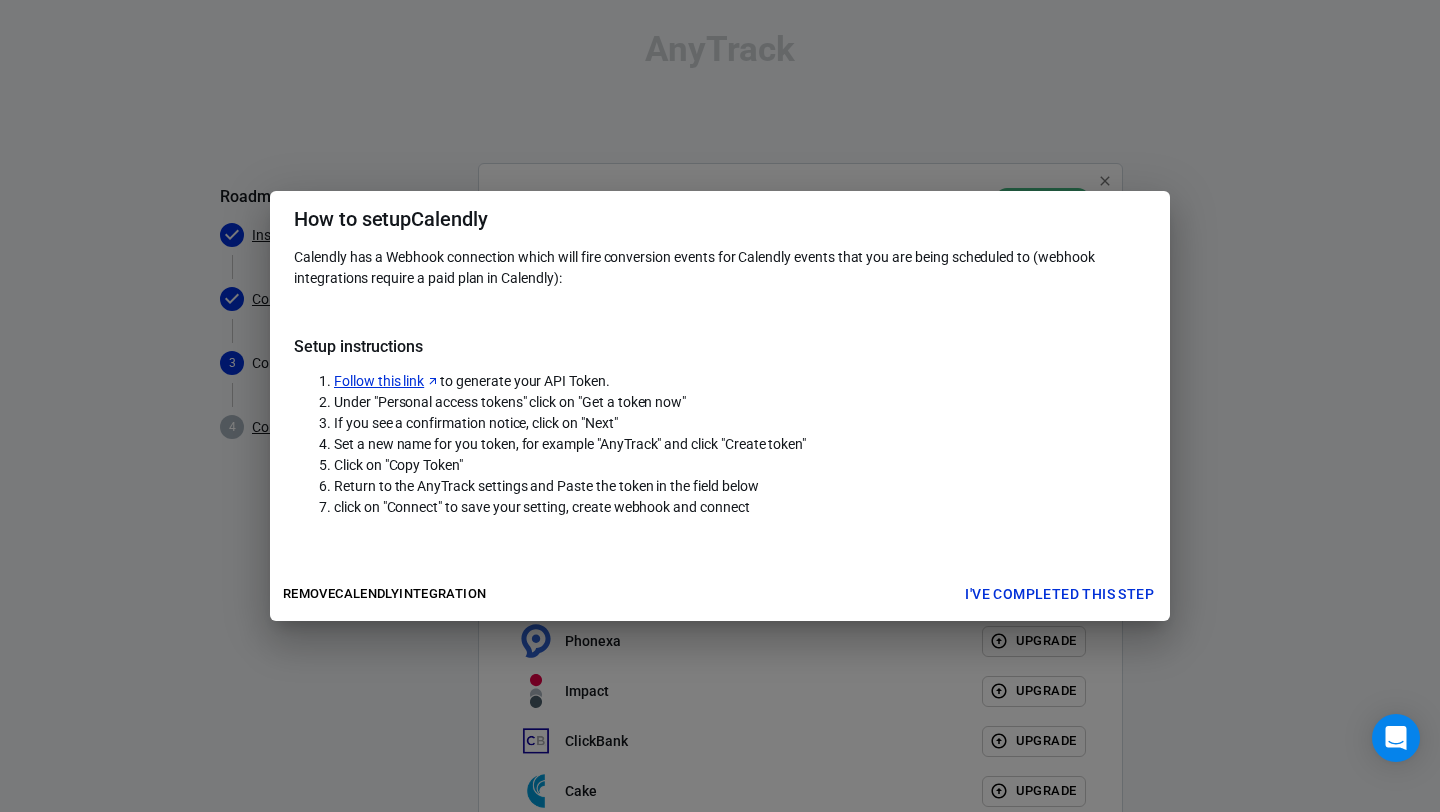 click on "Follow this link" at bounding box center (387, 381) 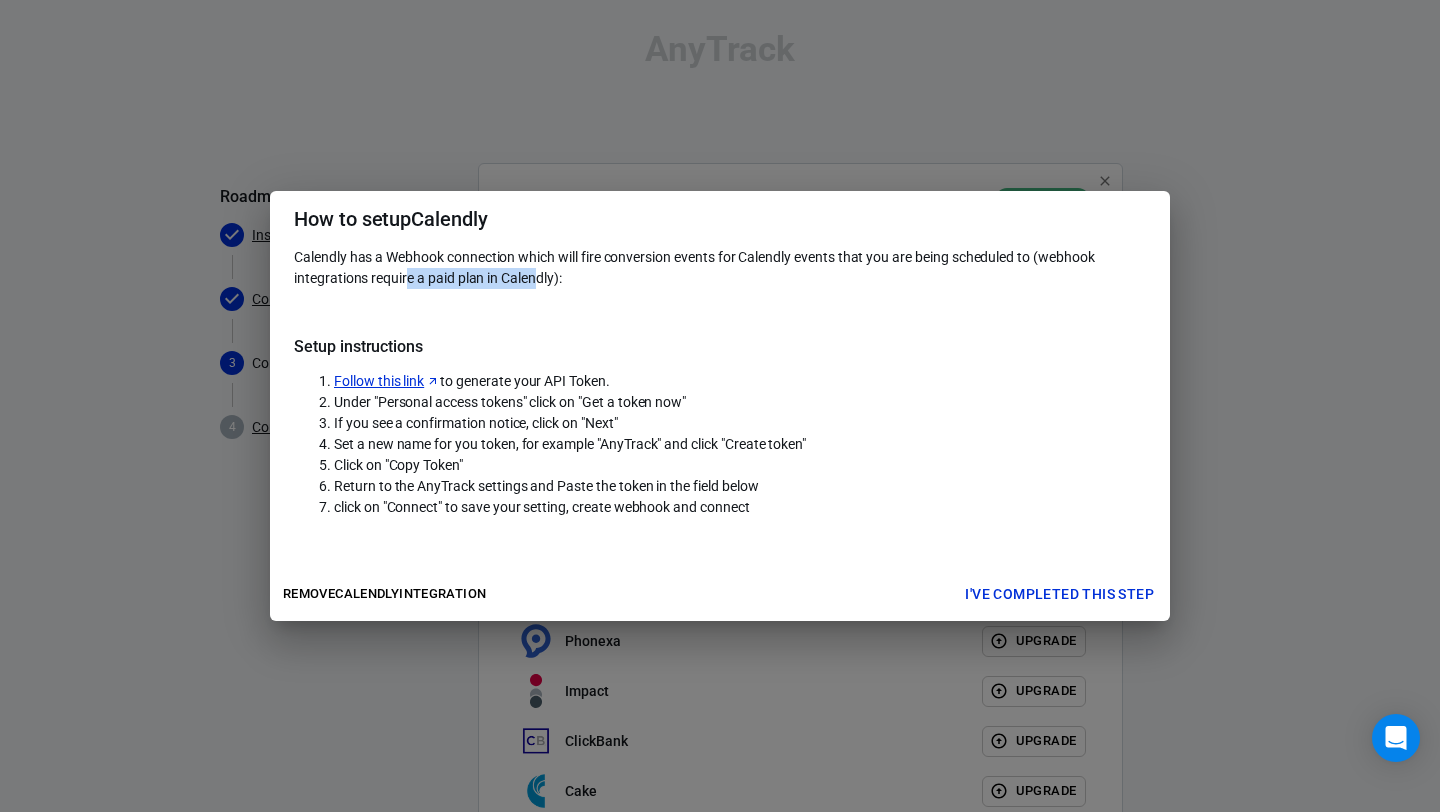 drag, startPoint x: 408, startPoint y: 276, endPoint x: 537, endPoint y: 277, distance: 129.00388 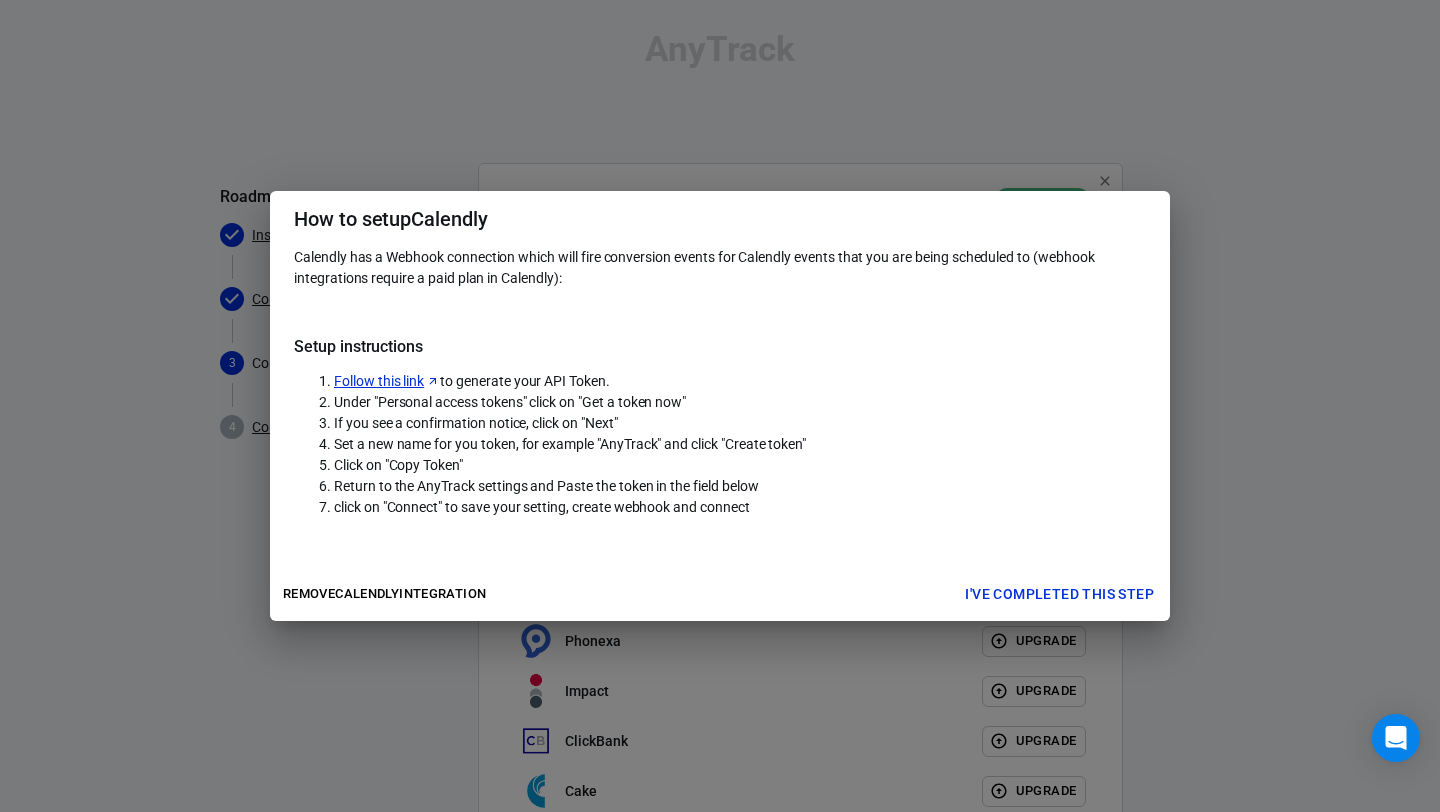 click on "Calendly has a Webhook connection which will fire conversion events for
Calendly events that you are being scheduled to (webhook integrations require a paid plan in Calendly):" at bounding box center [720, 268] 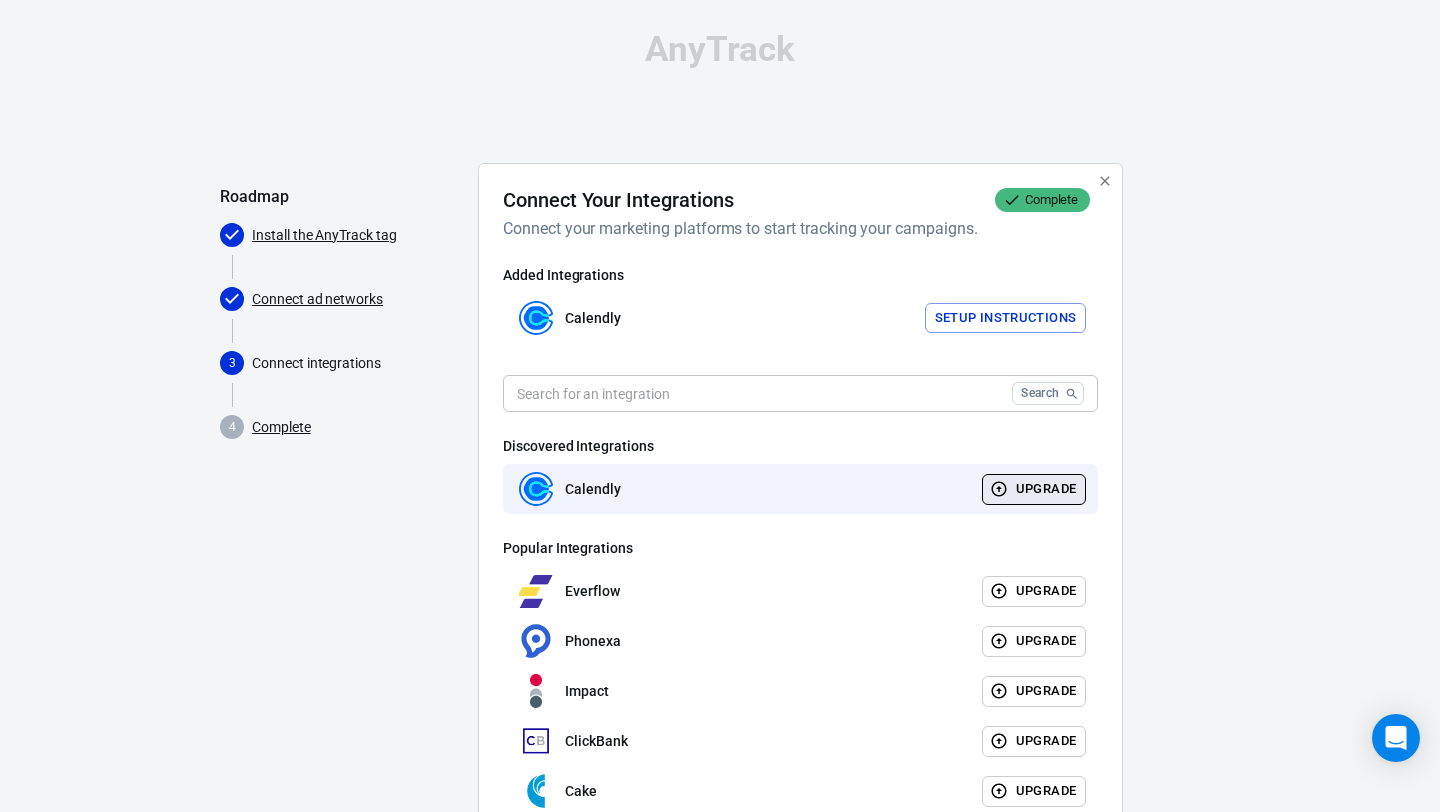 click on "Setup Instructions" at bounding box center (1006, 318) 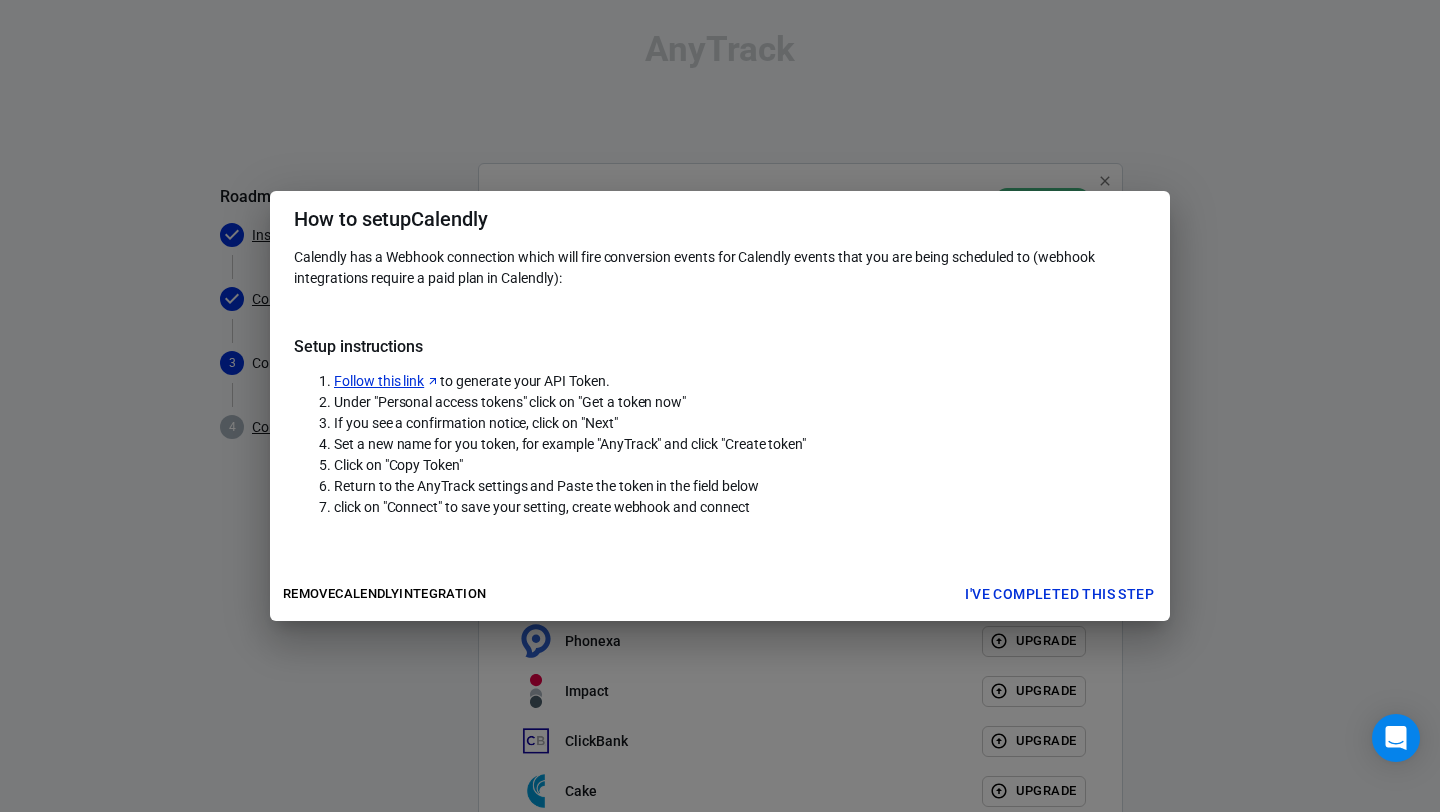 click on "Follow this link" at bounding box center [387, 381] 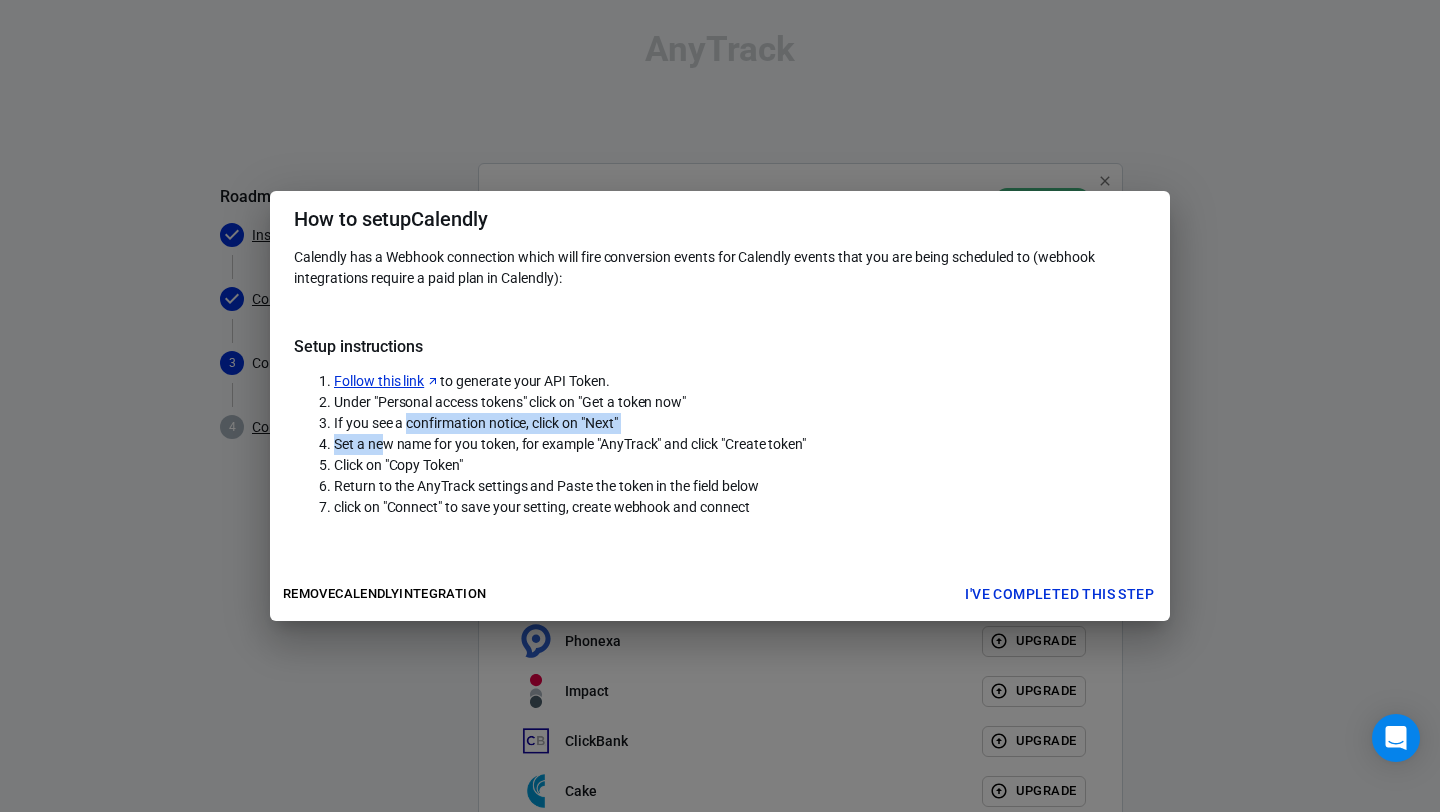drag, startPoint x: 407, startPoint y: 419, endPoint x: 383, endPoint y: 440, distance: 31.890438 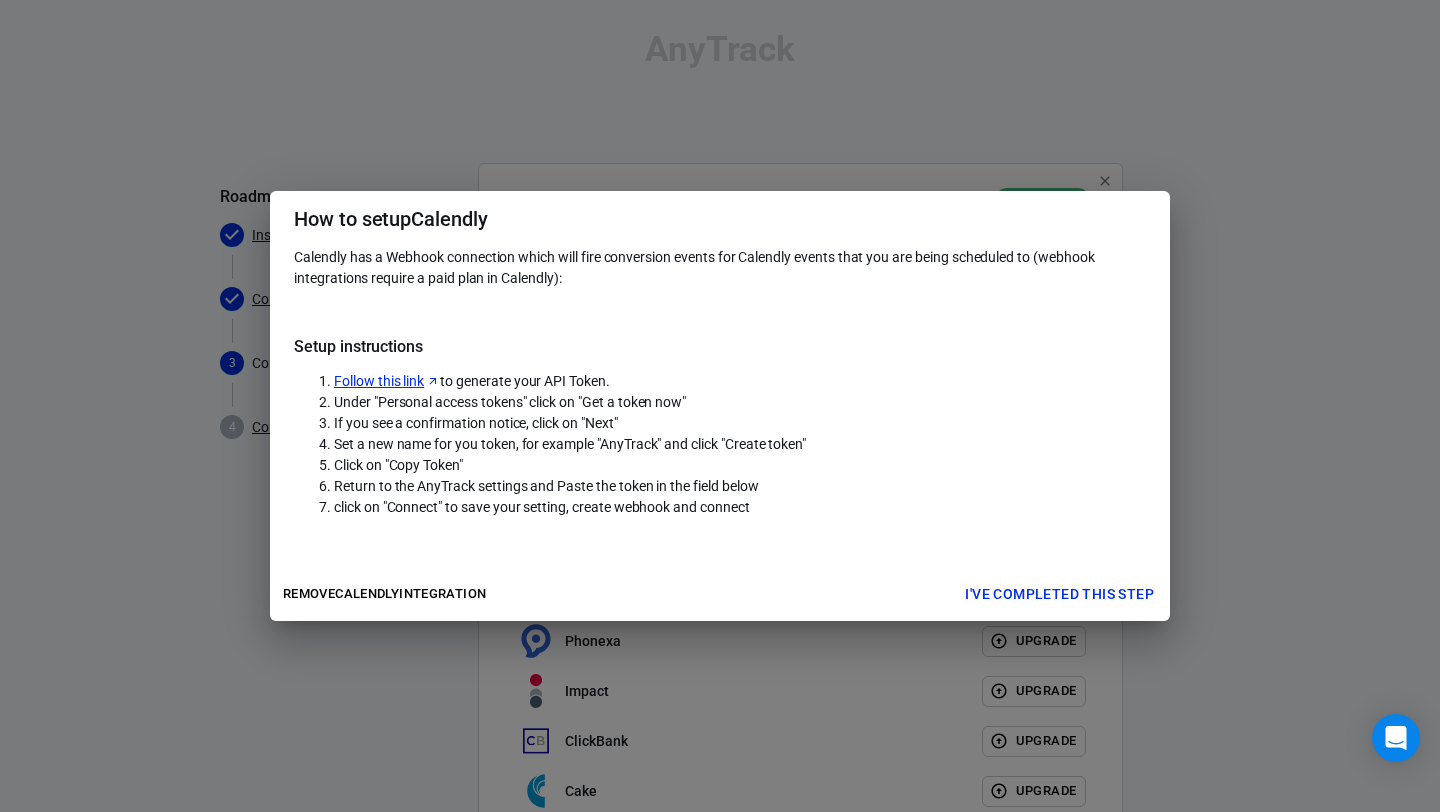 click on "Set a new name for you token, for example "AnyTrack" and click "Create token"" at bounding box center (570, 444) 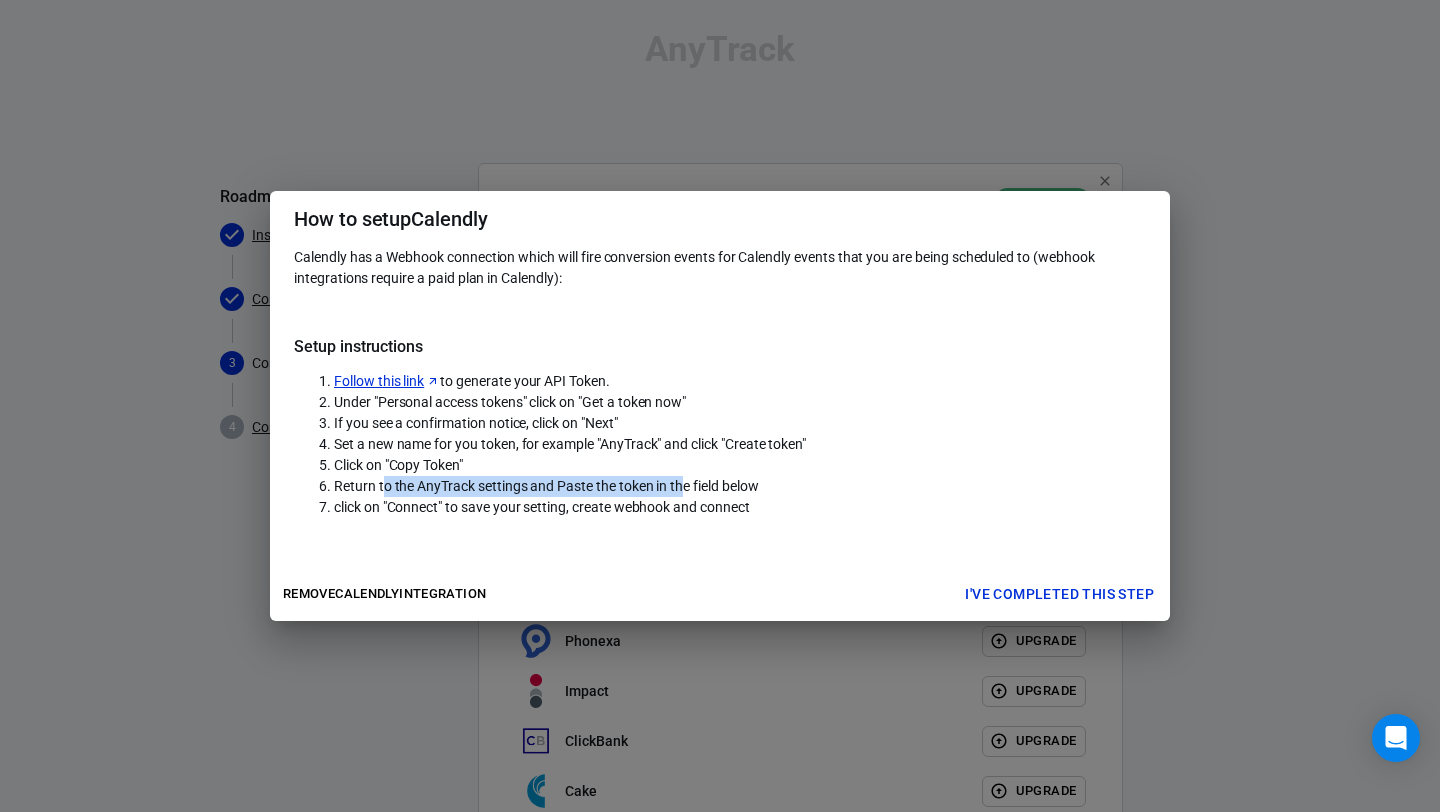 drag, startPoint x: 381, startPoint y: 486, endPoint x: 681, endPoint y: 495, distance: 300.13498 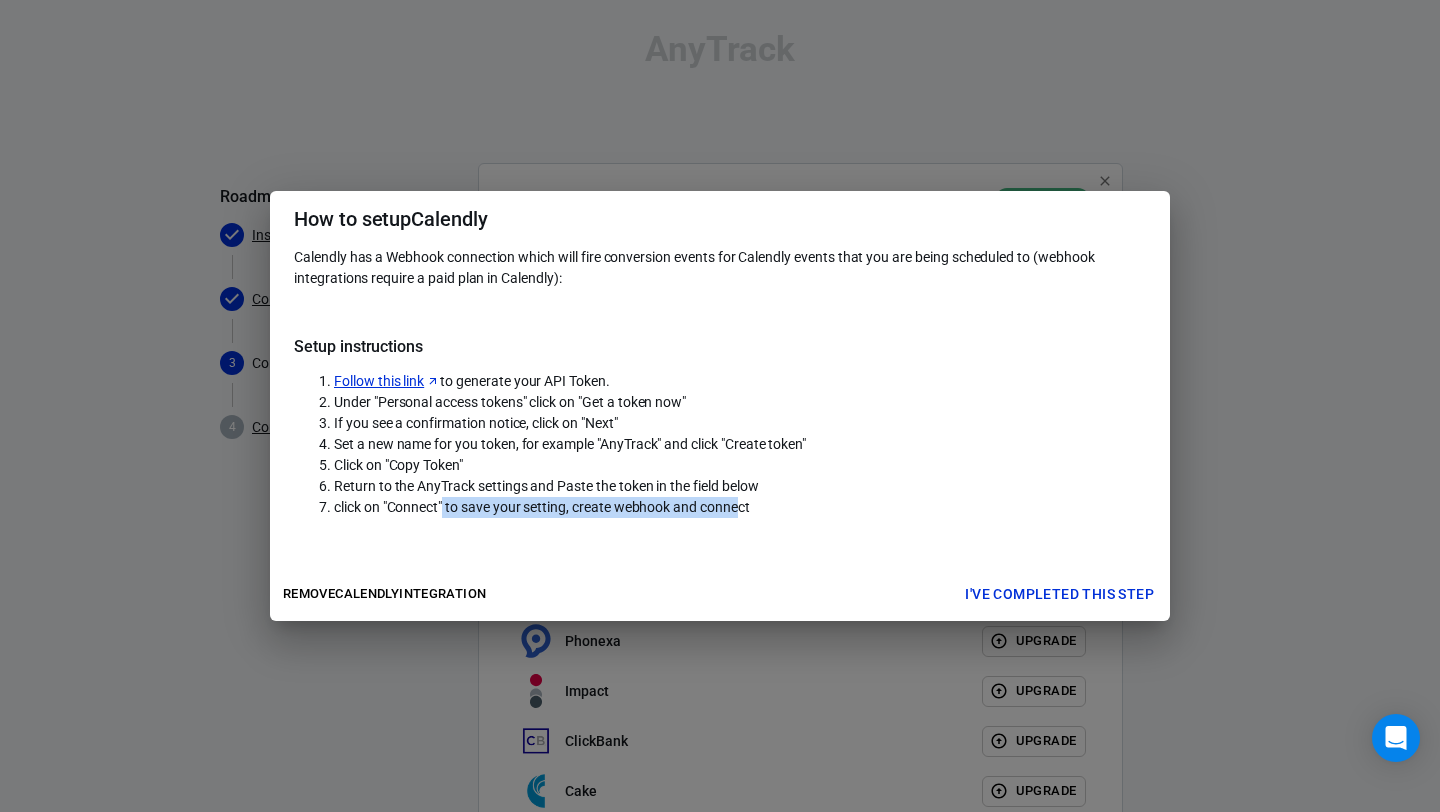 drag, startPoint x: 446, startPoint y: 508, endPoint x: 758, endPoint y: 506, distance: 312.0064 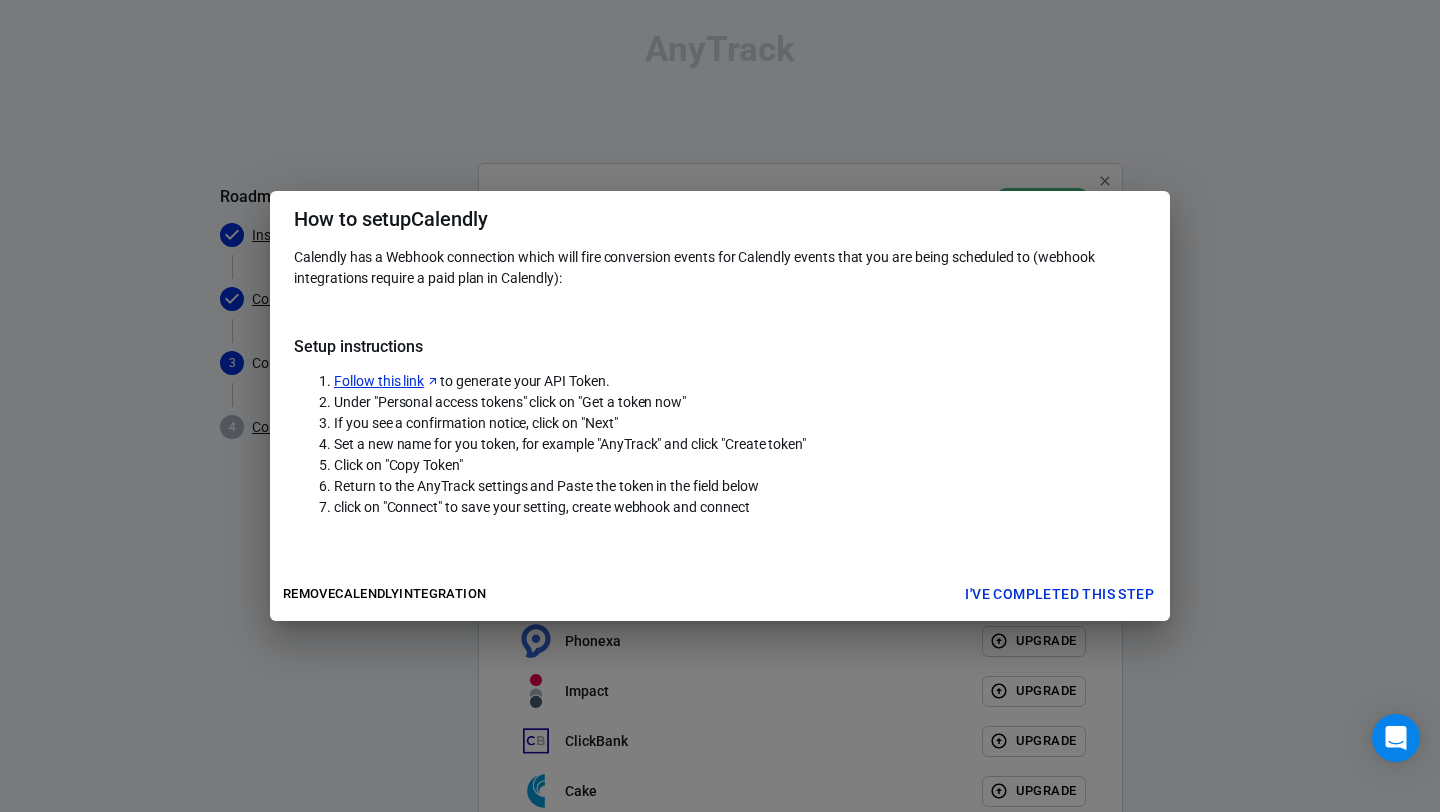 click on "click on "Connect" to save your setting, create webhook and connect" at bounding box center (740, 507) 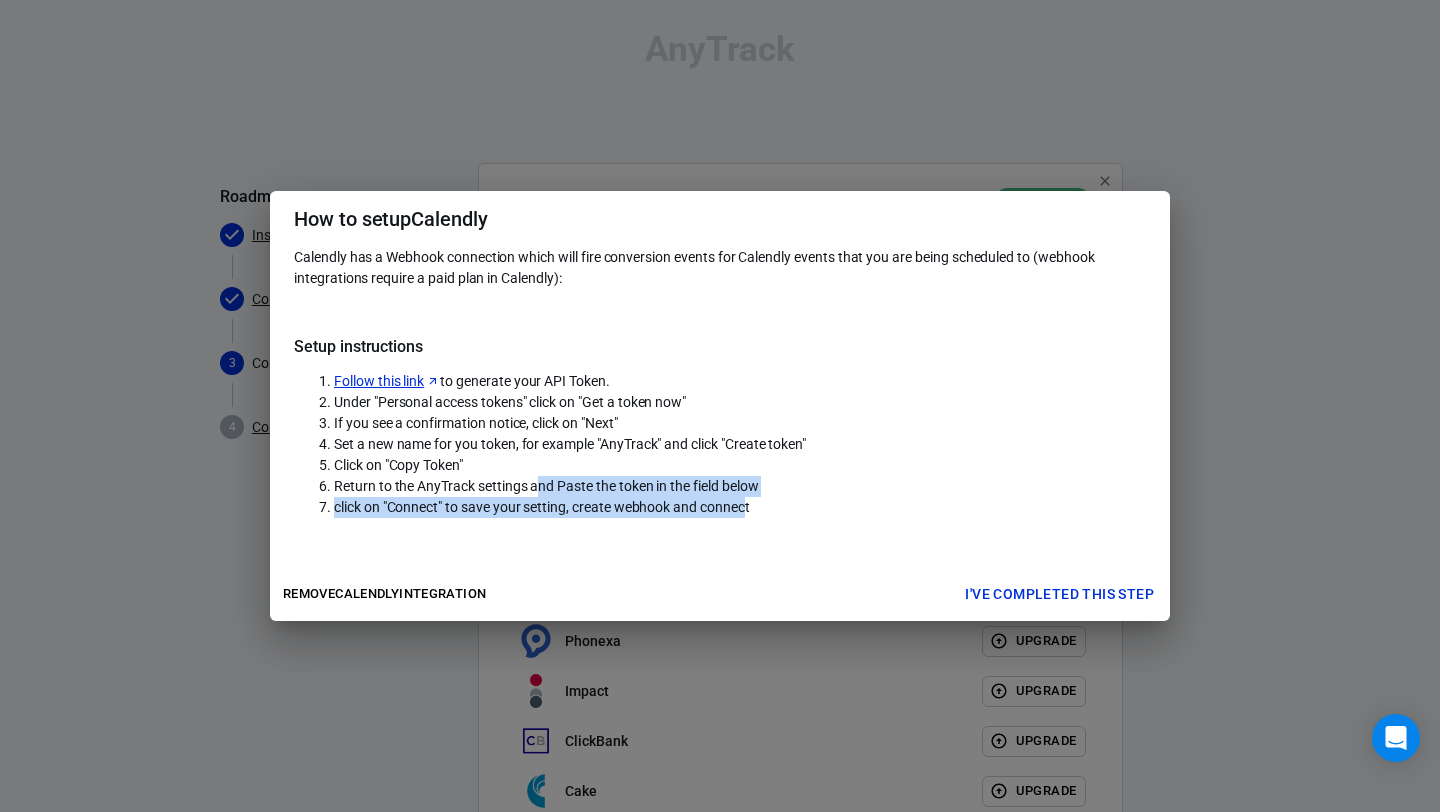 drag, startPoint x: 536, startPoint y: 487, endPoint x: 745, endPoint y: 502, distance: 209.53758 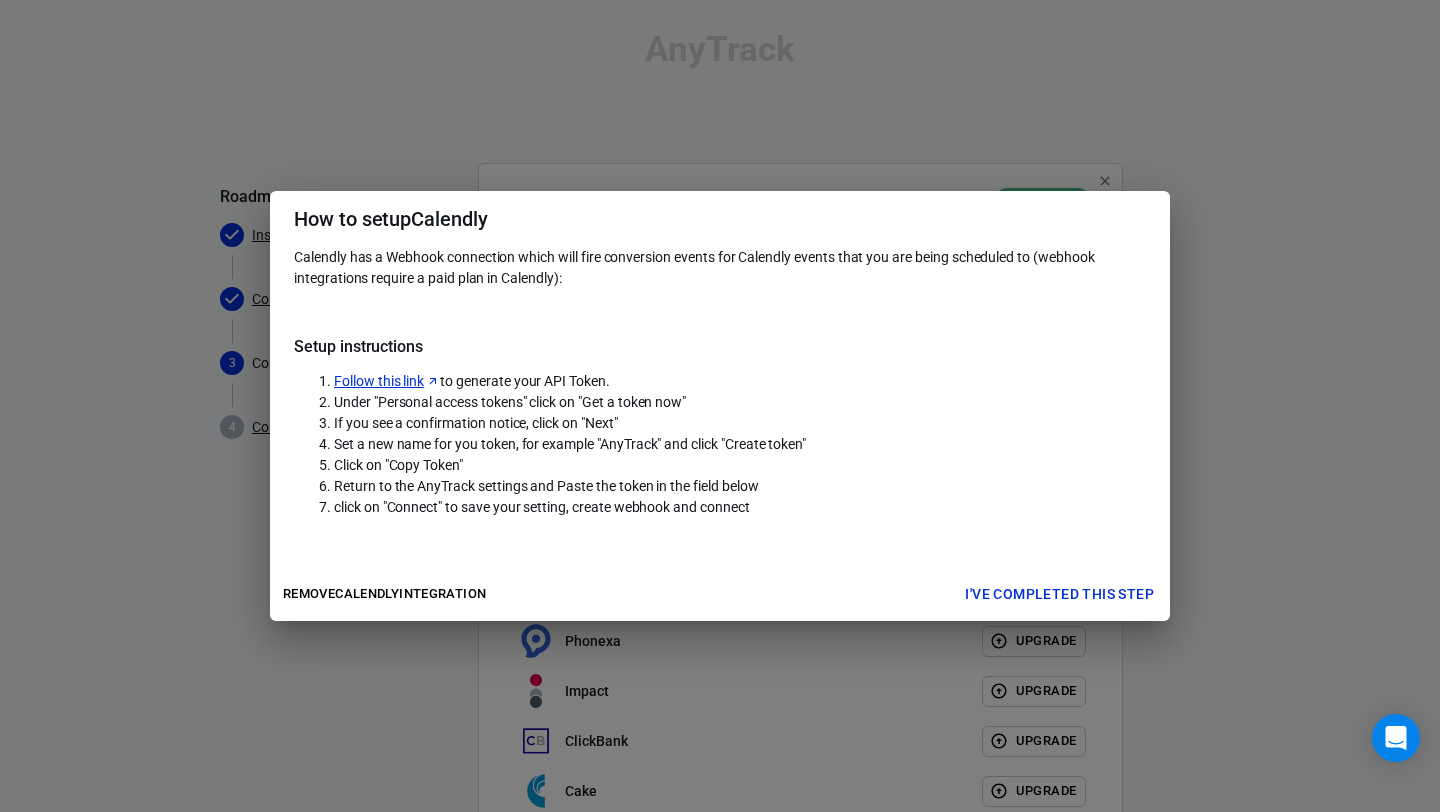 click on "click on "Connect" to save your setting, create webhook and connect" at bounding box center (740, 507) 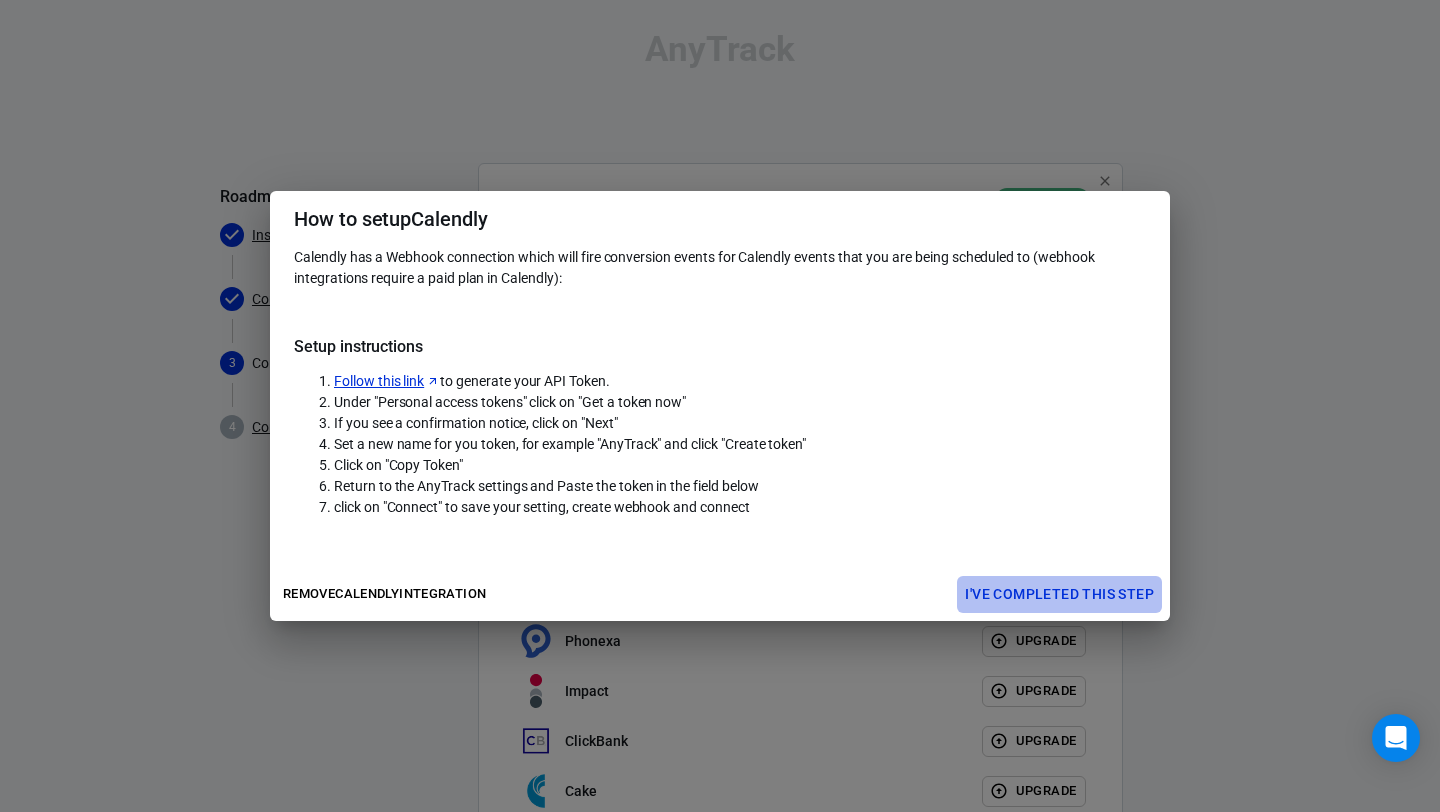 click on "I've completed this step" at bounding box center [1059, 594] 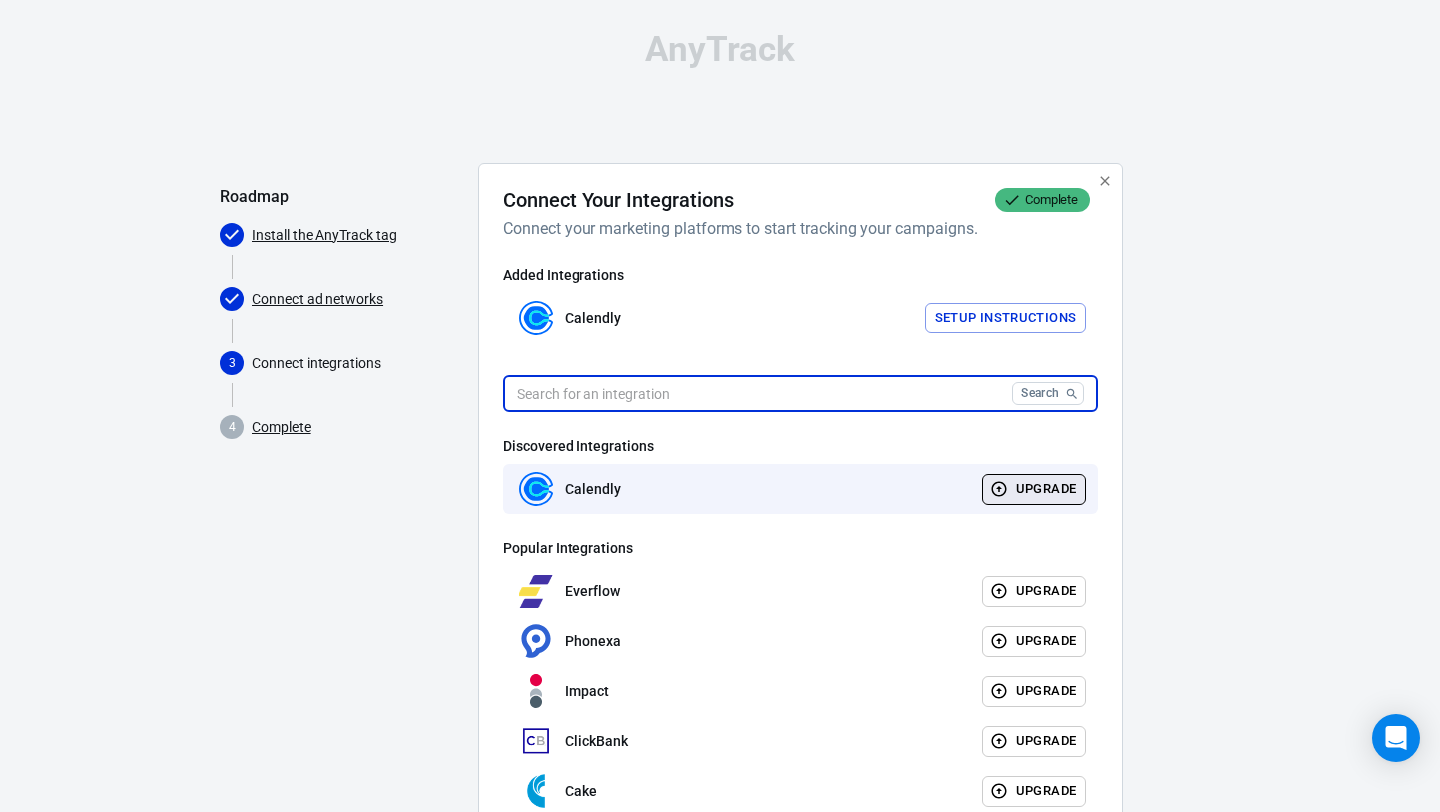 click at bounding box center [753, 393] 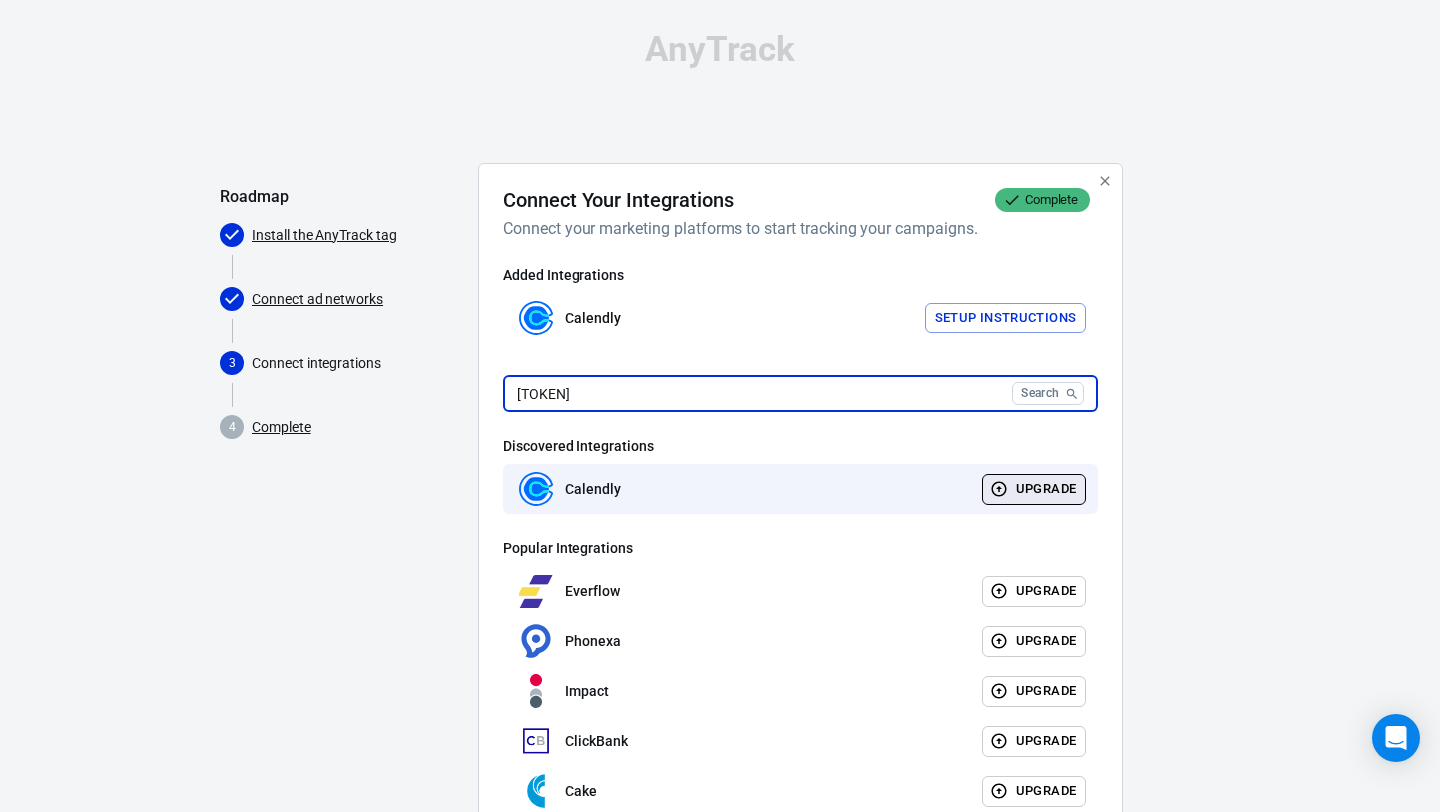 scroll, scrollTop: 0, scrollLeft: 2492, axis: horizontal 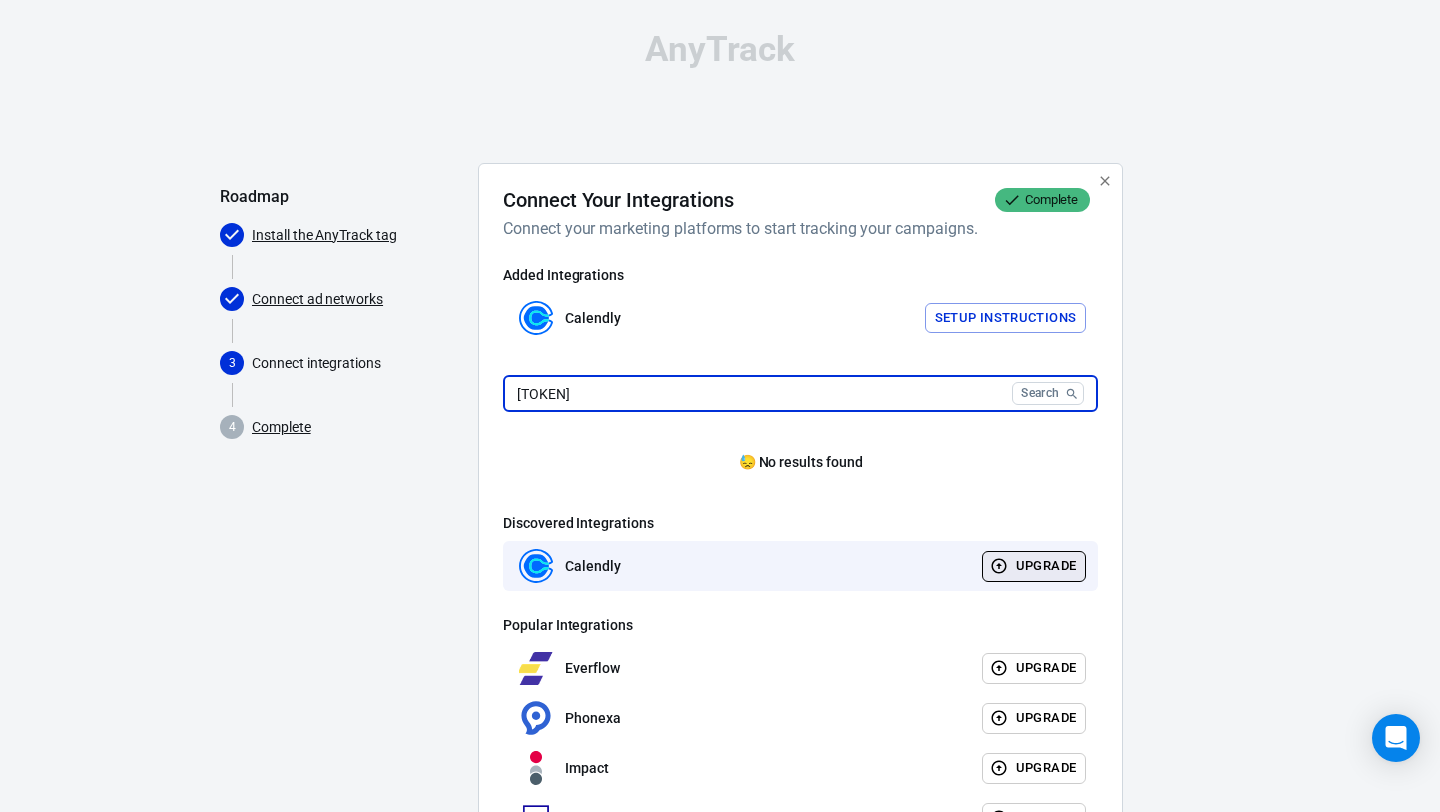 type on "eyJraWQiOiIxY2UxZTEzNjE3ZGNmNzY2YjNjZWJjY2Y4ZGM1YmFmYThhNjVlNjg0MDIzZjdjMzJiZTgzNDliMjM4MDEzNWI0IiwidHlwIjoiUEFUIiwiYWxnIjoiRVMyNTYifQ.eyJpc3MiOiJodHRwczovL2F1dGguY2FsZW5kbHkuY29tIiwiaWF0IjoxNzU0NjUxNjc3LCJqdGkiOiJjOTQwNjRlMS1hN2JiLTRkY2MtYmY0NS03ZTM5M2RiZmNiYzIiLCJ1c2VyX3V1aWQiOiJER0dBSkhPSU9XNkRES0FXIn0.l9t8TjGXNevigAo6ySlA6x2YEf8f-lodMmjFtSNUj3WjP6WolXyOmFjedk-L26SbPRVULd5Ta8L0A5-S5n5Low" 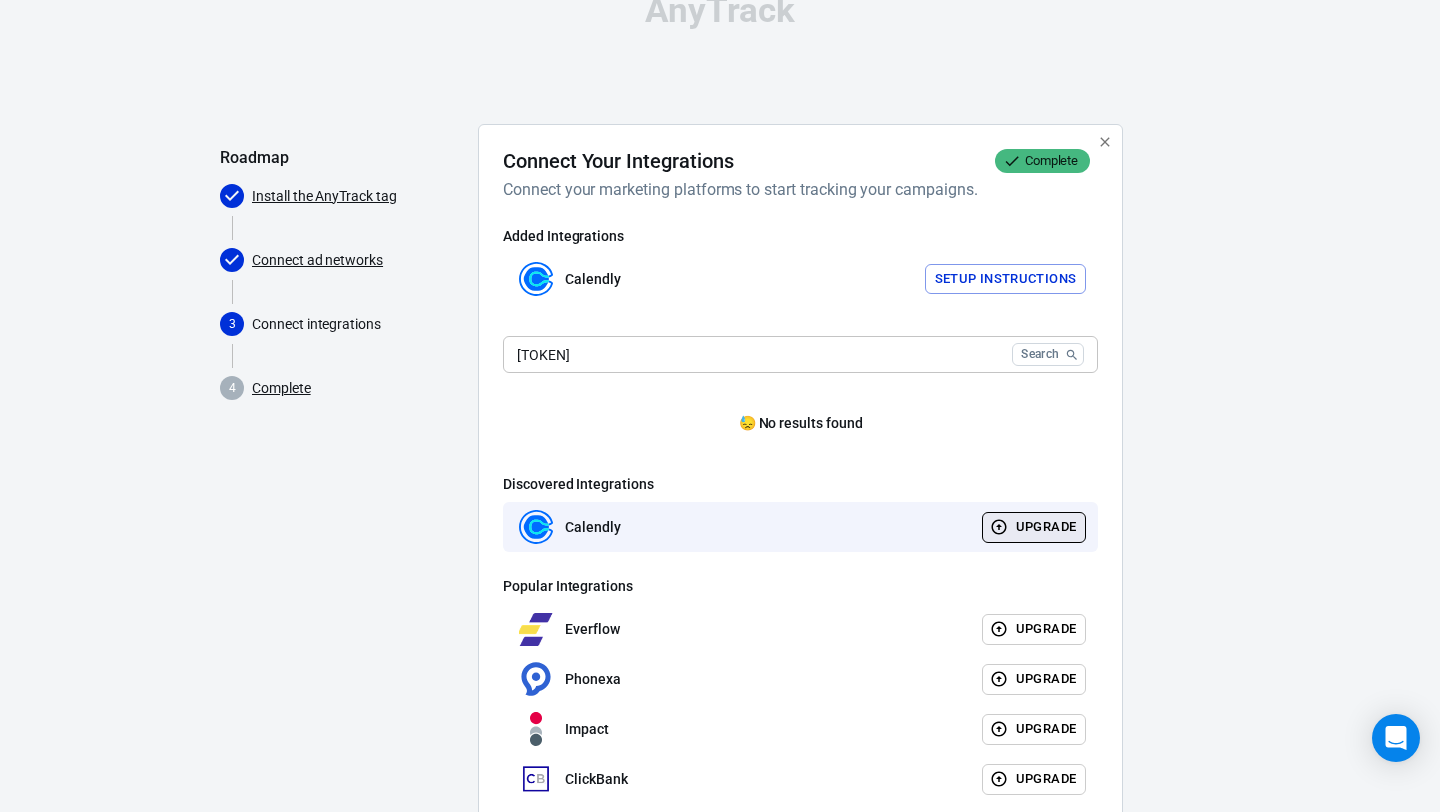scroll, scrollTop: 40, scrollLeft: 0, axis: vertical 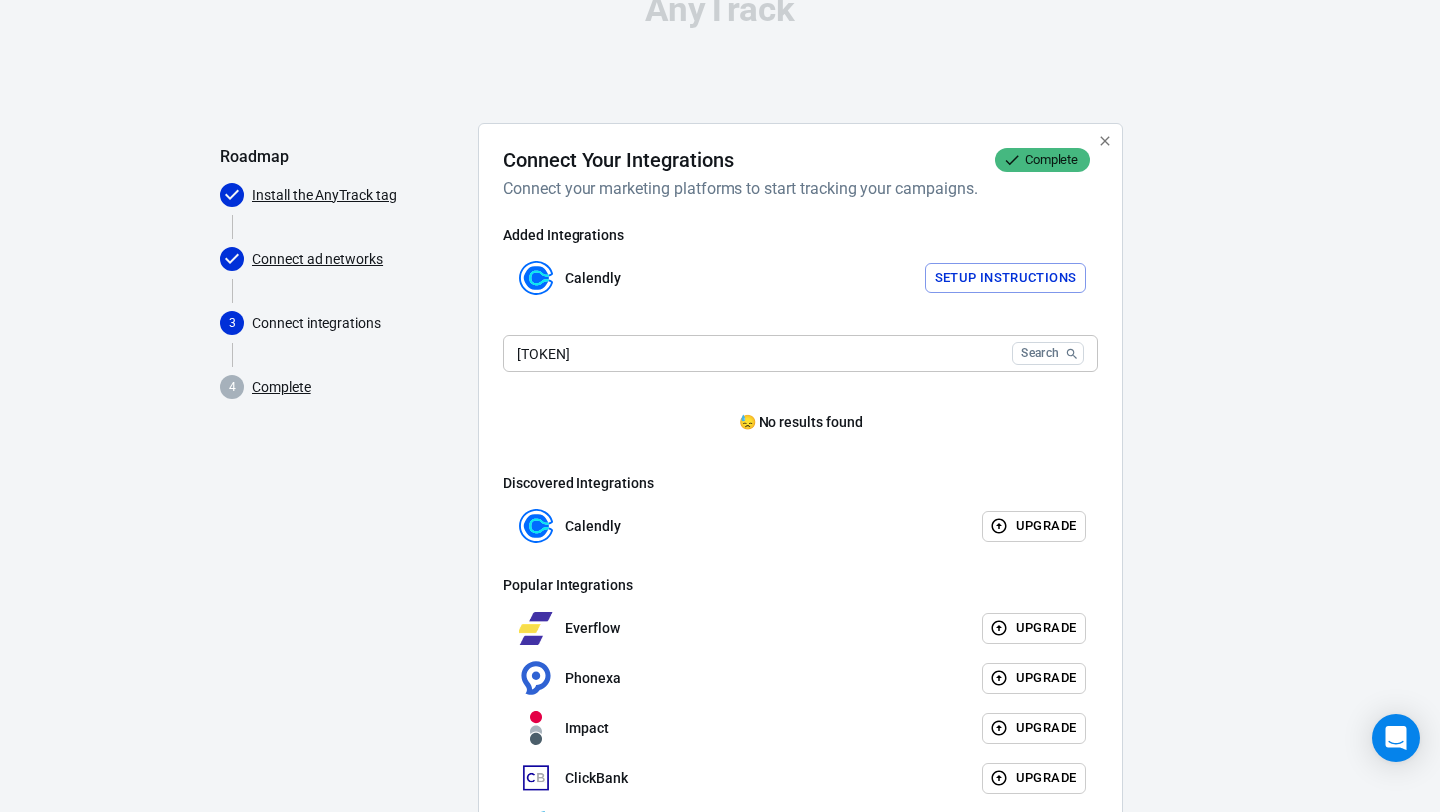 click on "eyJraWQiOiIxY2UxZTEzNjE3ZGNmNzY2YjNjZWJjY2Y4ZGM1YmFmYThhNjVlNjg0MDIzZjdjMzJiZTgzNDliMjM4MDEzNWI0IiwidHlwIjoiUEFUIiwiYWxnIjoiRVMyNTYifQ.eyJpc3MiOiJodHRwczovL2F1dGguY2FsZW5kbHkuY29tIiwiaWF0IjoxNzU0NjUxNjc3LCJqdGkiOiJjOTQwNjRlMS1hN2JiLTRkY2MtYmY0NS03ZTM5M2RiZmNiYzIiLCJ1c2VyX3V1aWQiOiJER0dBSkhPSU9XNkRES0FXIn0.l9t8TjGXNevigAo6ySlA6x2YEf8f-lodMmjFtSNUj3WjP6WolXyOmFjedk-L26SbPRVULd5Ta8L0A5-S5n5Low" at bounding box center [753, 353] 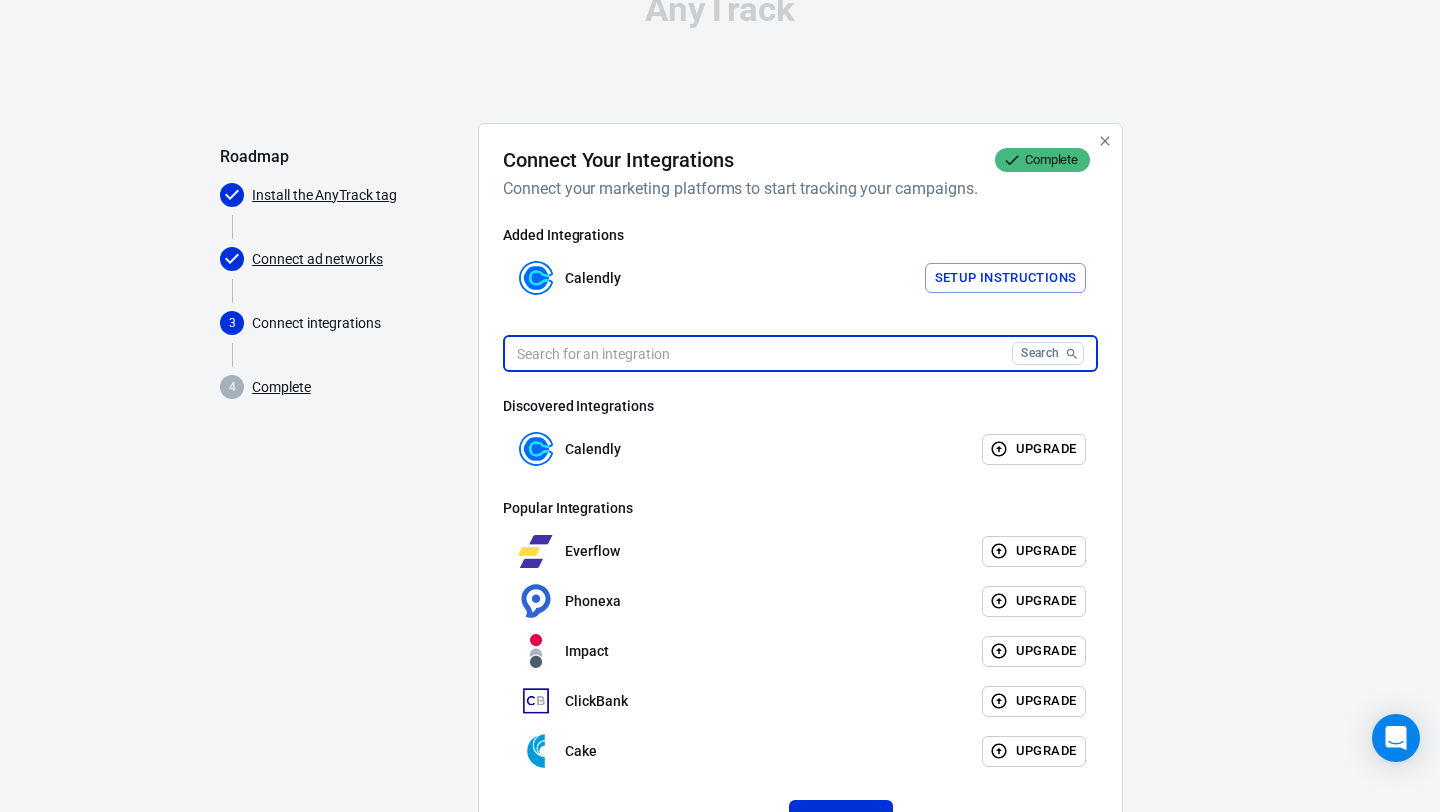 paste on "eyJraWQiOiIxY2UxZTEzNjE3ZGNmNzY2YjNjZWJjY2Y4ZGM1YmFmYThhNjVlNjg0MDIzZjdjMzJiZTgzNDliMjM4MDEzNWI0IiwidHlwIjoiUEFUIiwiYWxnIjoiRVMyNTYifQ.eyJpc3MiOiJodHRwczovL2F1dGguY2FsZW5kbHkuY29tIiwiaWF0IjoxNzU0NjUxNjc3LCJqdGkiOiJjOTQwNjRlMS1hN2JiLTRkY2MtYmY0NS03ZTM5M2RiZmNiYzIiLCJ1c2VyX3V1aWQiOiJER0dBSkhPSU9XNkRES0FXIn0.l9t8TjGXNevigAo6ySlA6x2YEf8f-lodMmjFtSNUj3WjP6WolXyOmFjedk-L26SbPRVULd5Ta8L0A5-S5n5Low" 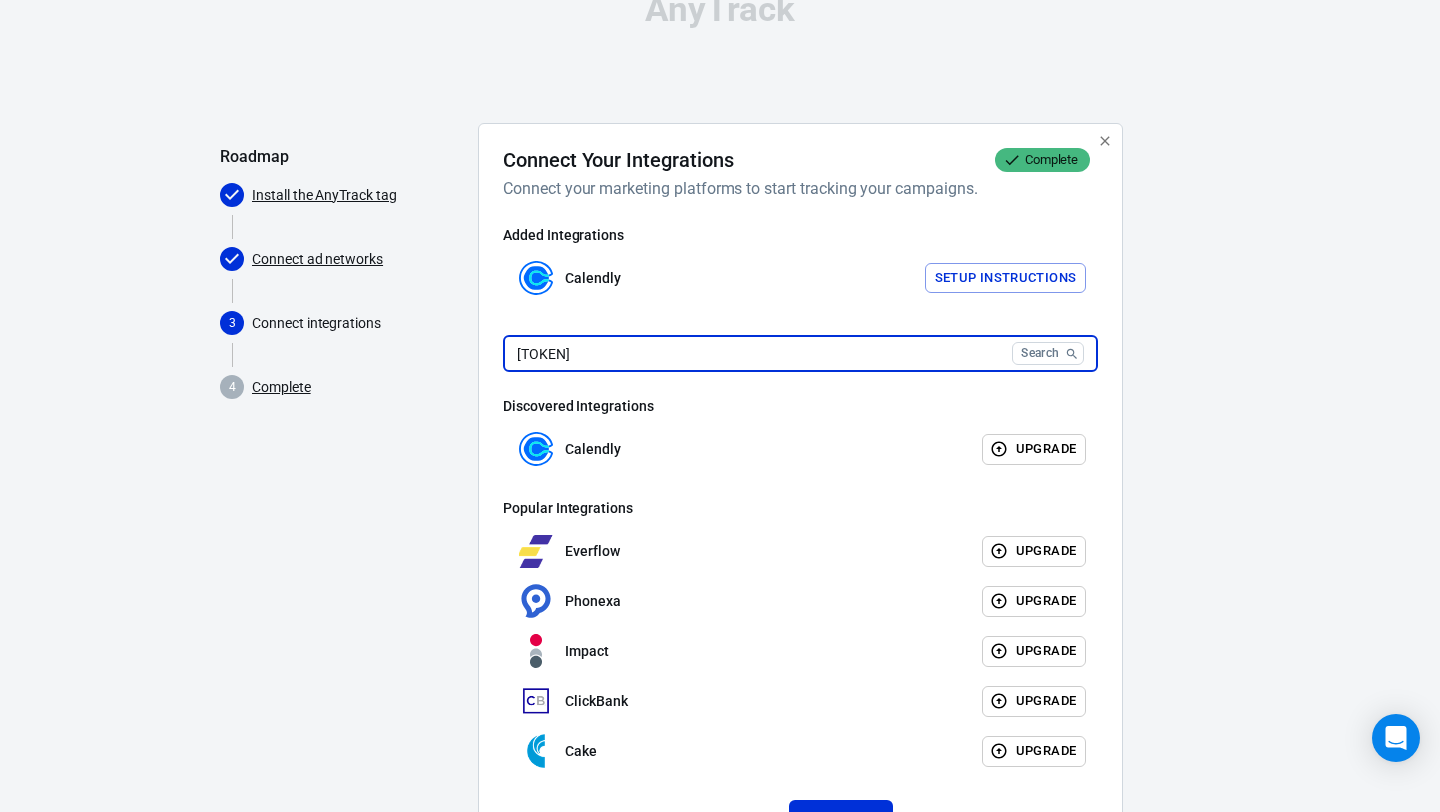 scroll, scrollTop: 0, scrollLeft: 2492, axis: horizontal 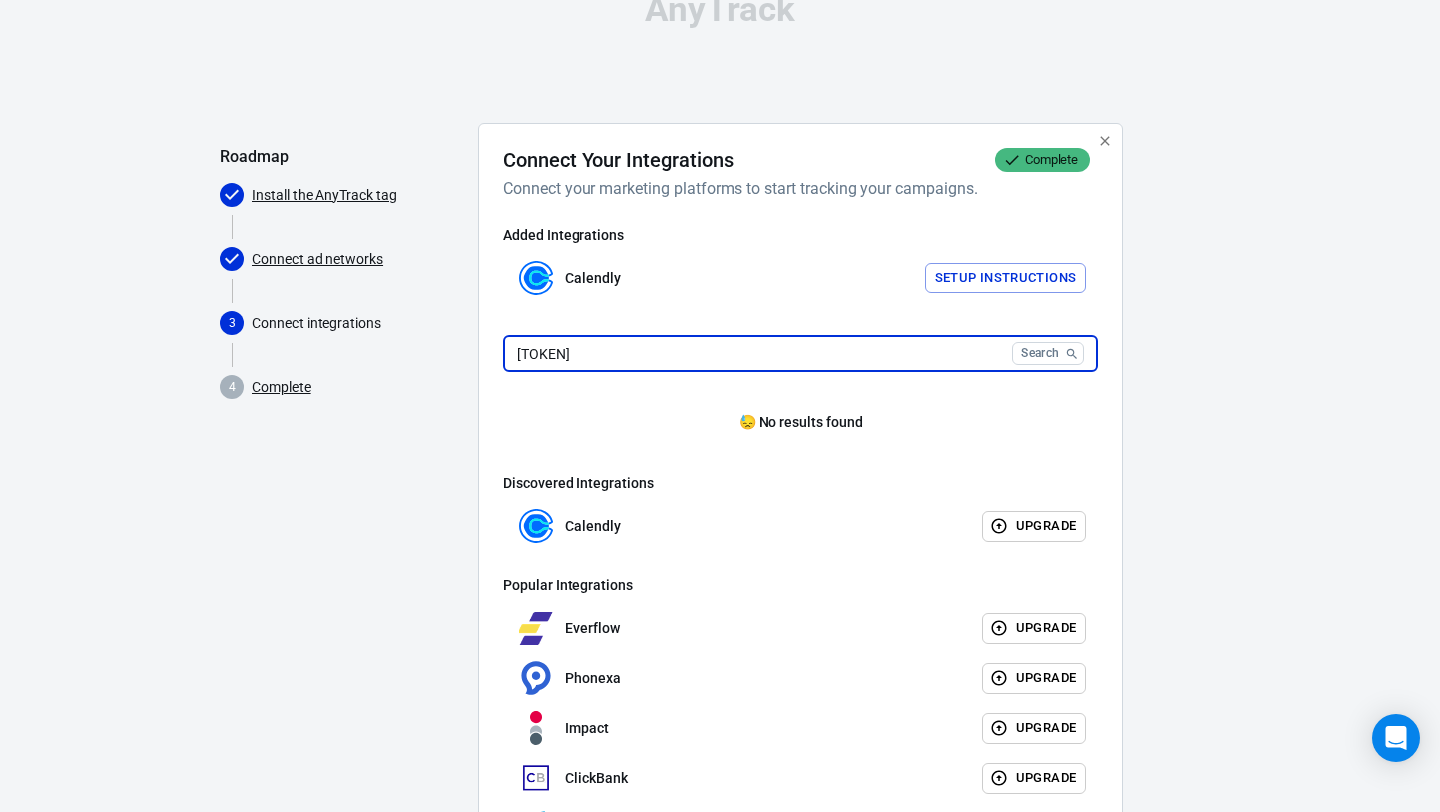 click on "Search" at bounding box center [1048, 353] 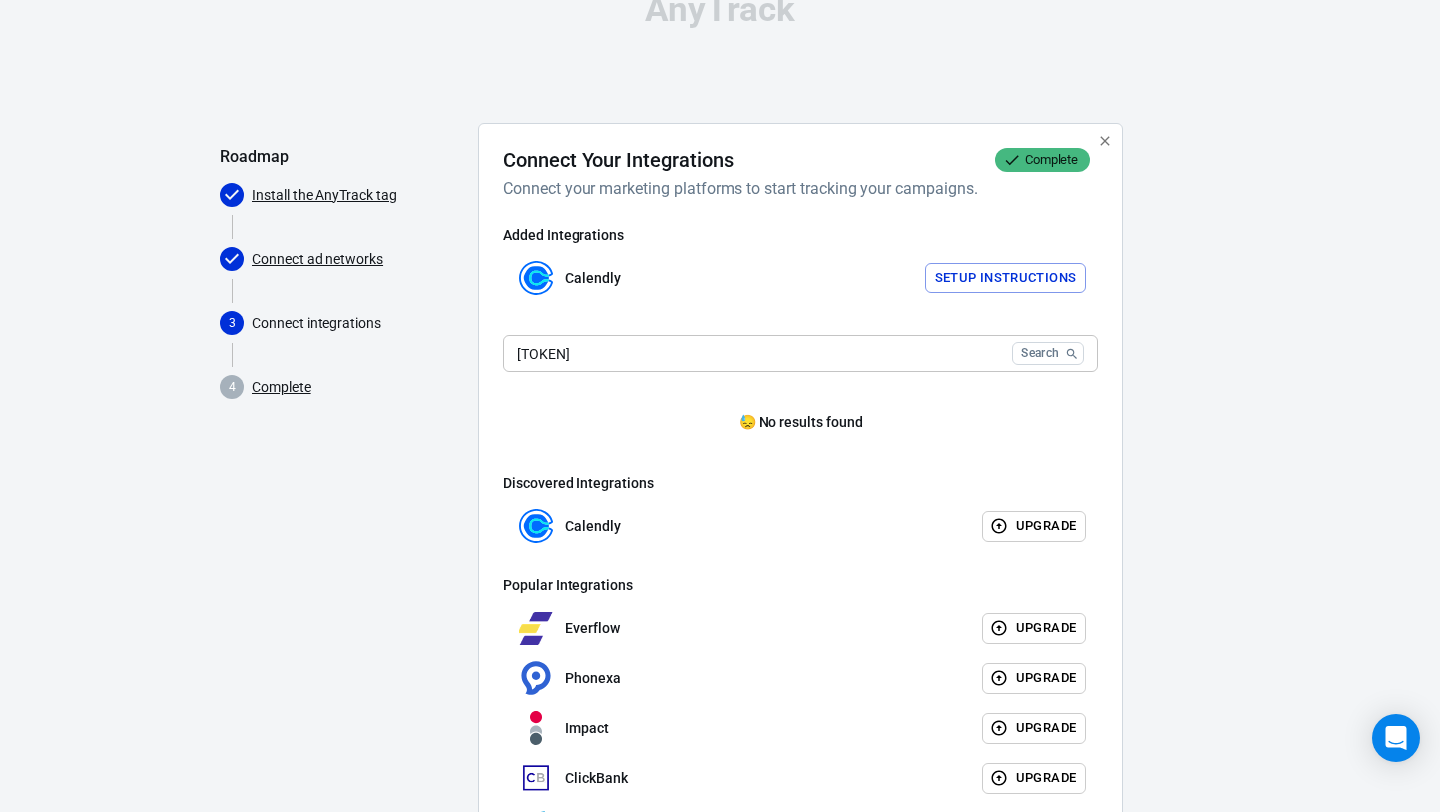 scroll, scrollTop: 0, scrollLeft: 0, axis: both 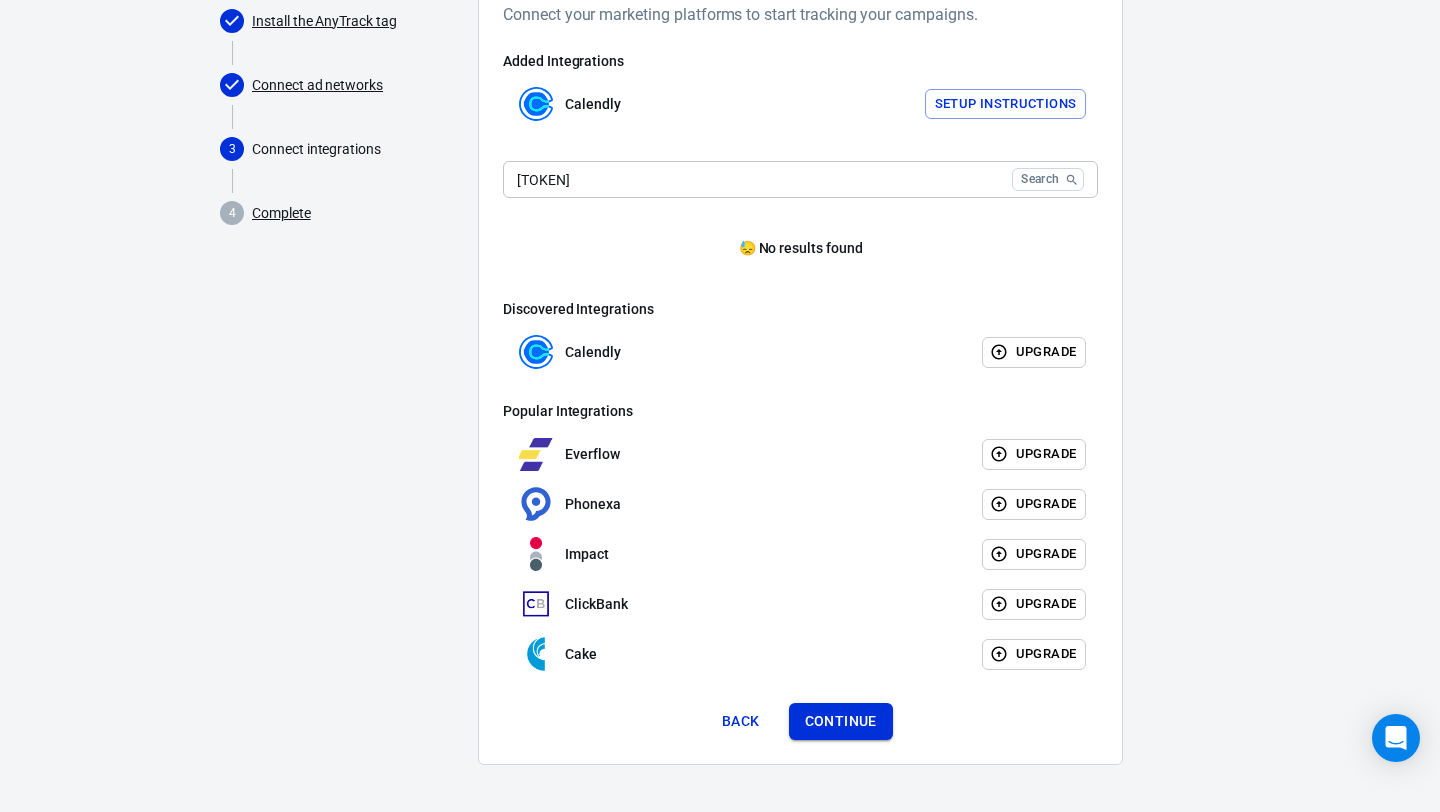 click on "Continue" at bounding box center (841, 721) 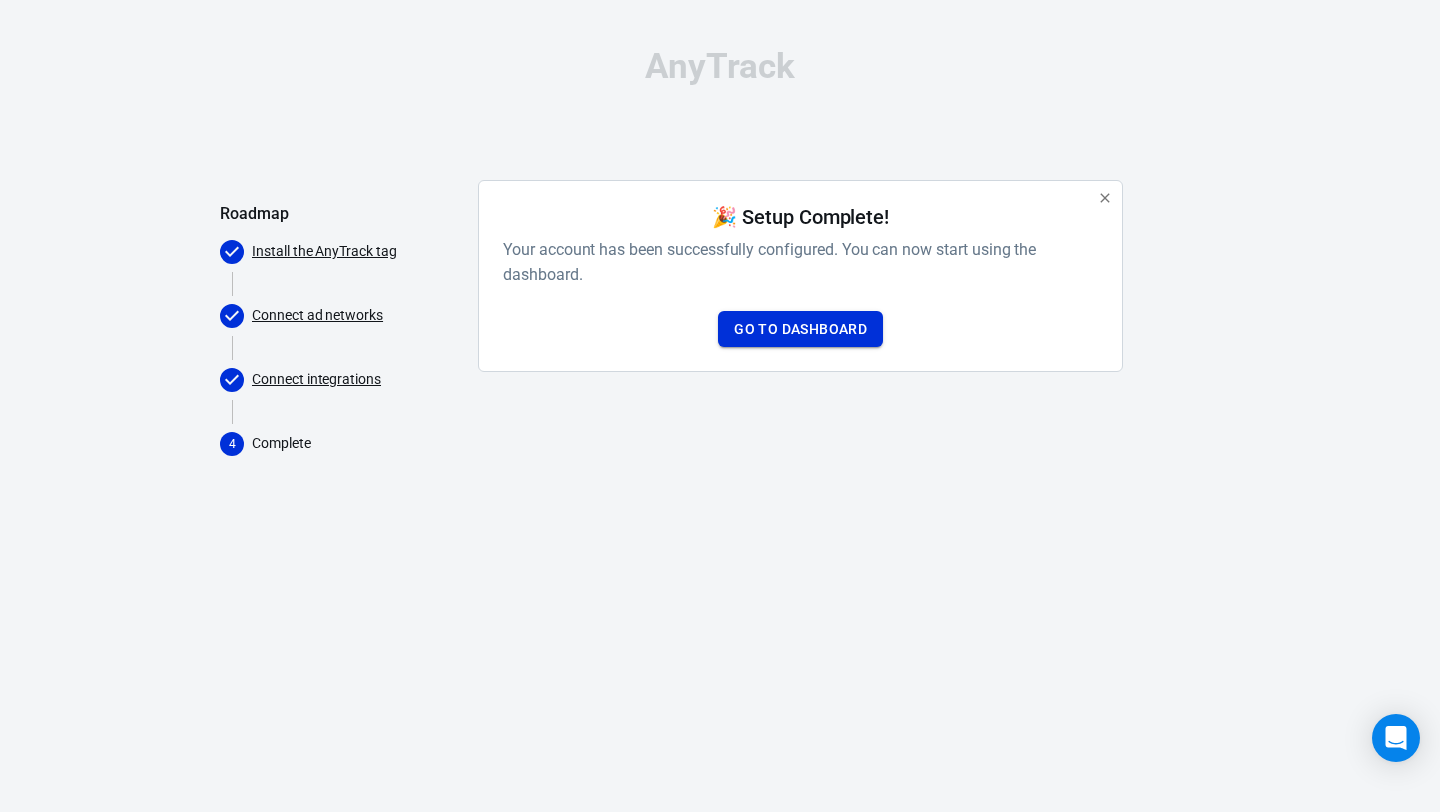 scroll, scrollTop: 0, scrollLeft: 0, axis: both 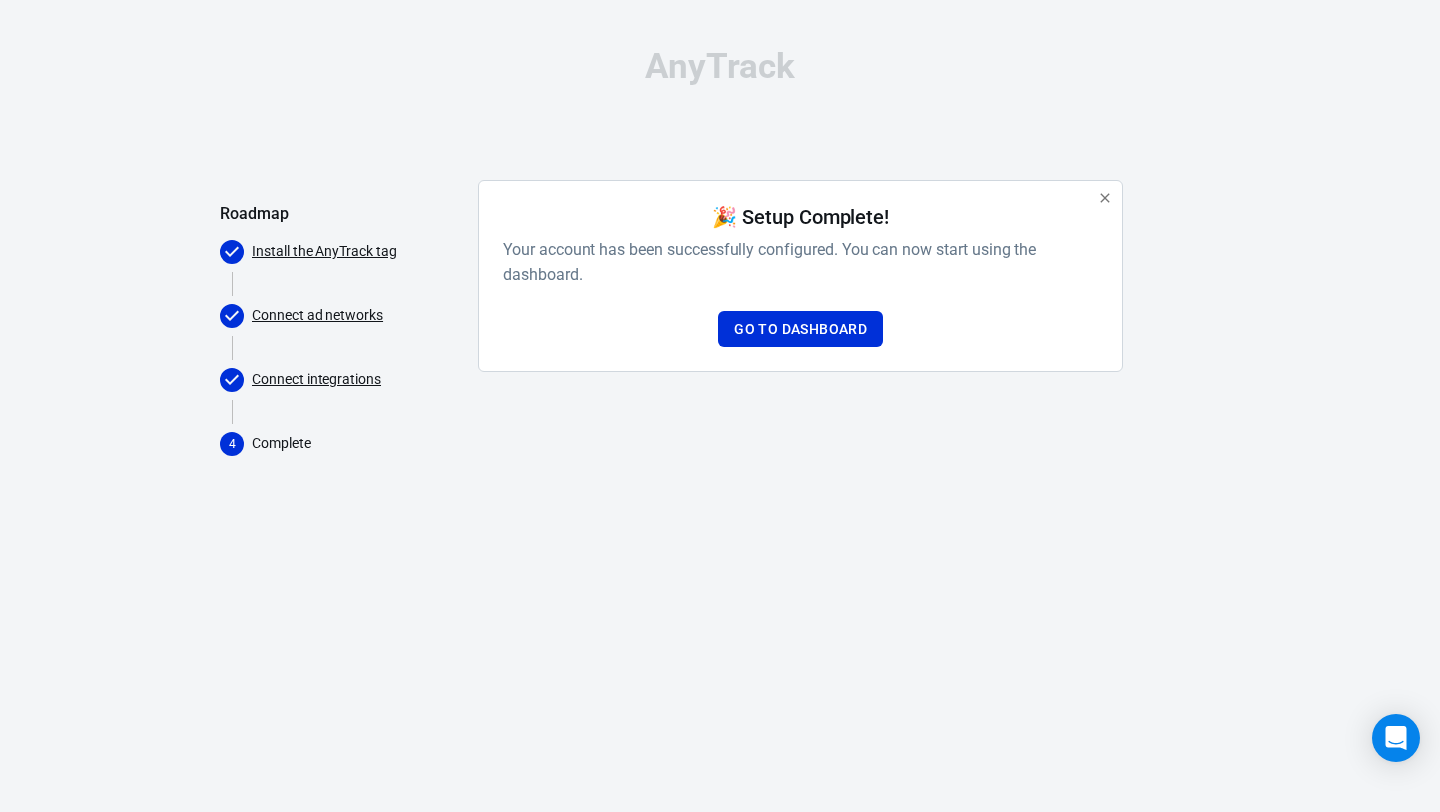 click on "Connect integrations" at bounding box center (341, 380) 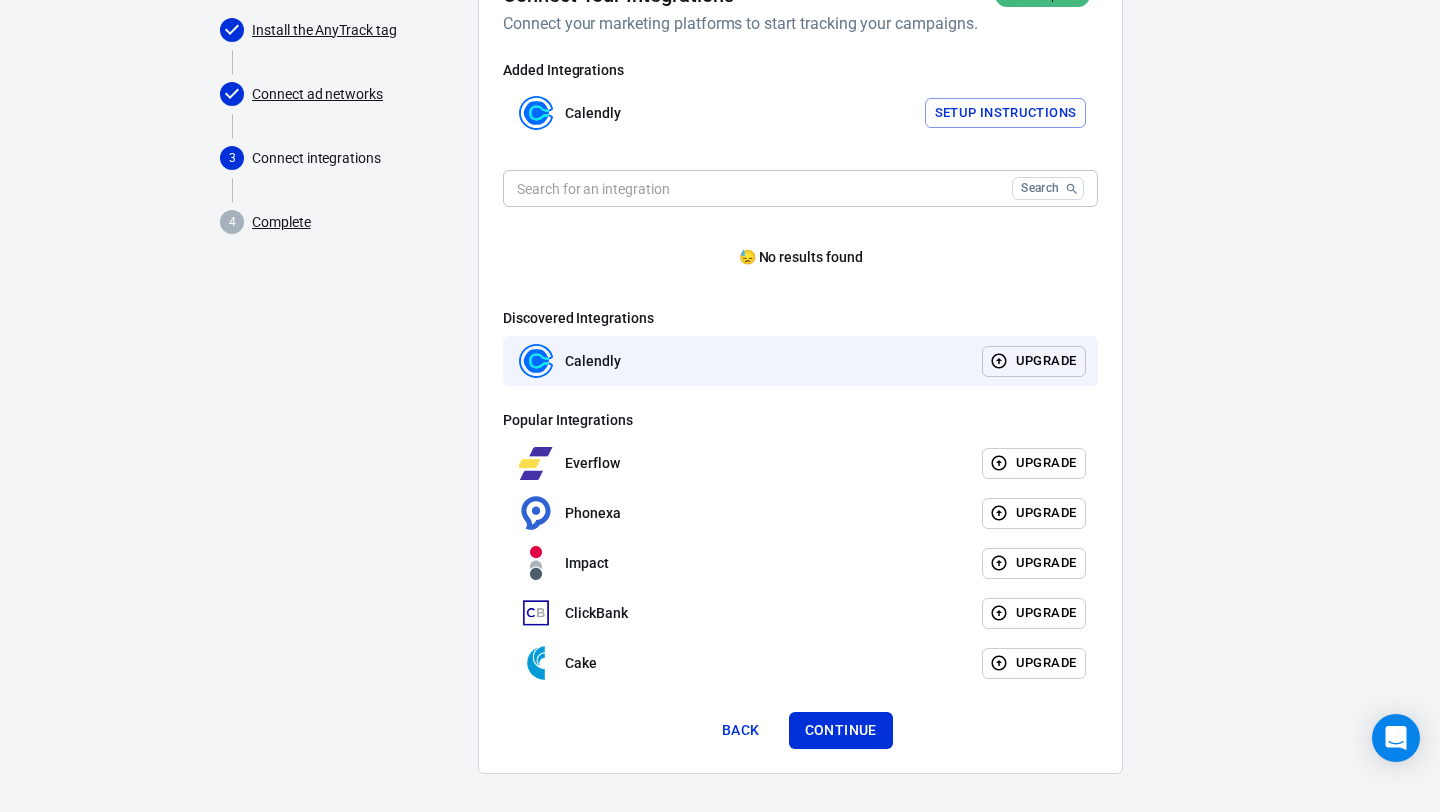 scroll, scrollTop: 214, scrollLeft: 0, axis: vertical 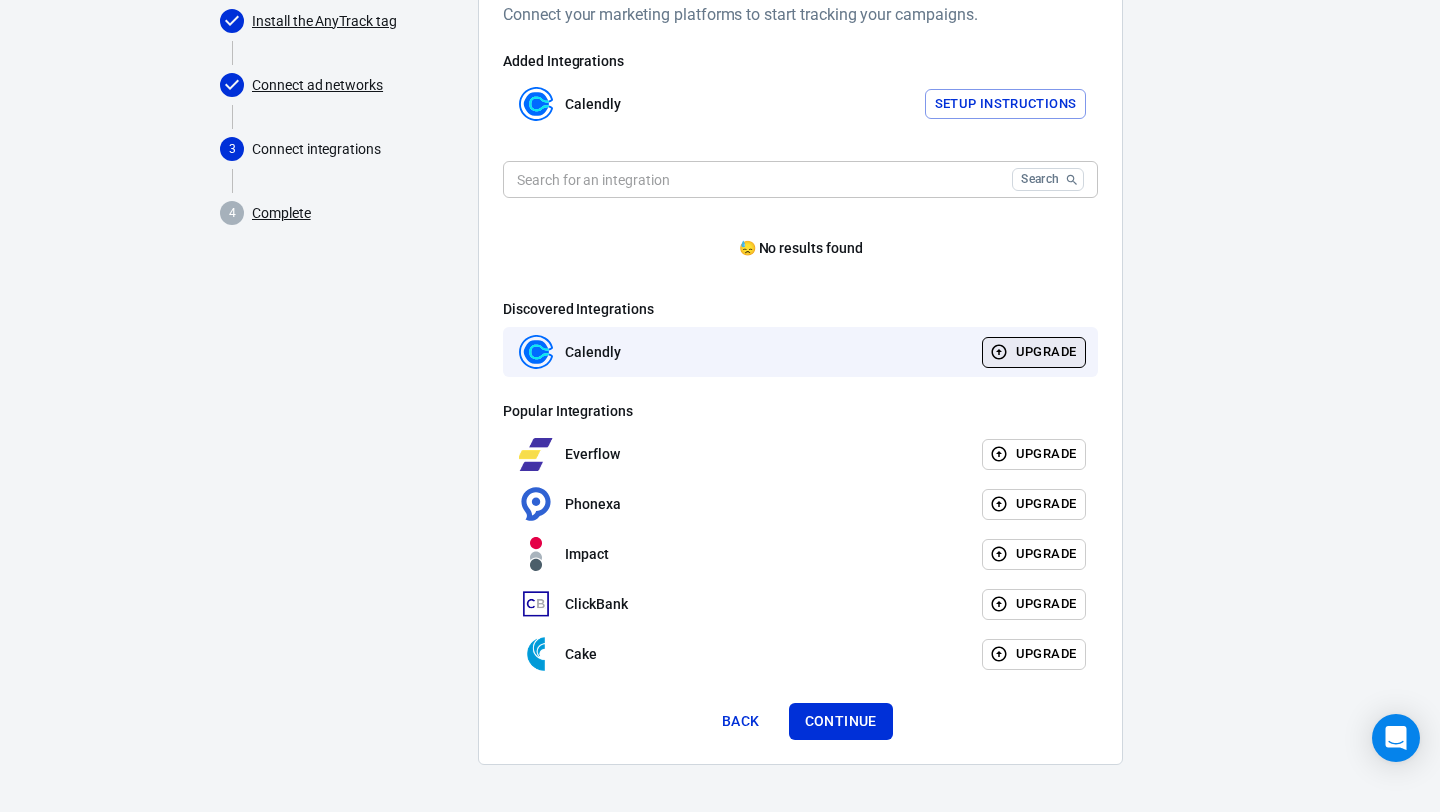 click on "Upgrade" at bounding box center (1034, 352) 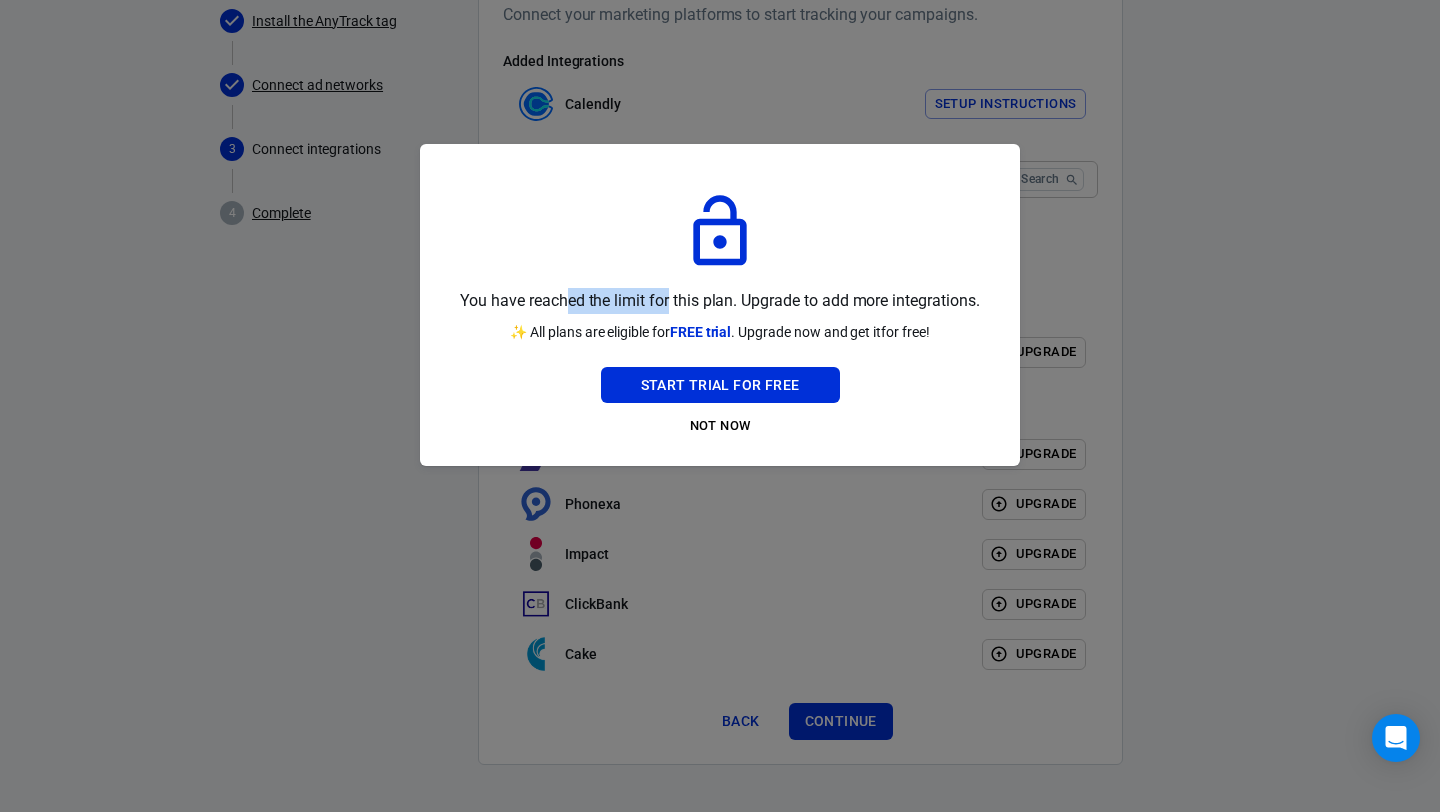 drag, startPoint x: 564, startPoint y: 298, endPoint x: 667, endPoint y: 298, distance: 103 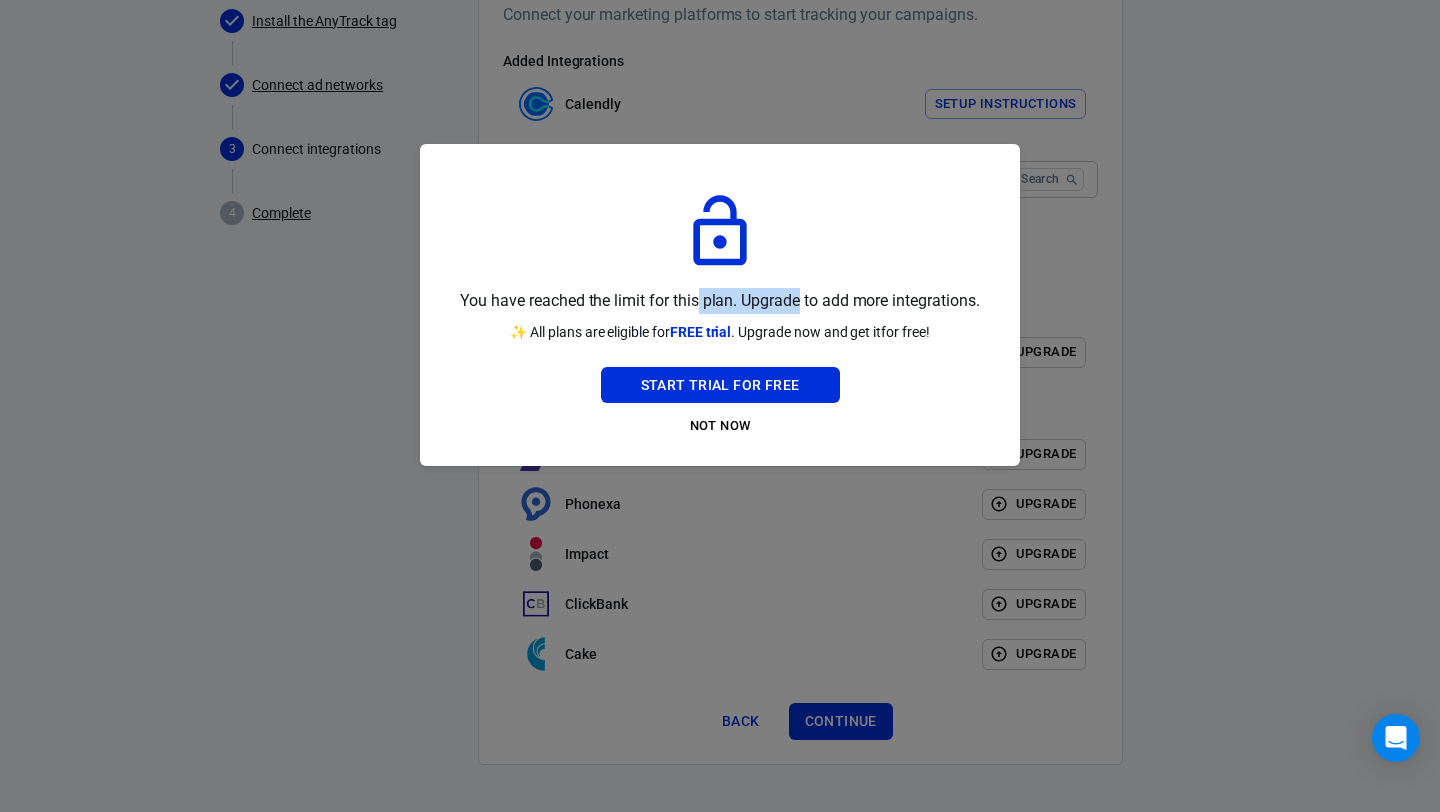drag, startPoint x: 700, startPoint y: 300, endPoint x: 797, endPoint y: 300, distance: 97 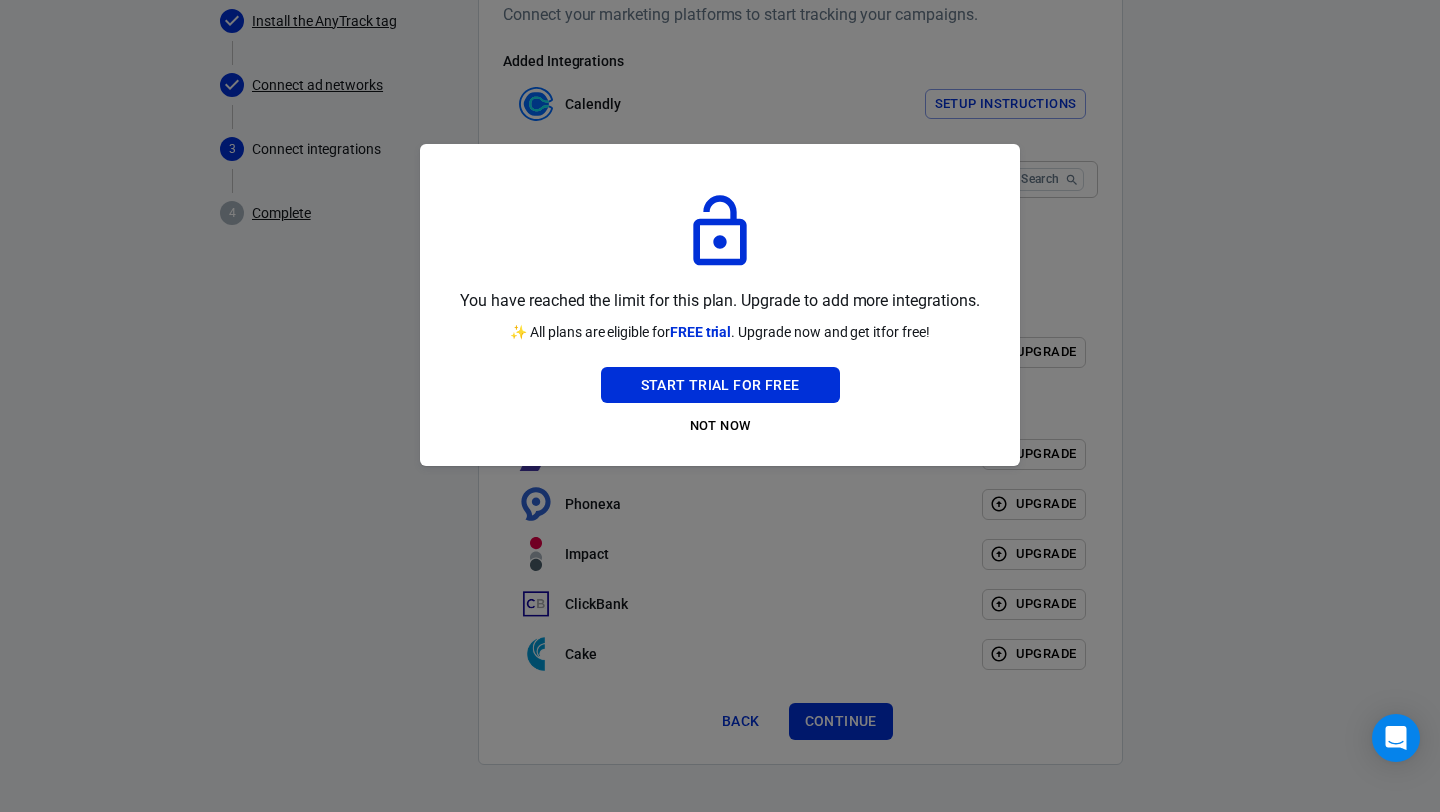 click on "You have reached the limit for this plan. Upgrade to add more integrations." at bounding box center [719, 301] 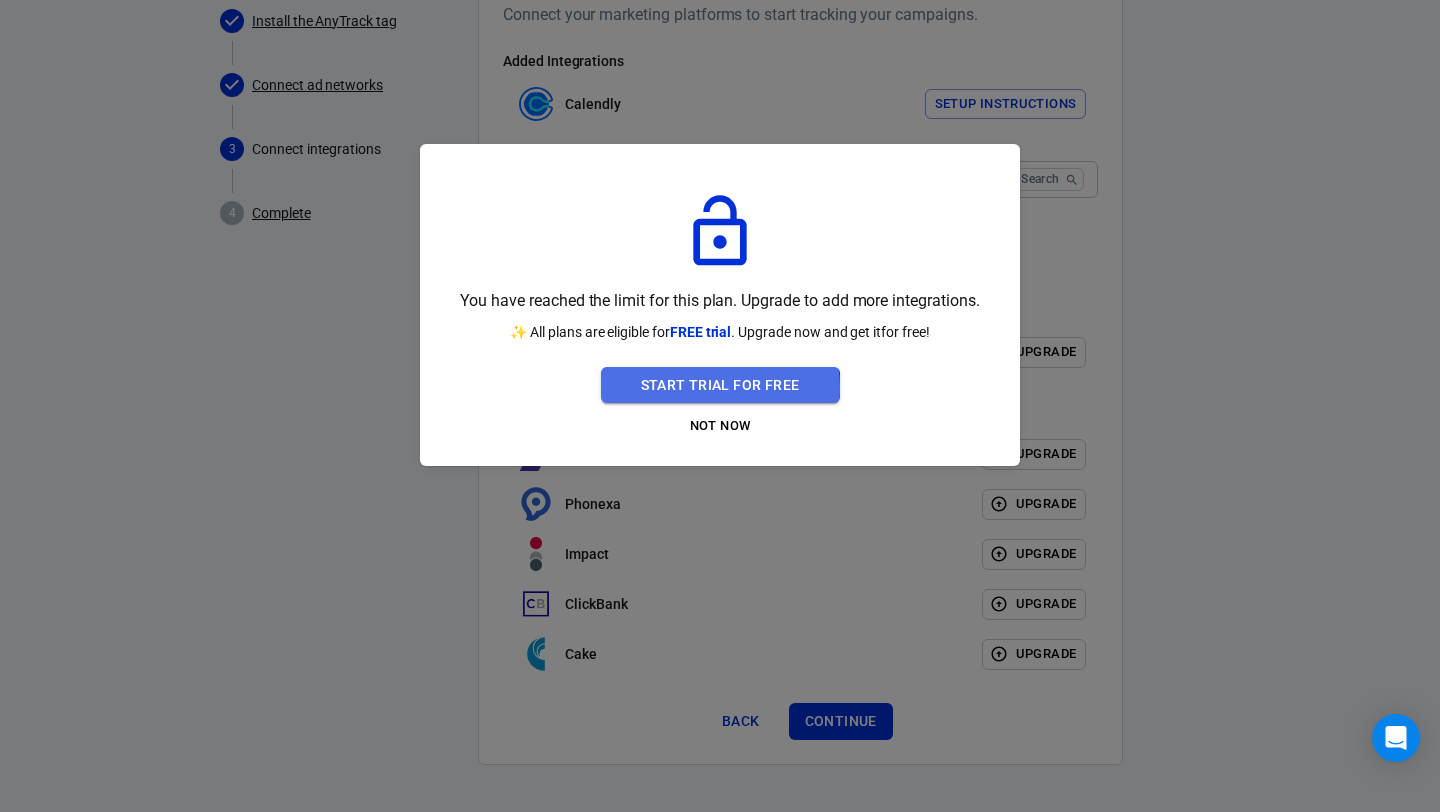 click on "Start Trial For Free" at bounding box center (720, 385) 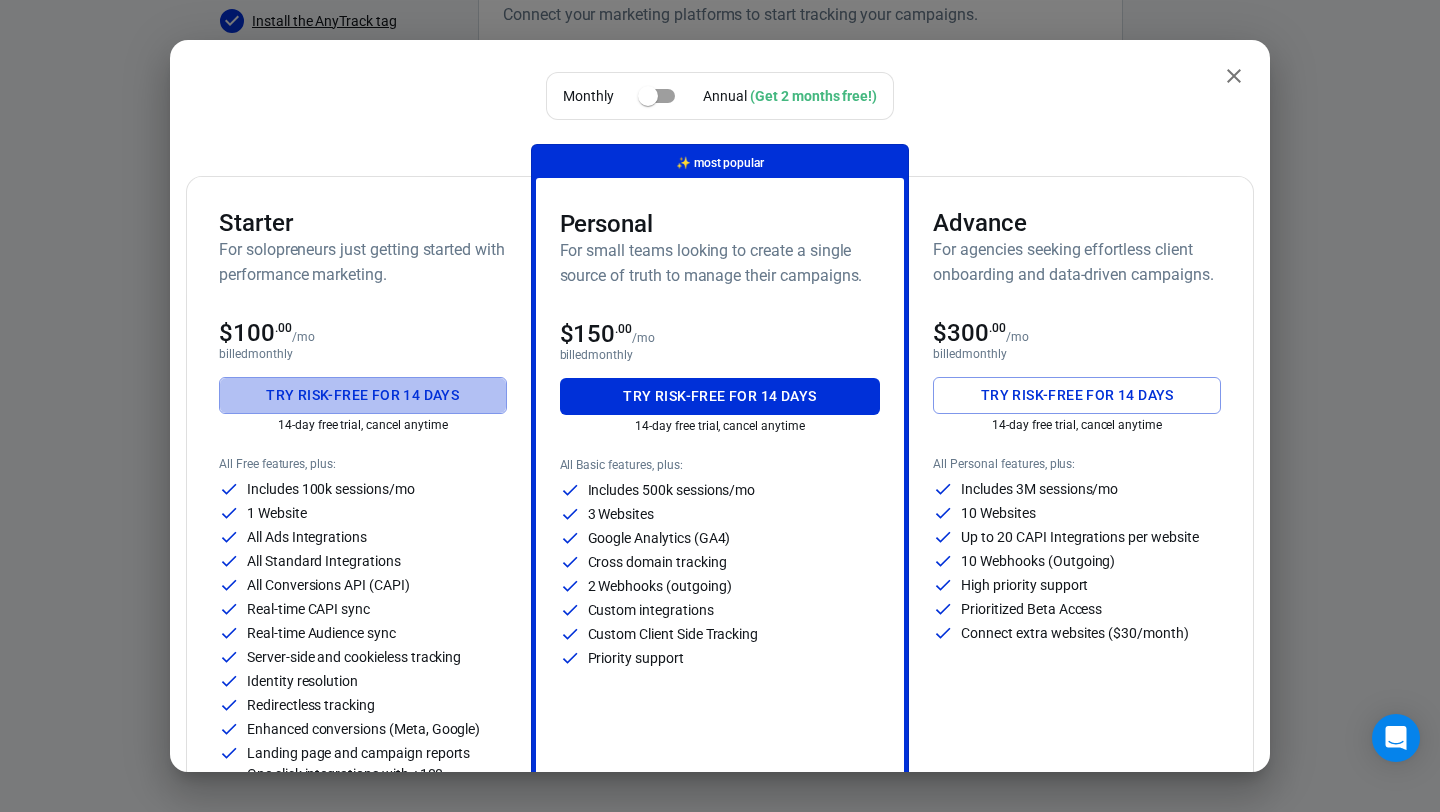 click on "Try risk-free for 14 days" at bounding box center [363, 395] 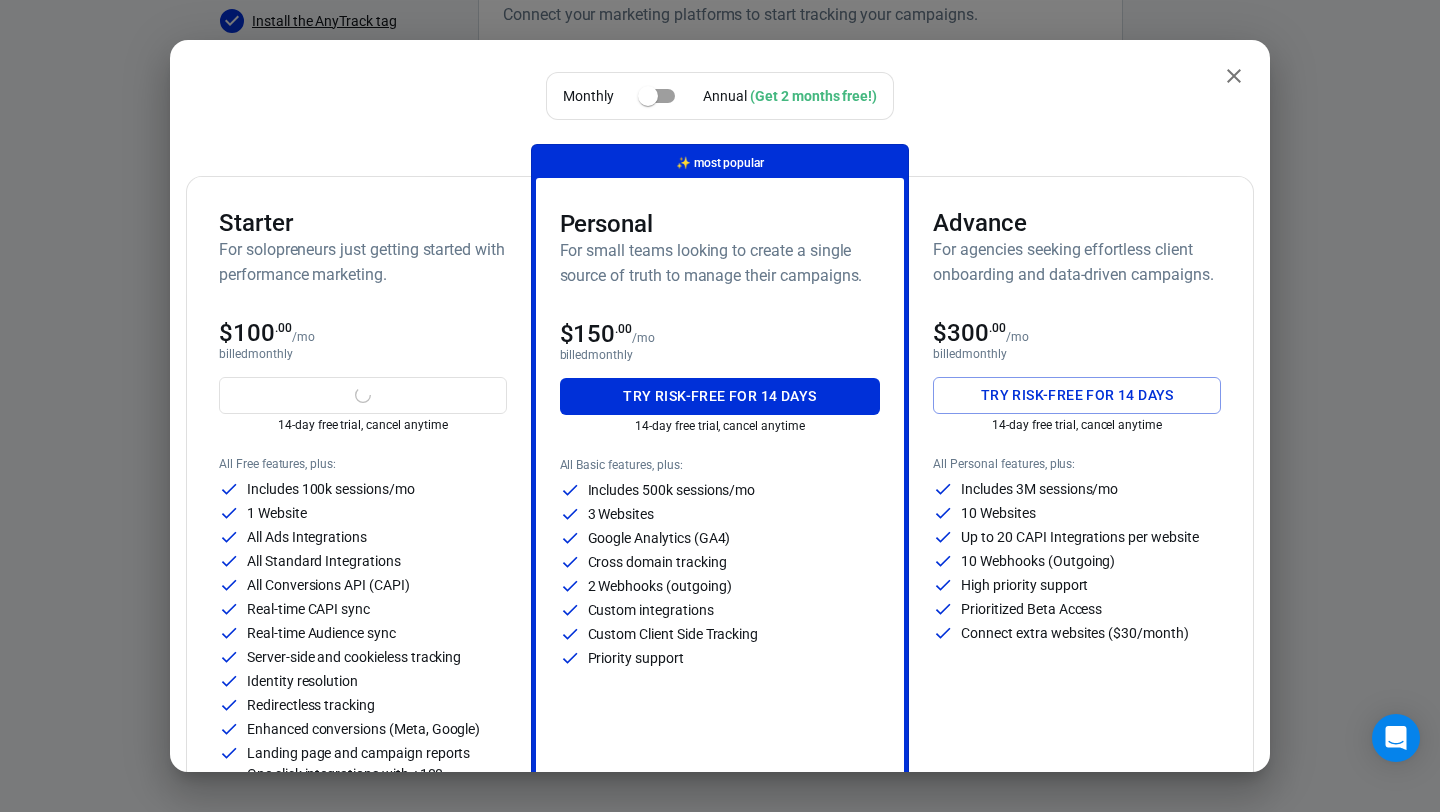 scroll, scrollTop: 121, scrollLeft: 0, axis: vertical 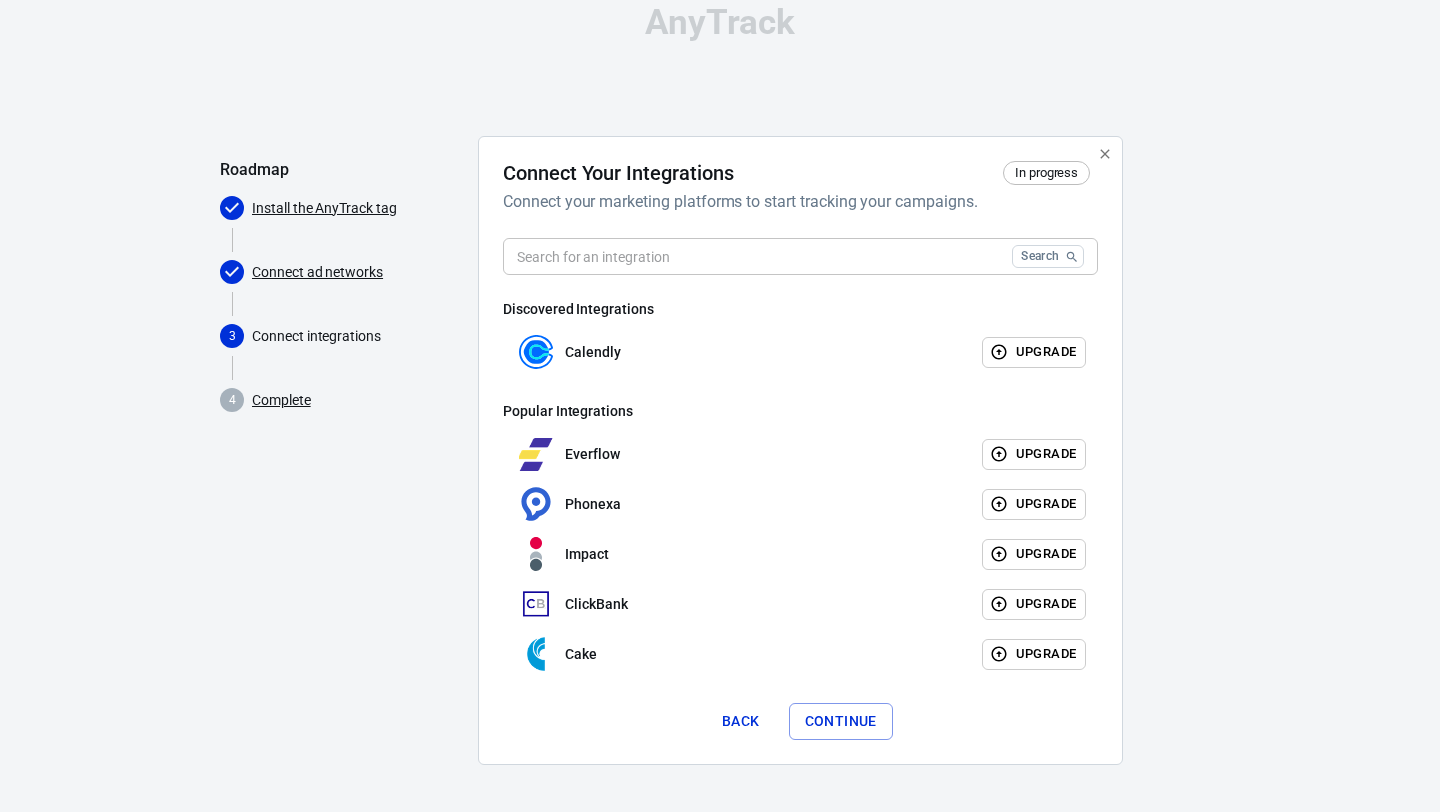 click on "Connect ad networks" at bounding box center (317, 272) 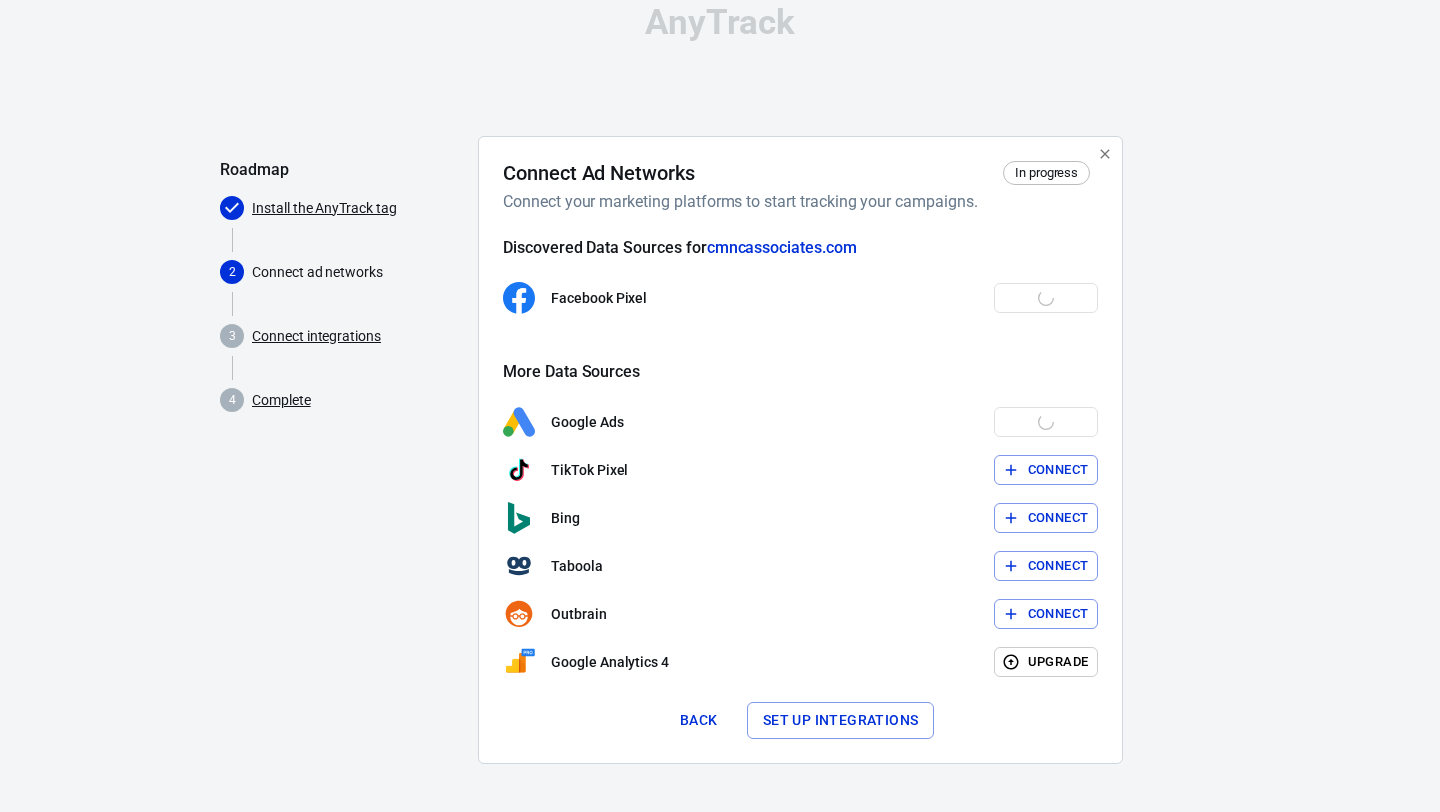 scroll, scrollTop: 26, scrollLeft: 0, axis: vertical 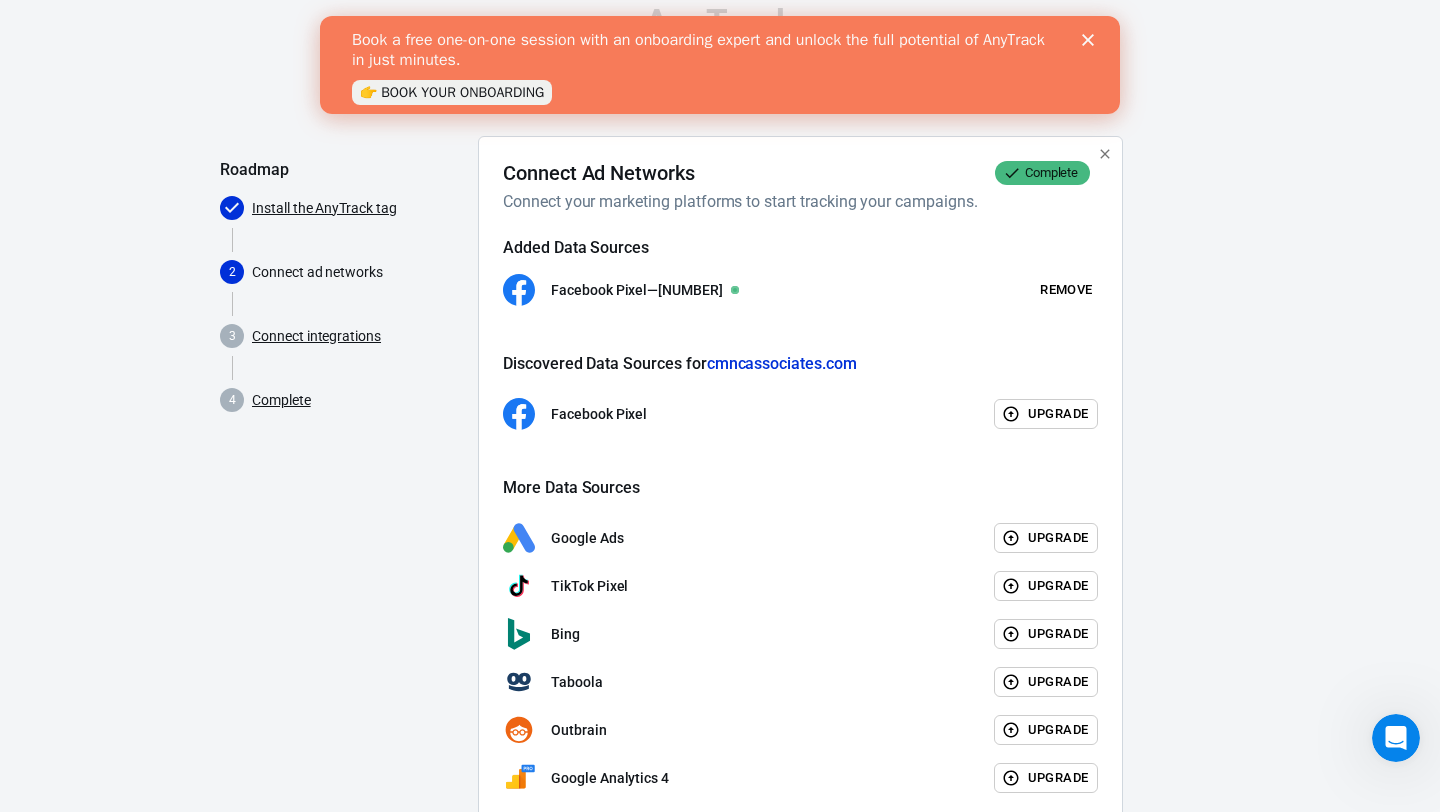 click on "Connect ad networks" at bounding box center [357, 272] 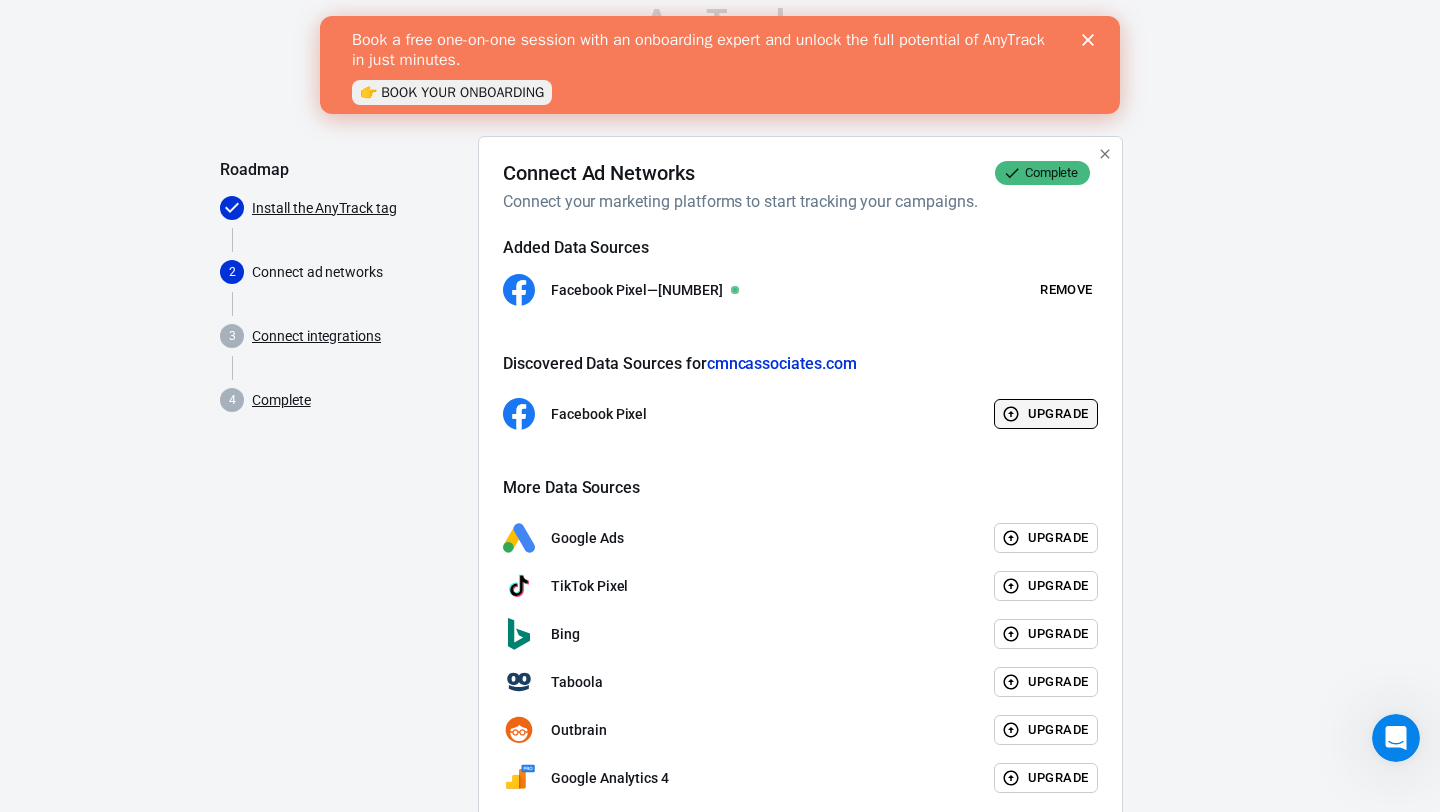 scroll, scrollTop: 0, scrollLeft: 0, axis: both 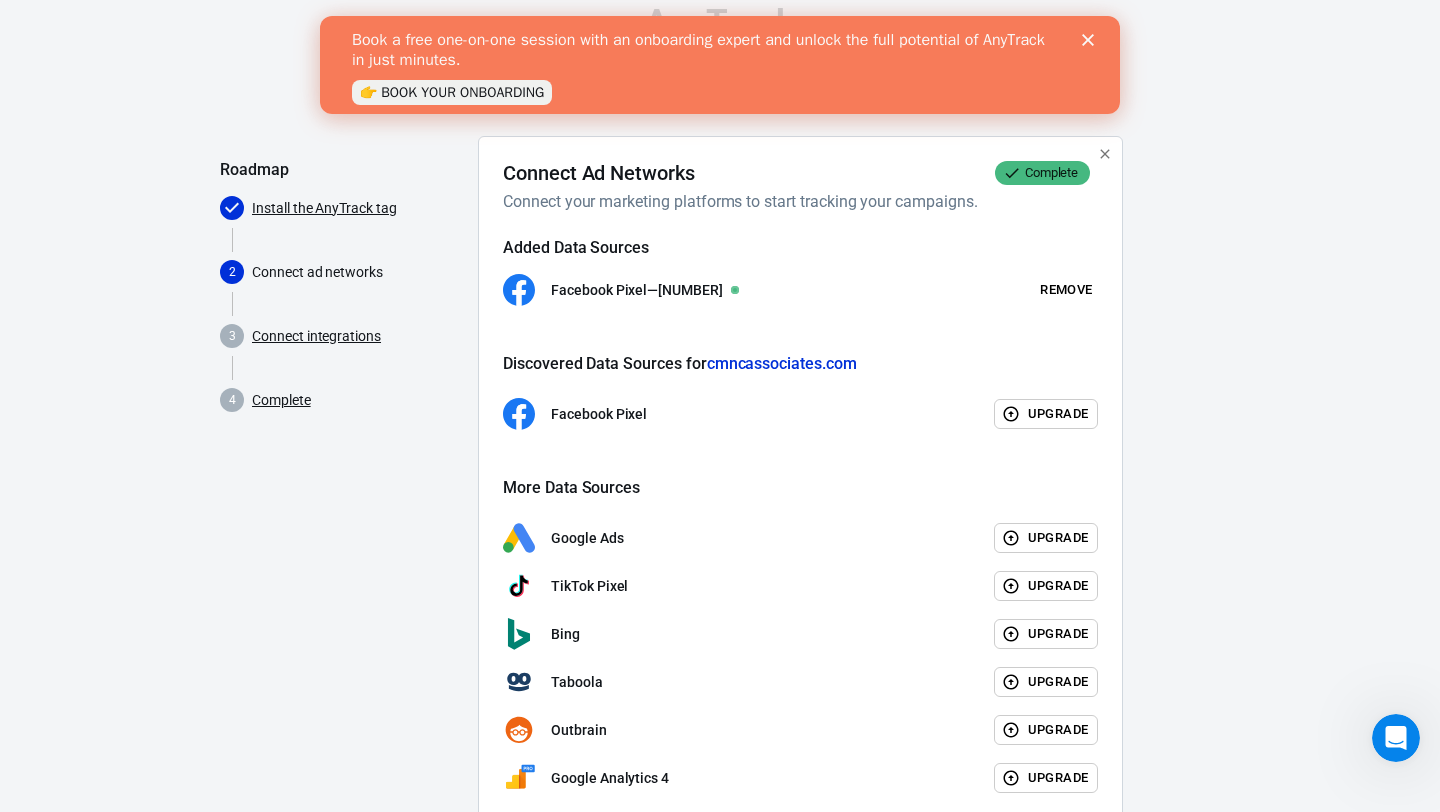 click on "Connect integrations" at bounding box center [316, 336] 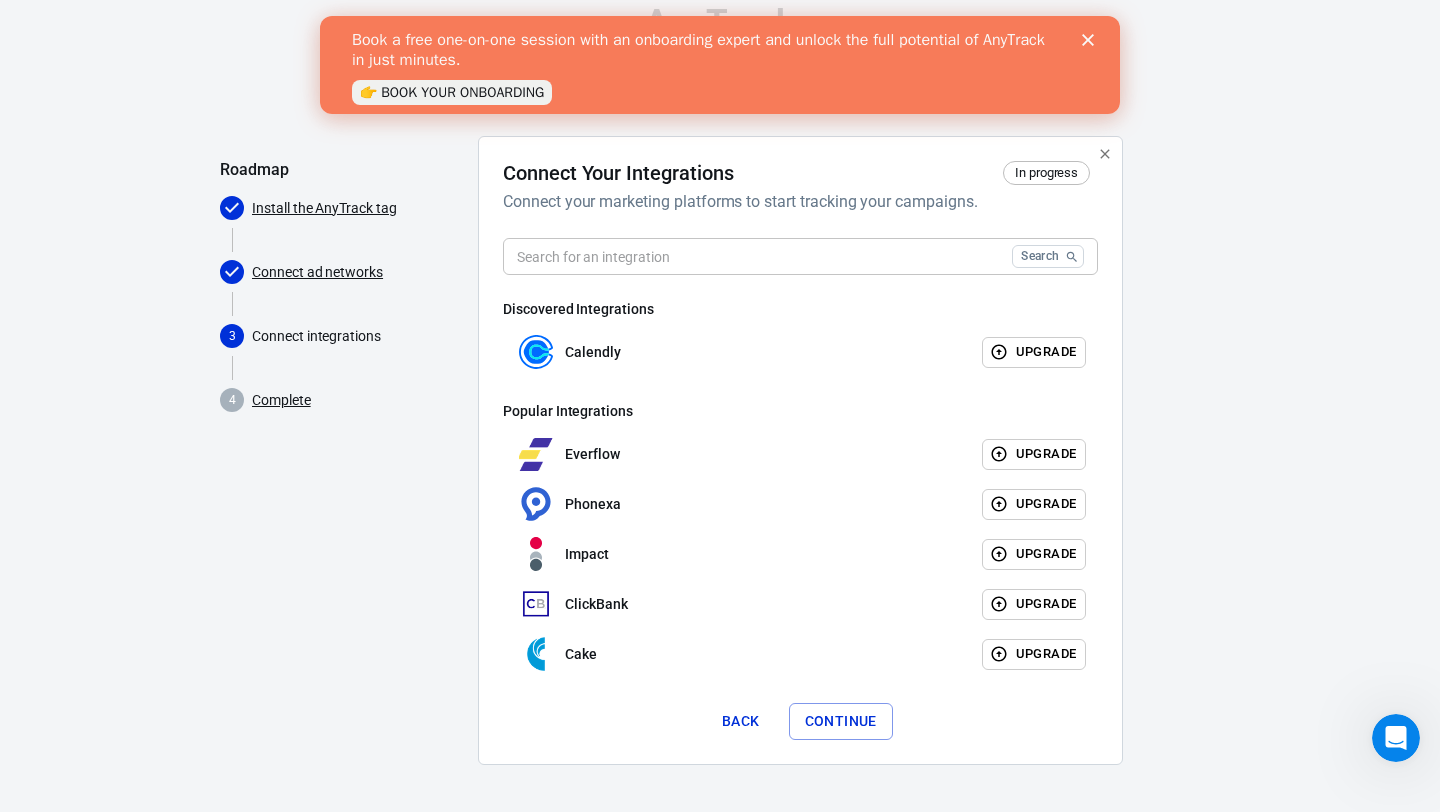 scroll, scrollTop: 0, scrollLeft: 0, axis: both 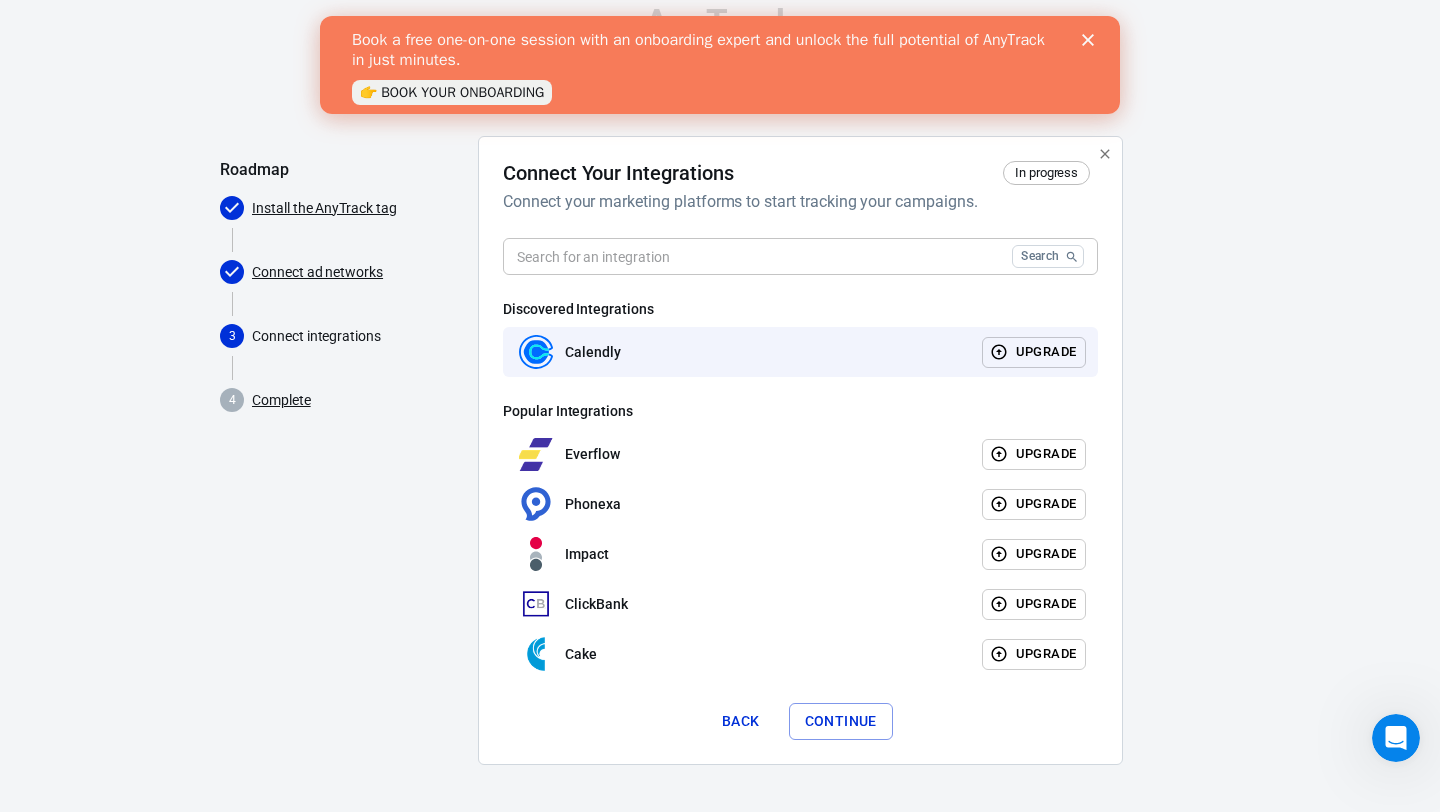 click on "Calendly Upgrade" at bounding box center (800, 352) 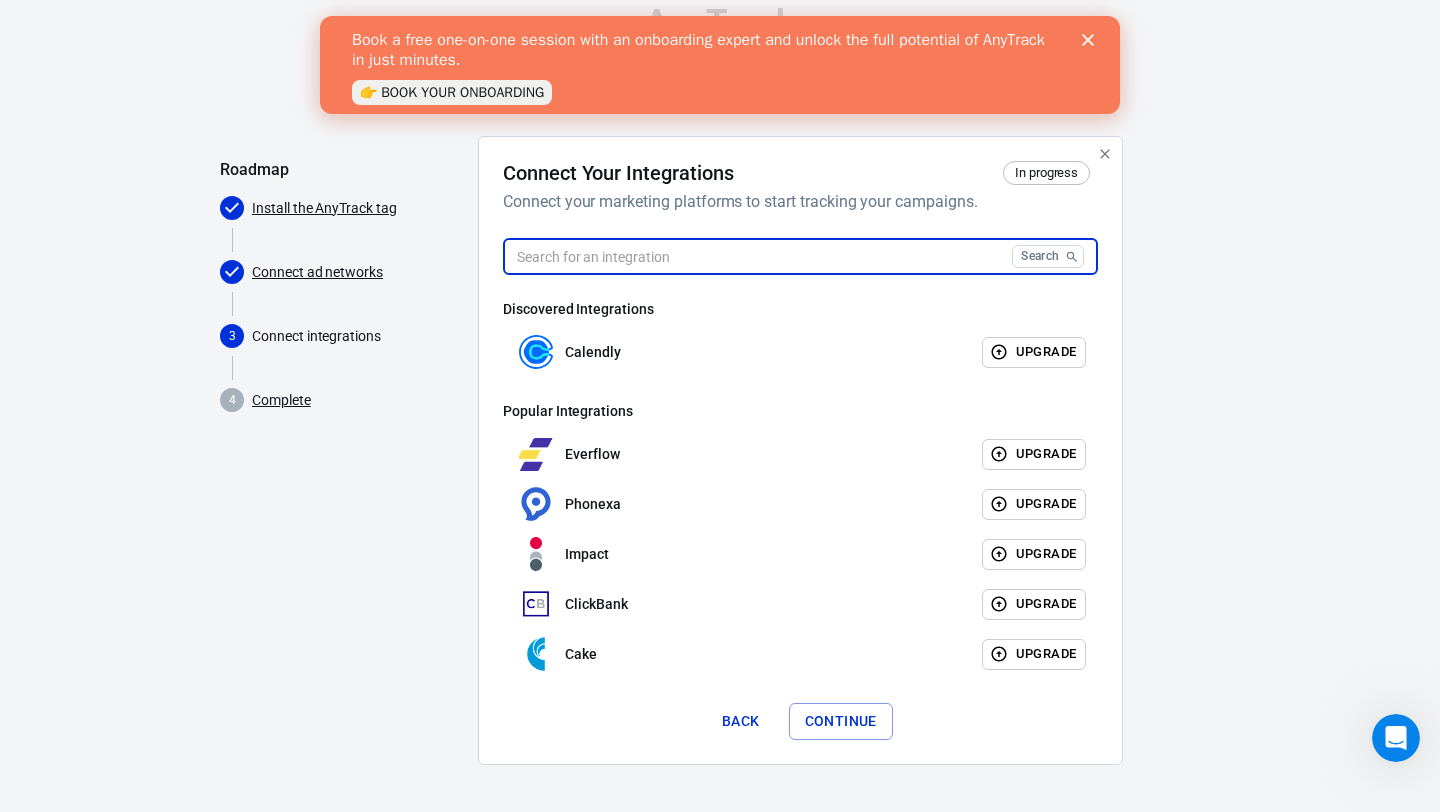 click at bounding box center [753, 256] 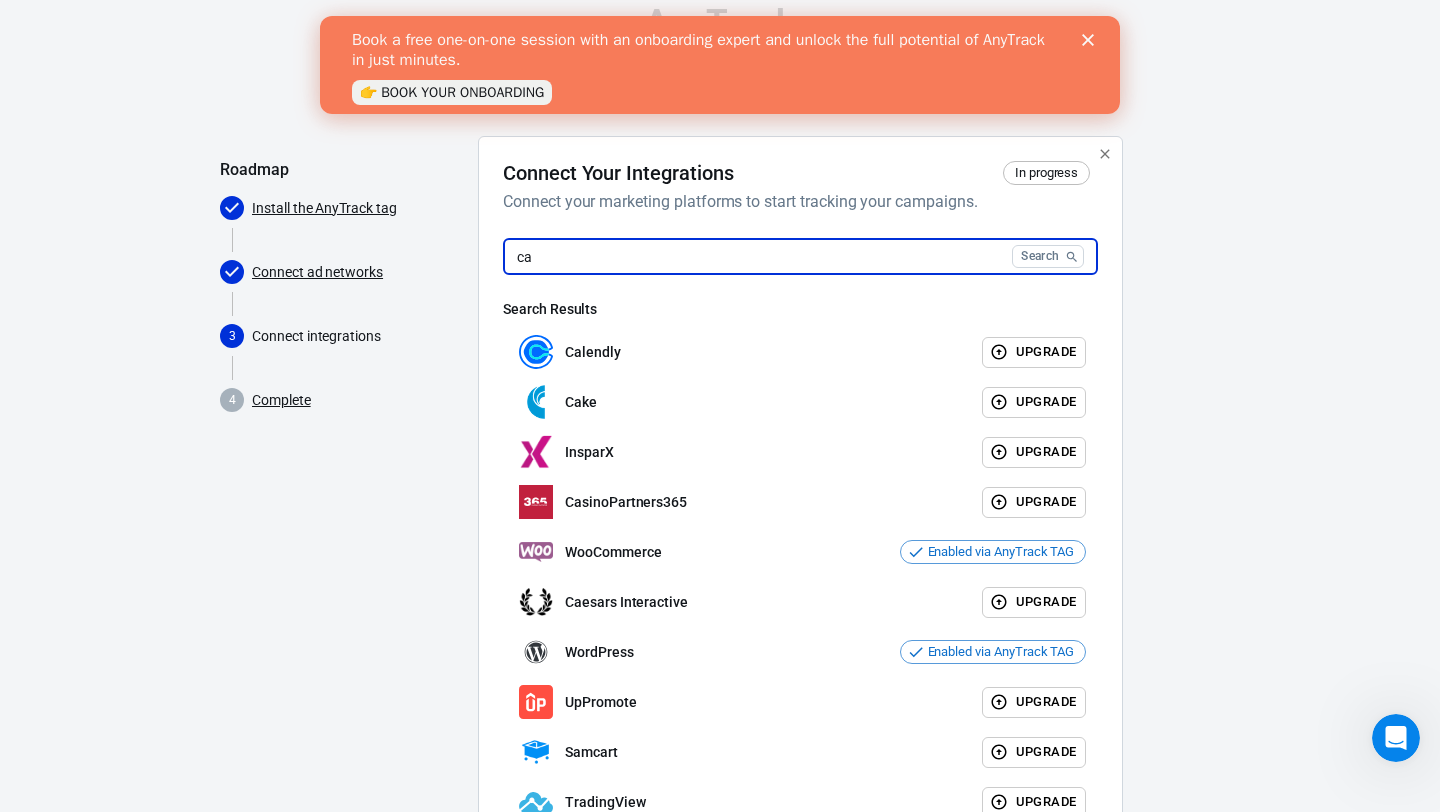 type on "c" 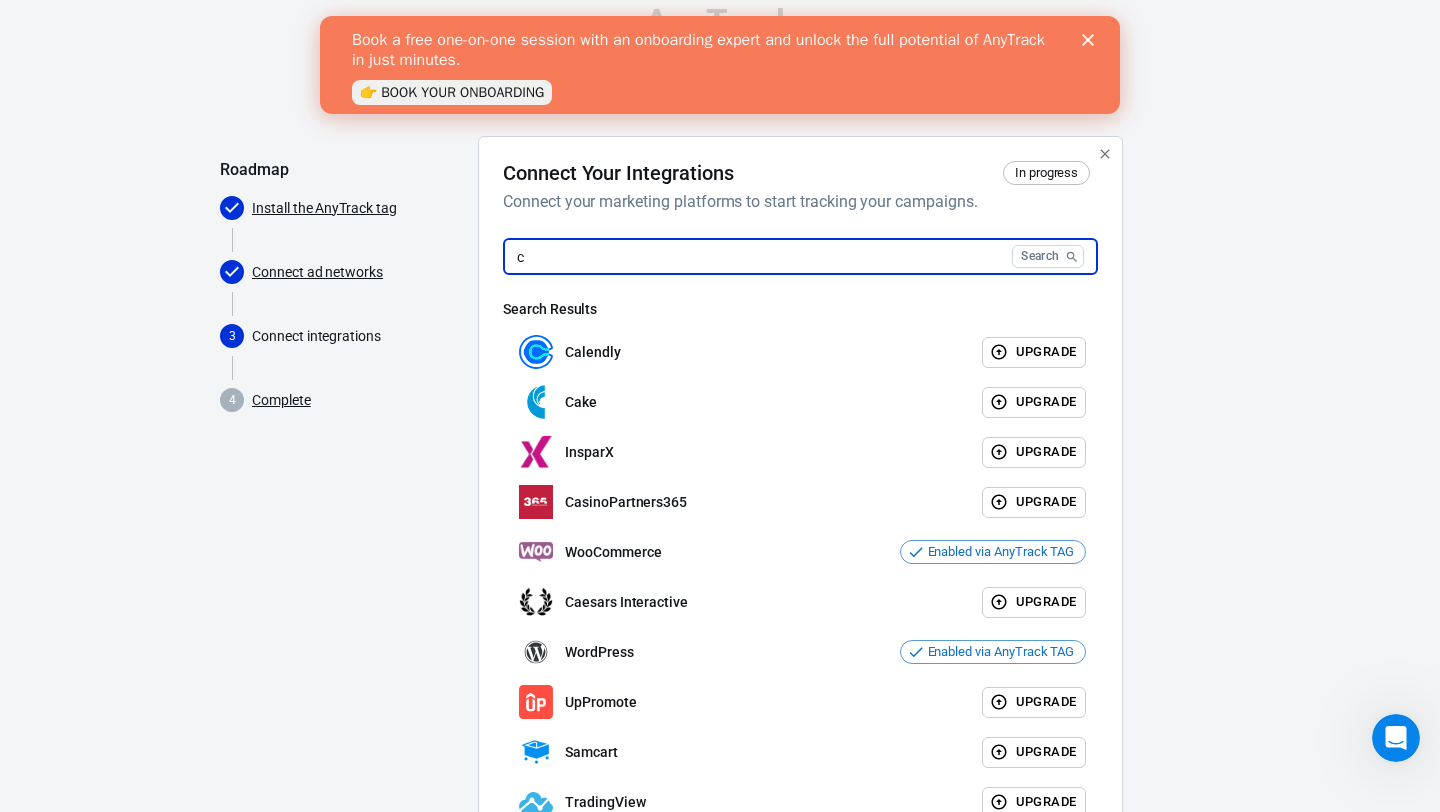 type 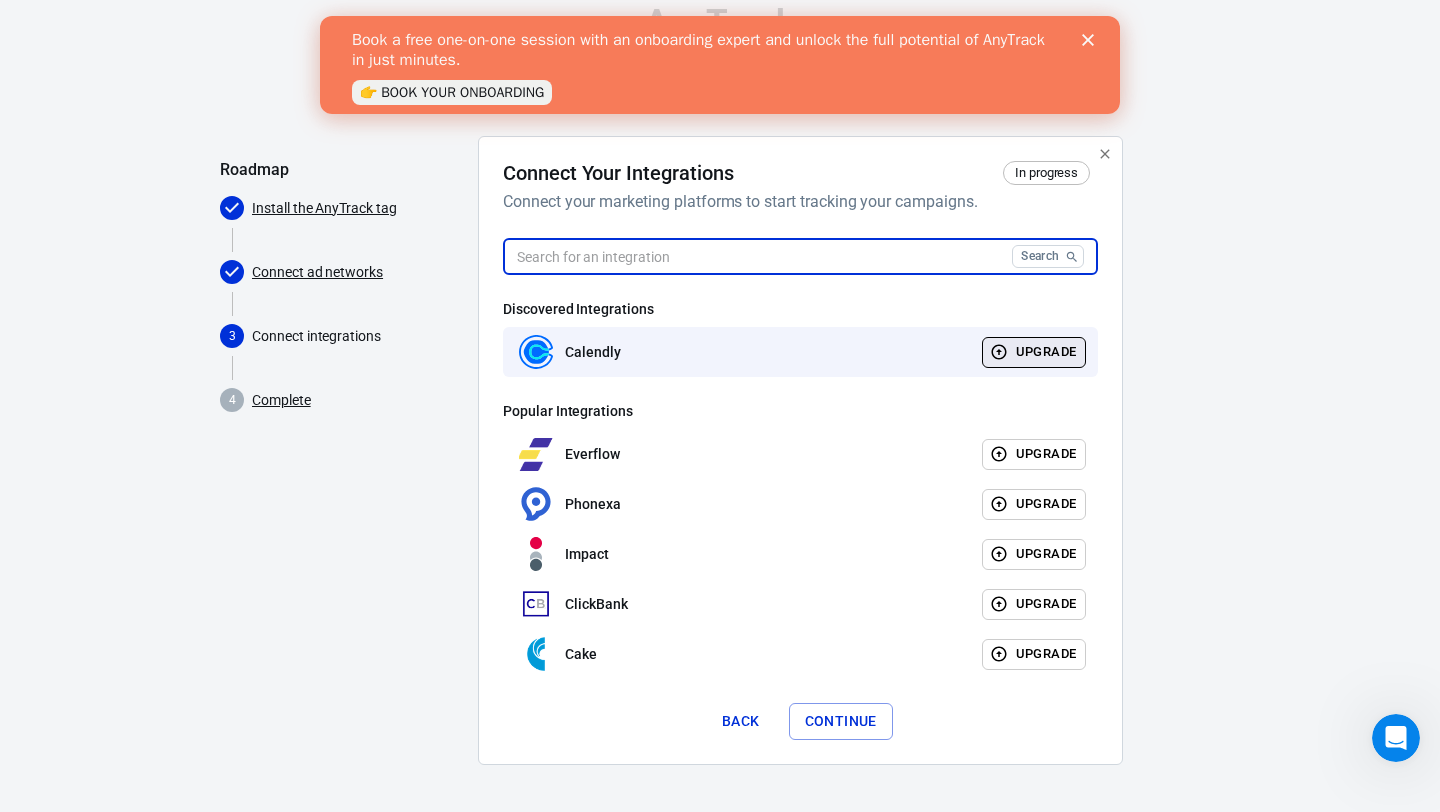 click on "Upgrade" at bounding box center (1034, 352) 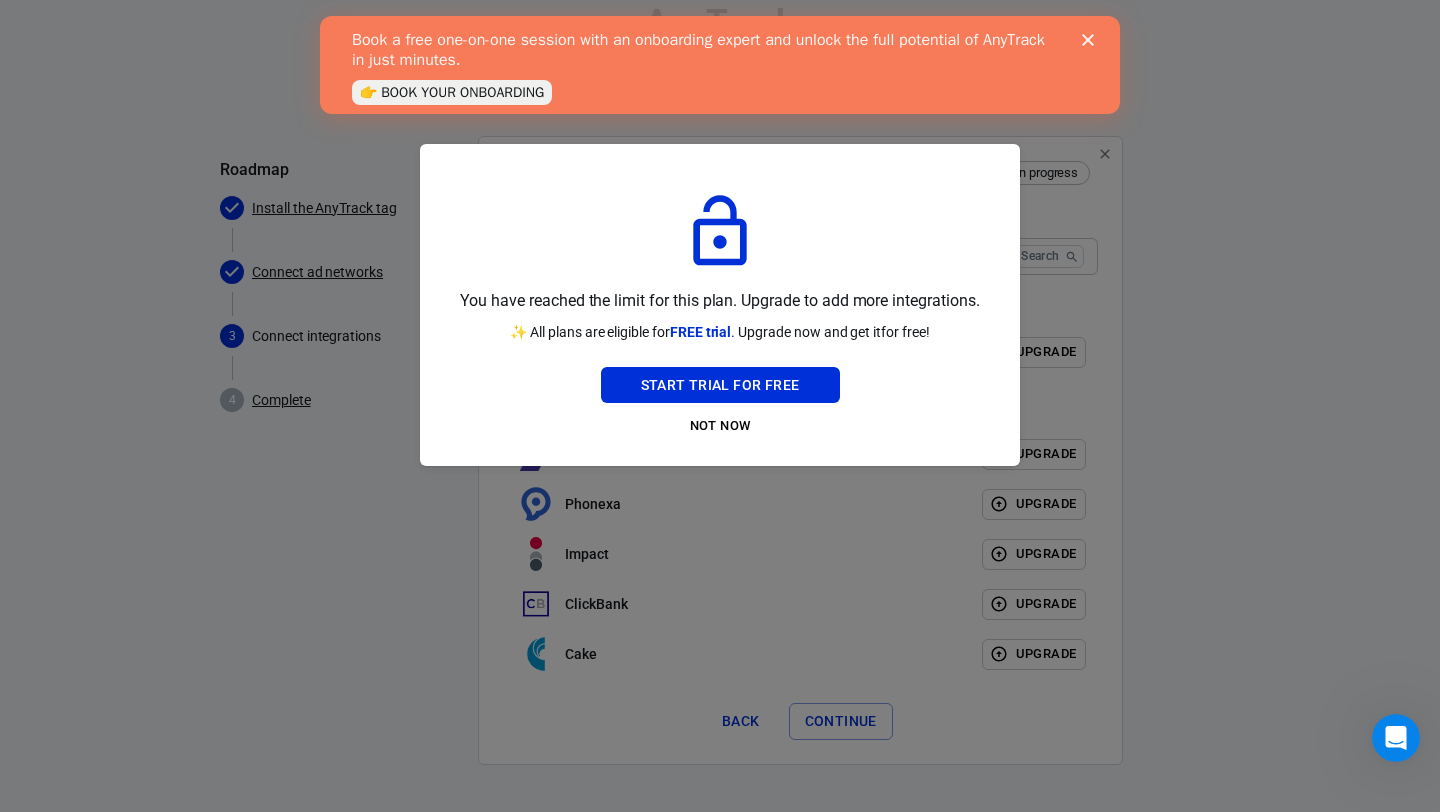 click 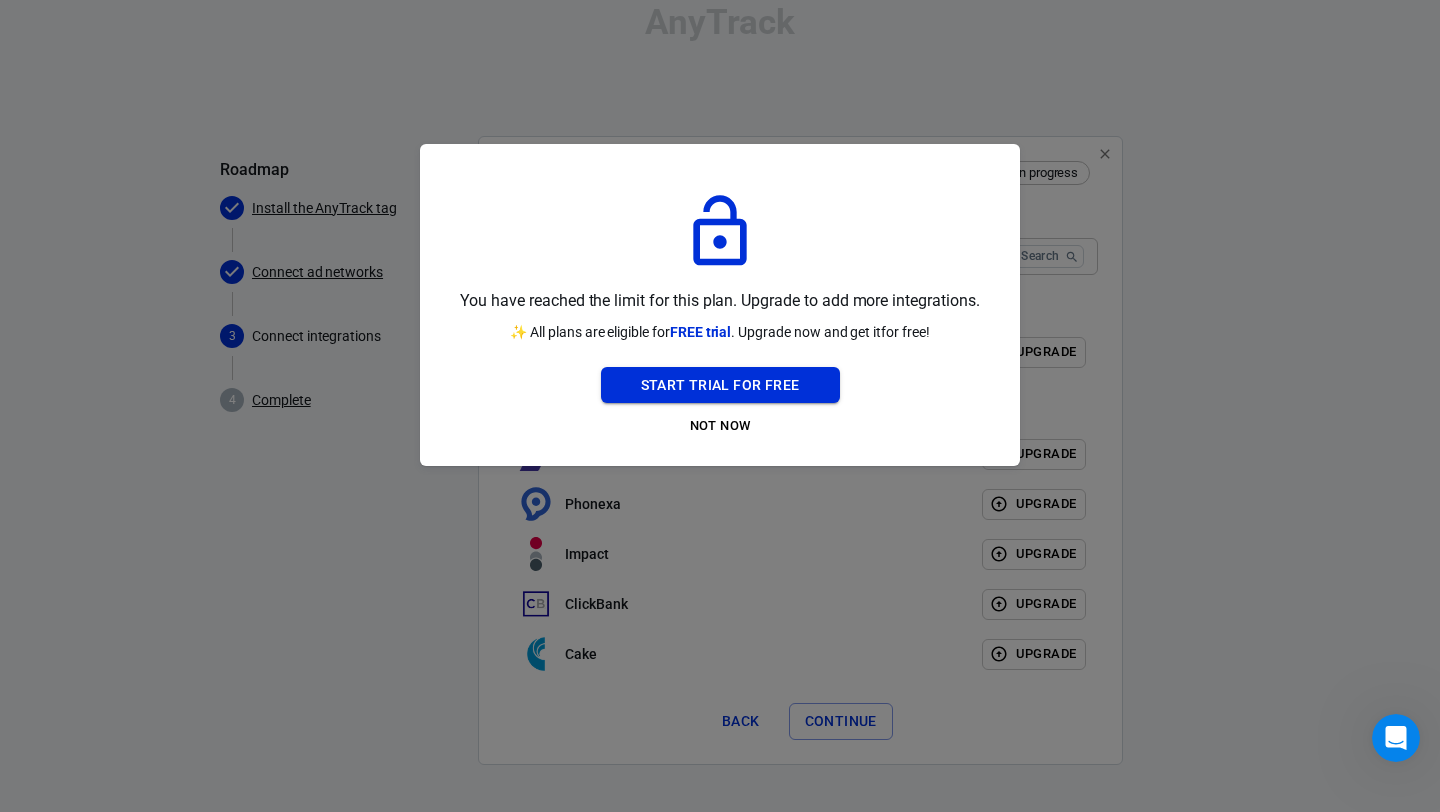 click on "Start Trial For Free" at bounding box center [720, 385] 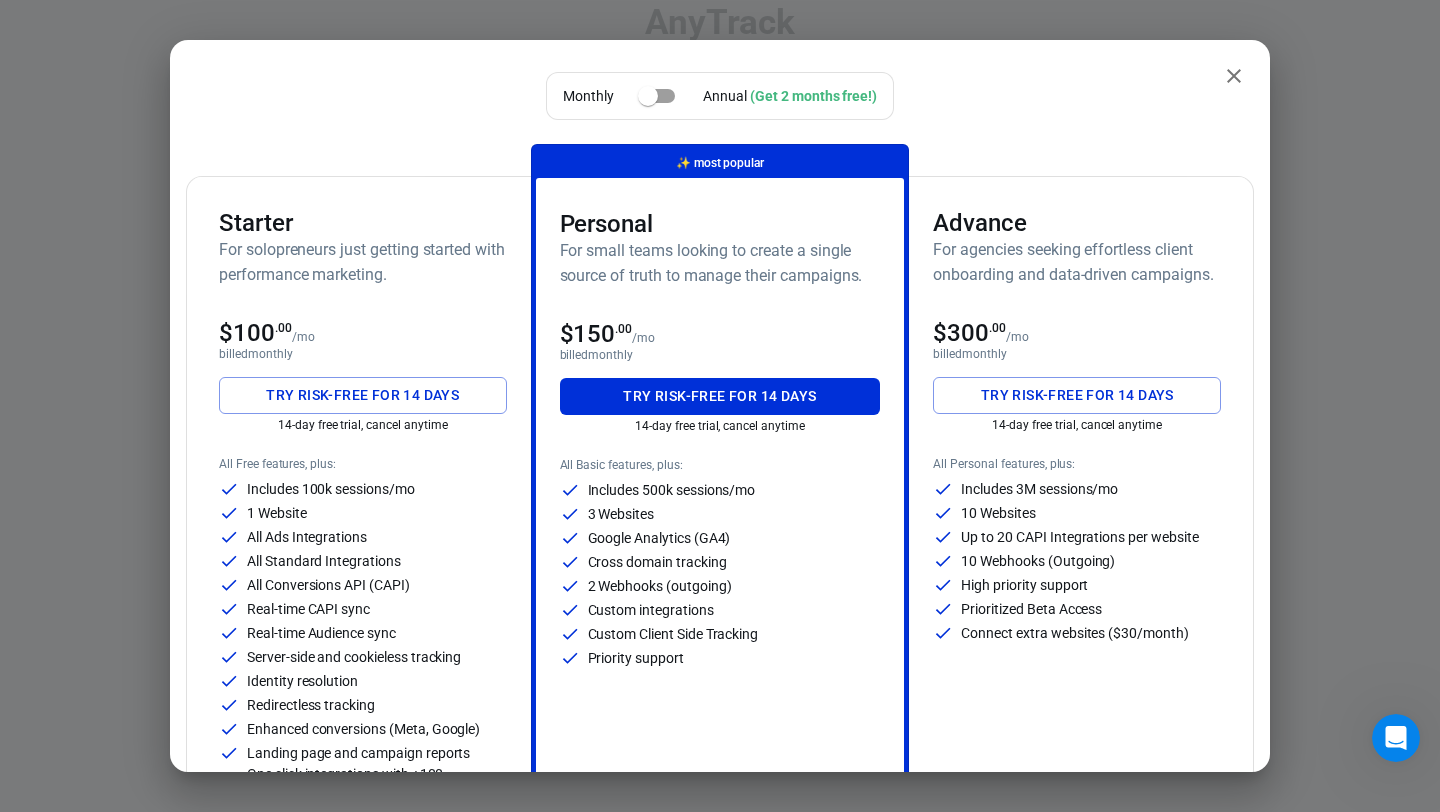 click on "Try risk-free for 14 days" at bounding box center [363, 395] 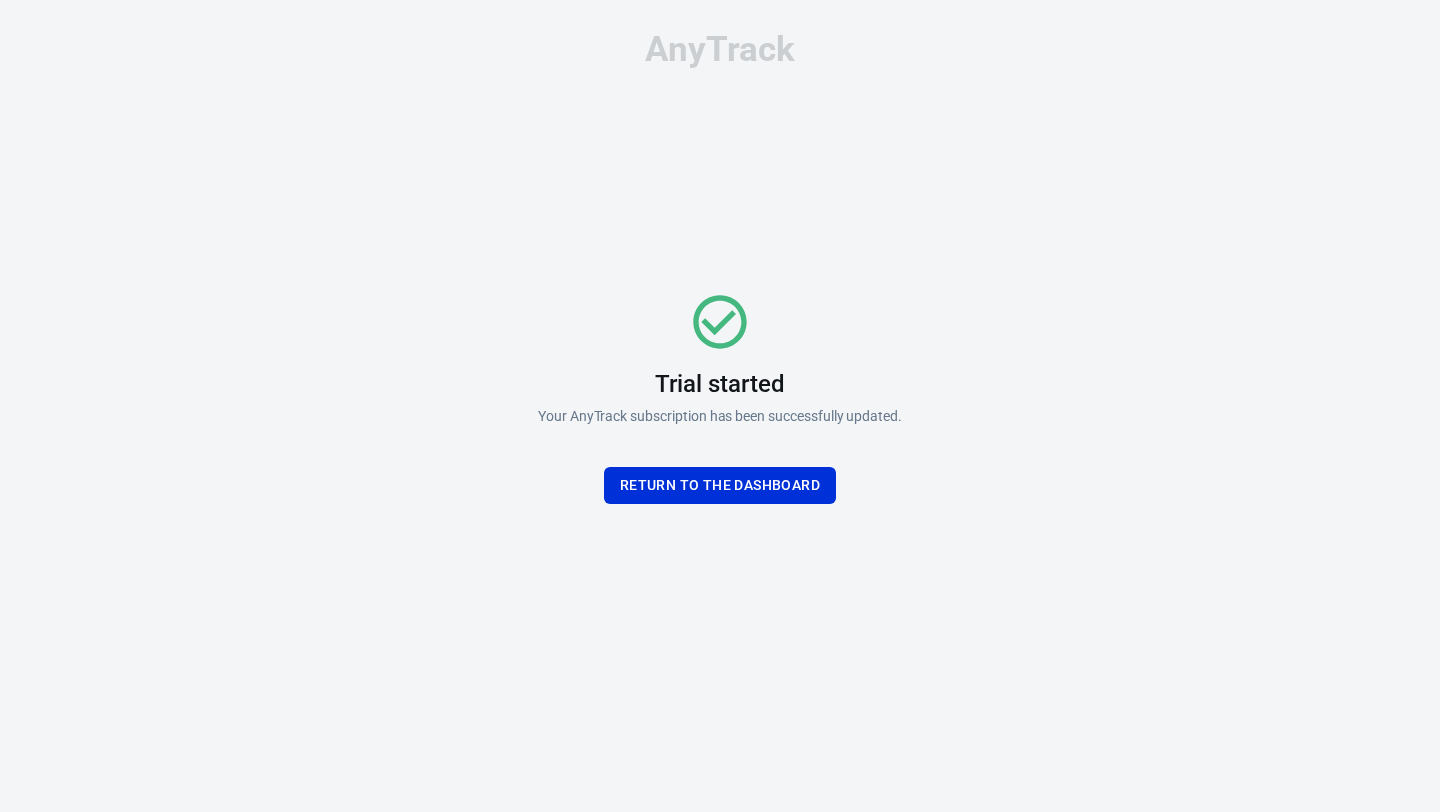 scroll, scrollTop: 0, scrollLeft: 0, axis: both 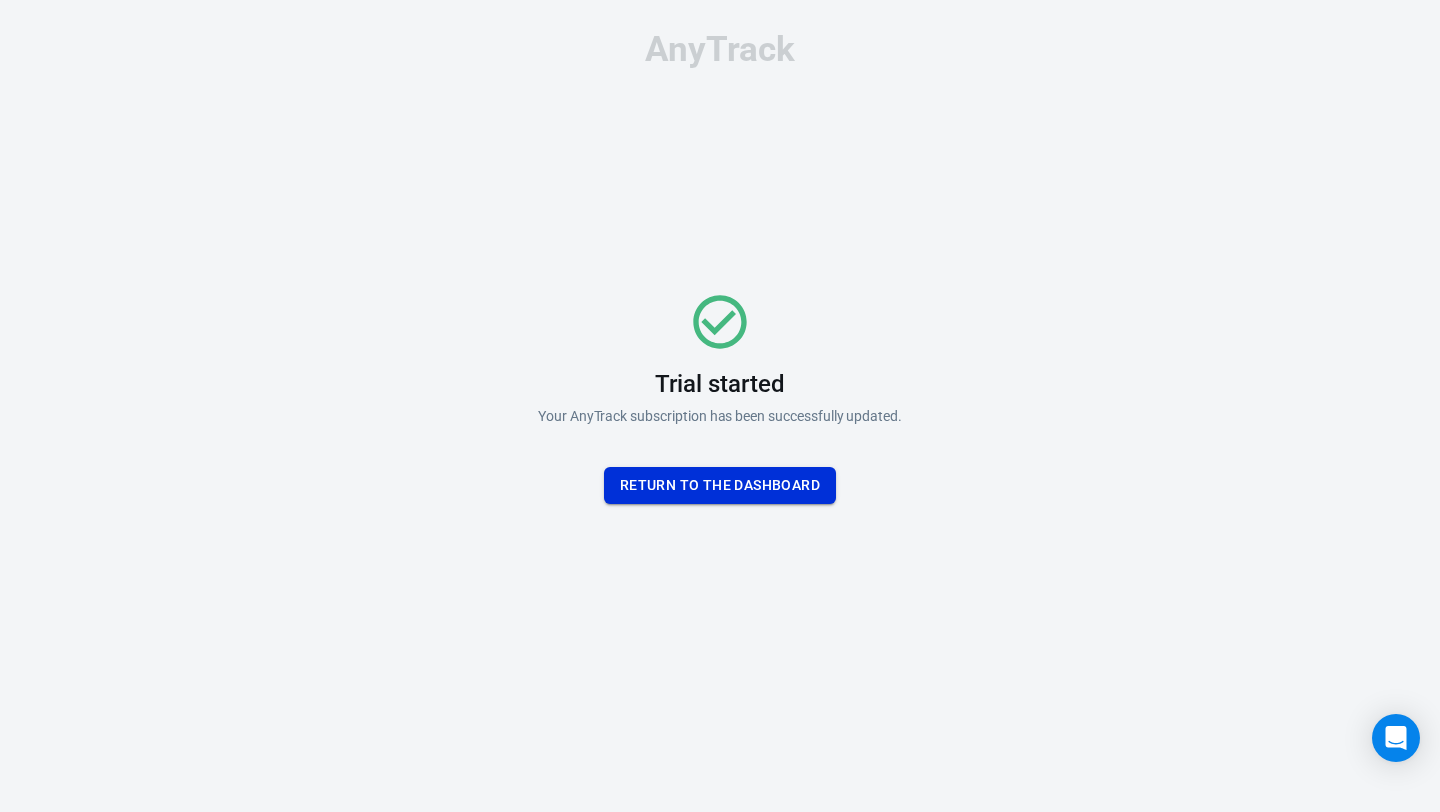 click on "Return To the dashboard" at bounding box center (720, 485) 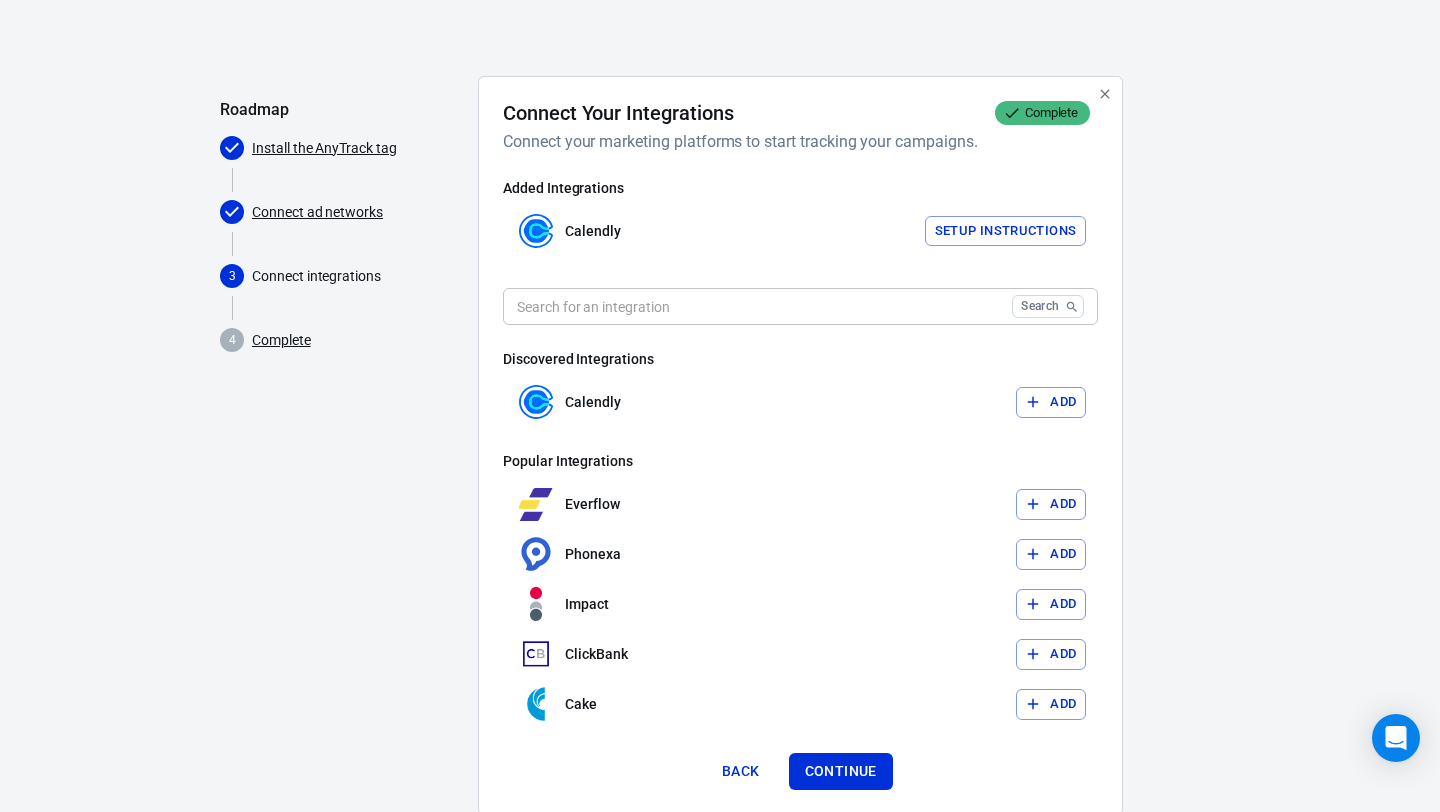 scroll, scrollTop: 105, scrollLeft: 0, axis: vertical 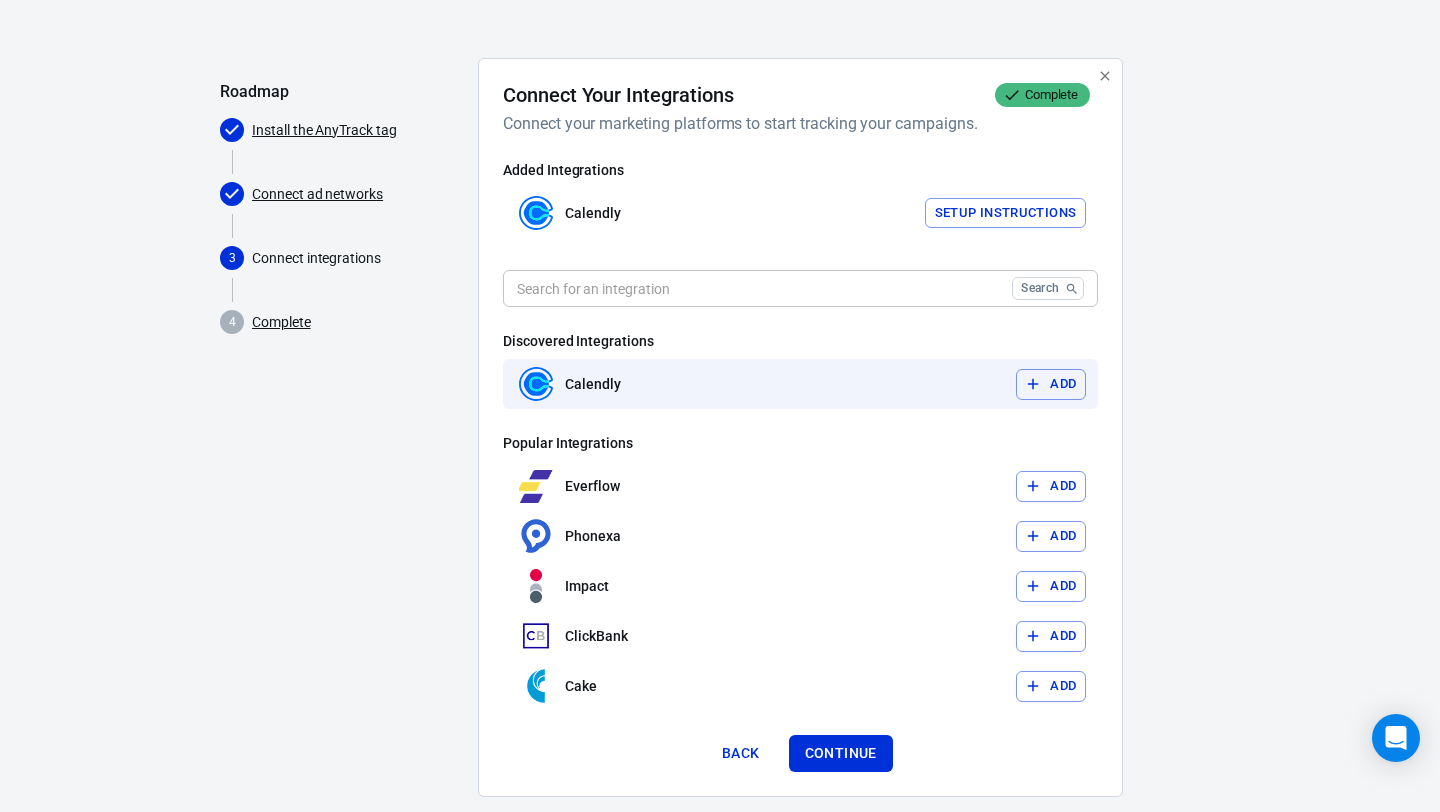 click on "Add" at bounding box center [1051, 384] 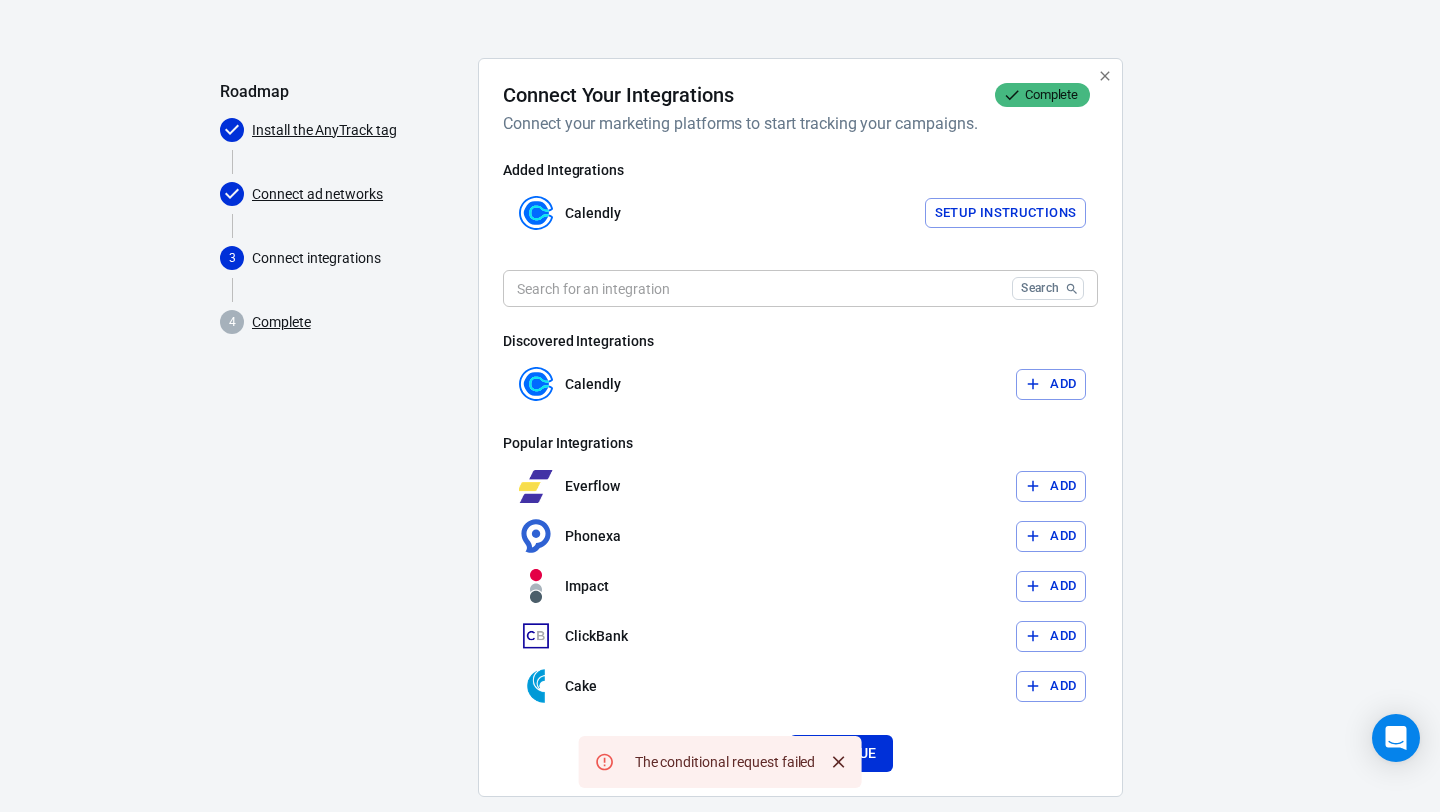 scroll, scrollTop: 137, scrollLeft: 0, axis: vertical 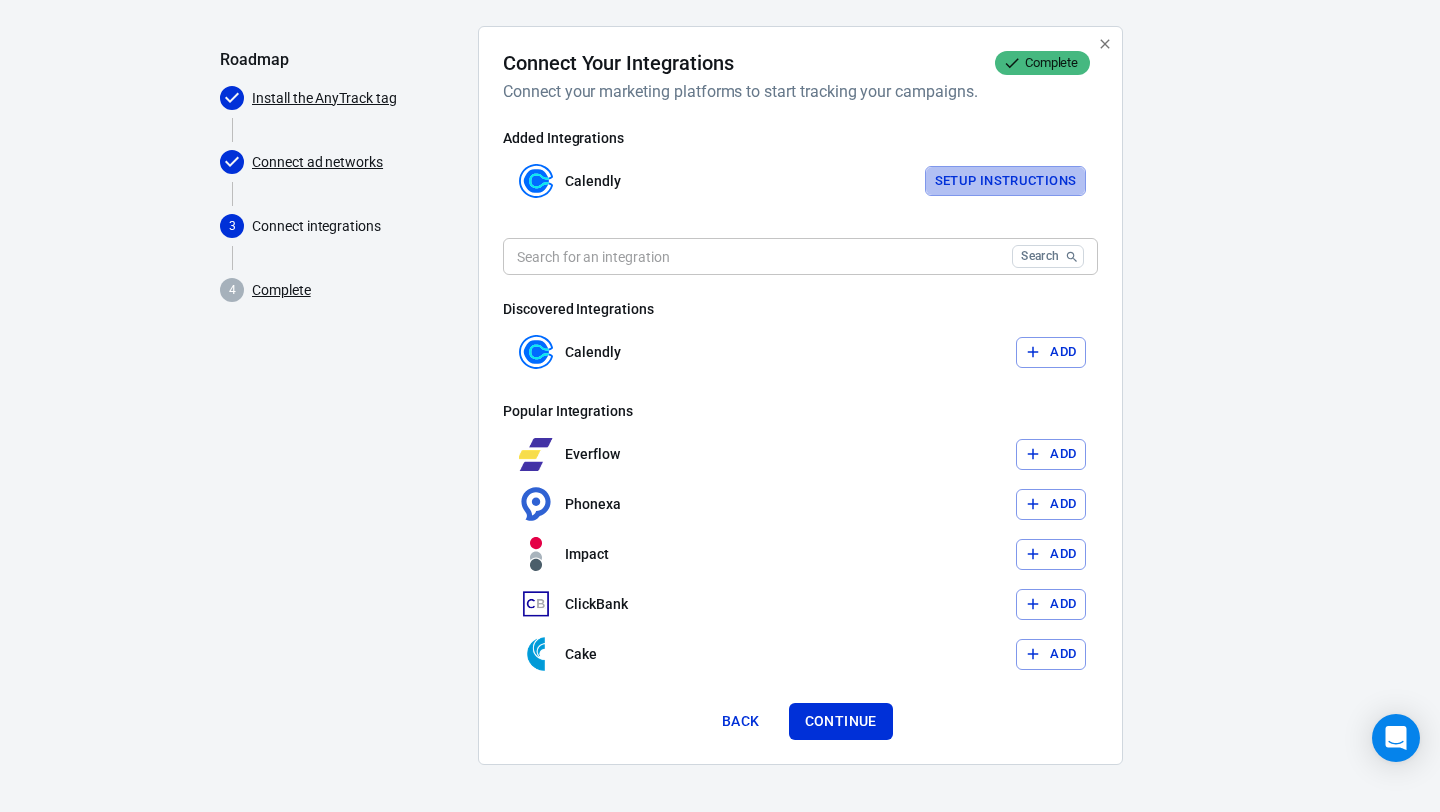 click on "Setup Instructions" at bounding box center (1006, 181) 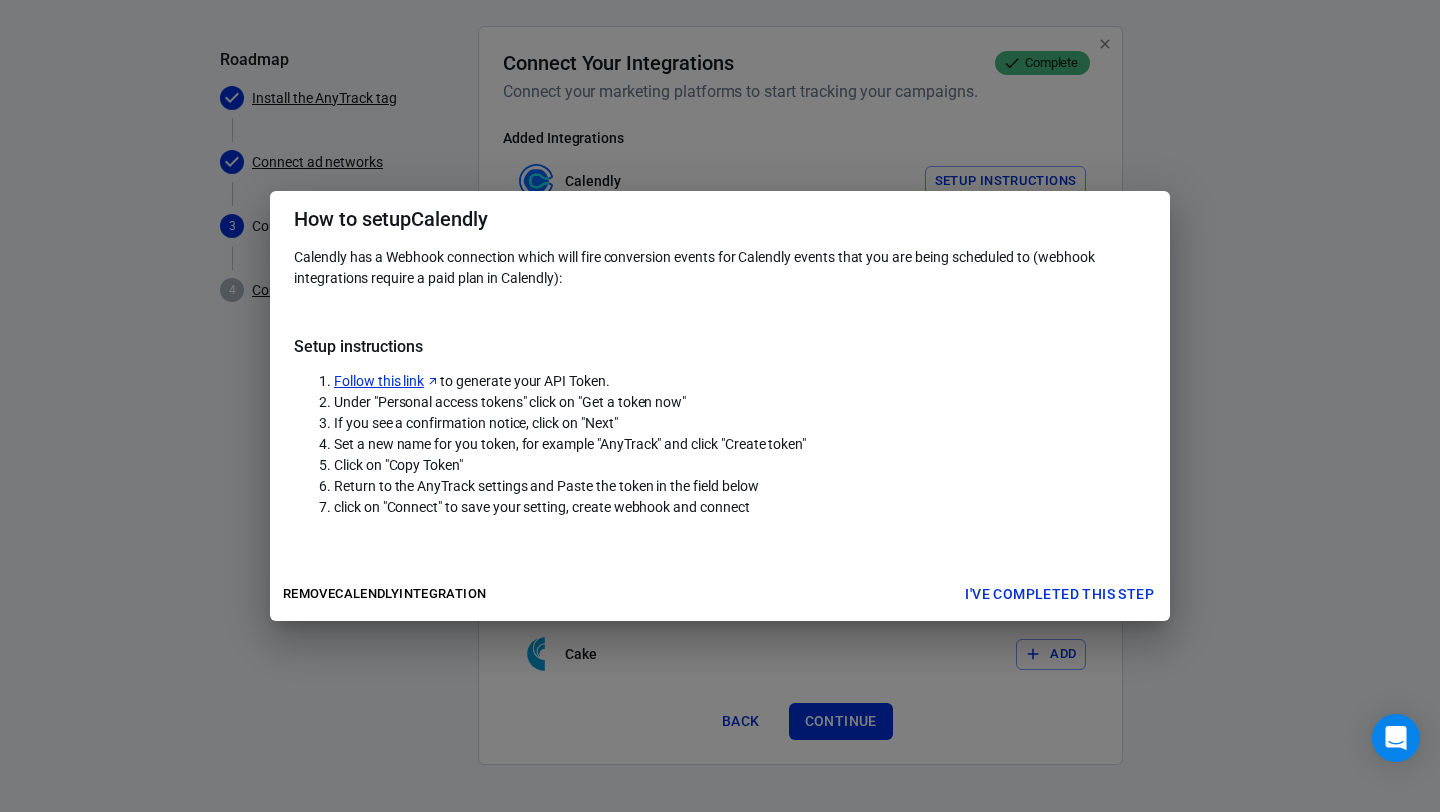 click on "I've completed this step" at bounding box center [1059, 594] 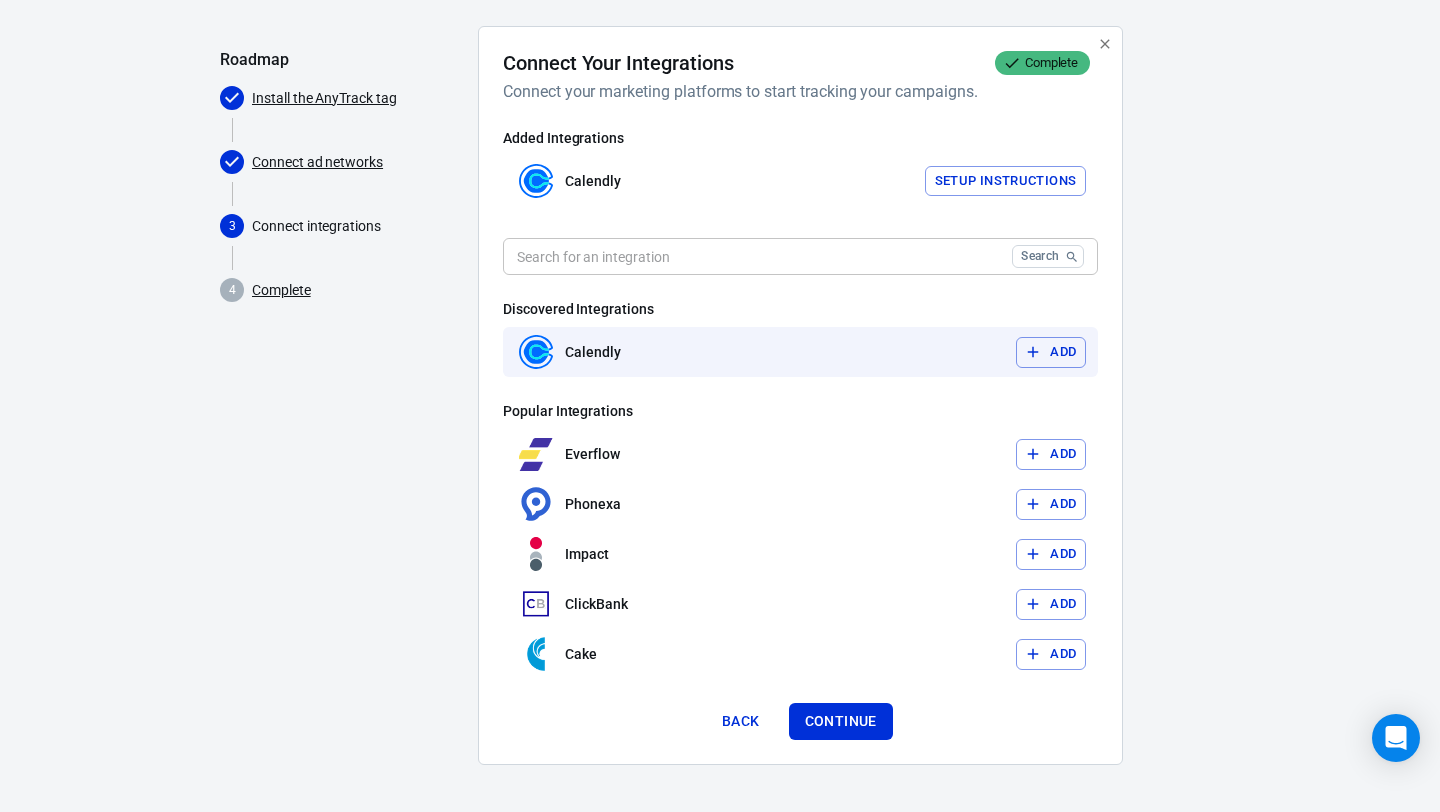 click 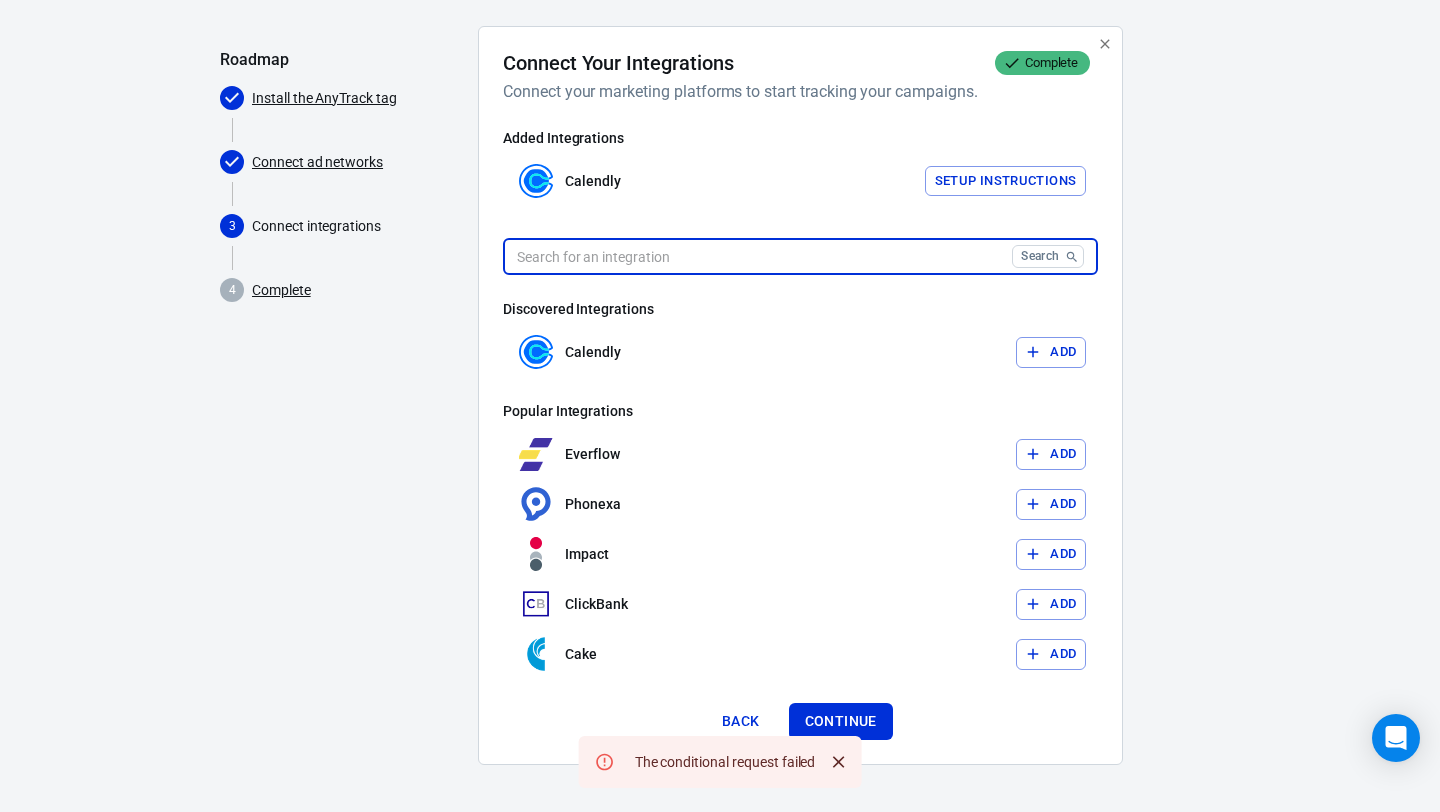 click at bounding box center (753, 256) 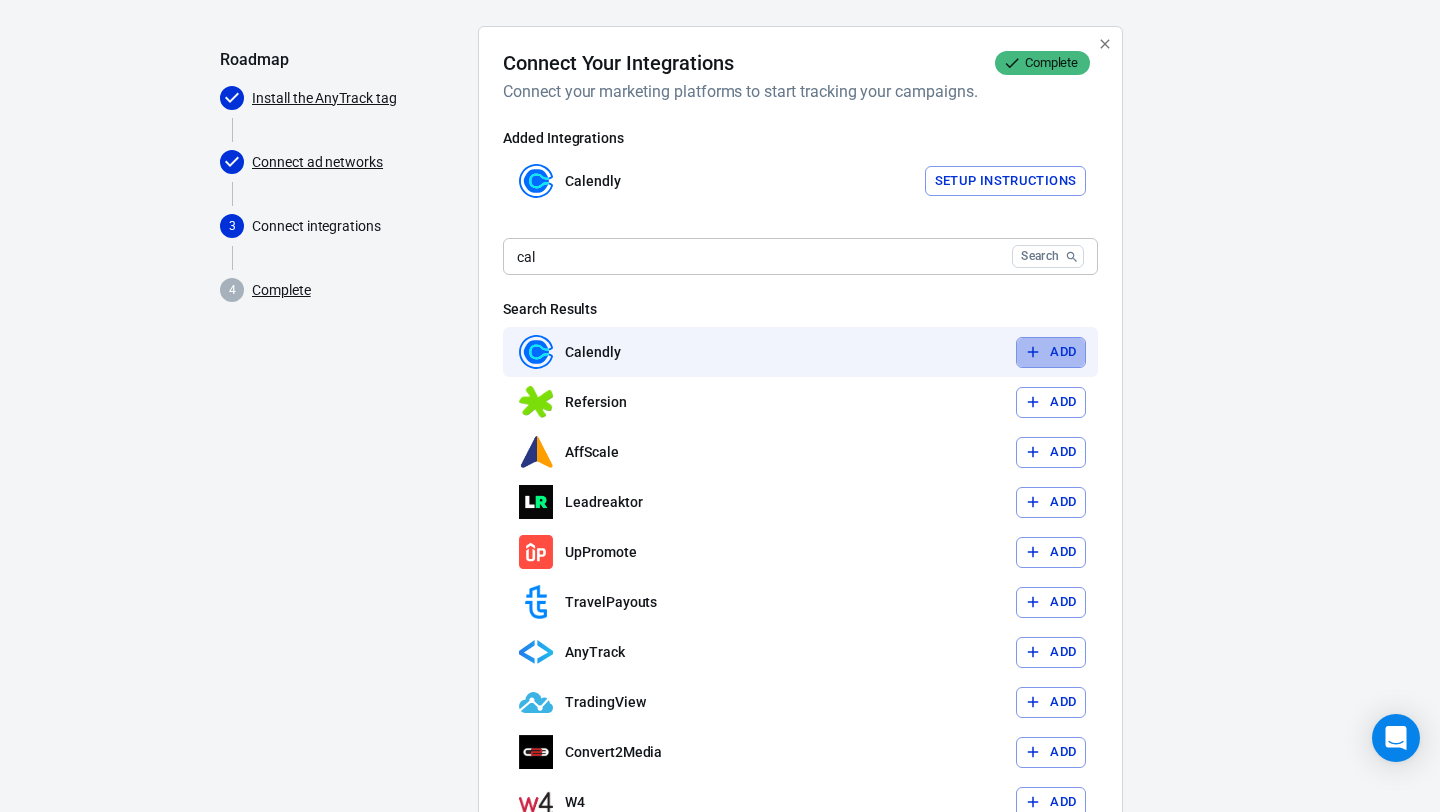 click on "Add" at bounding box center (1051, 352) 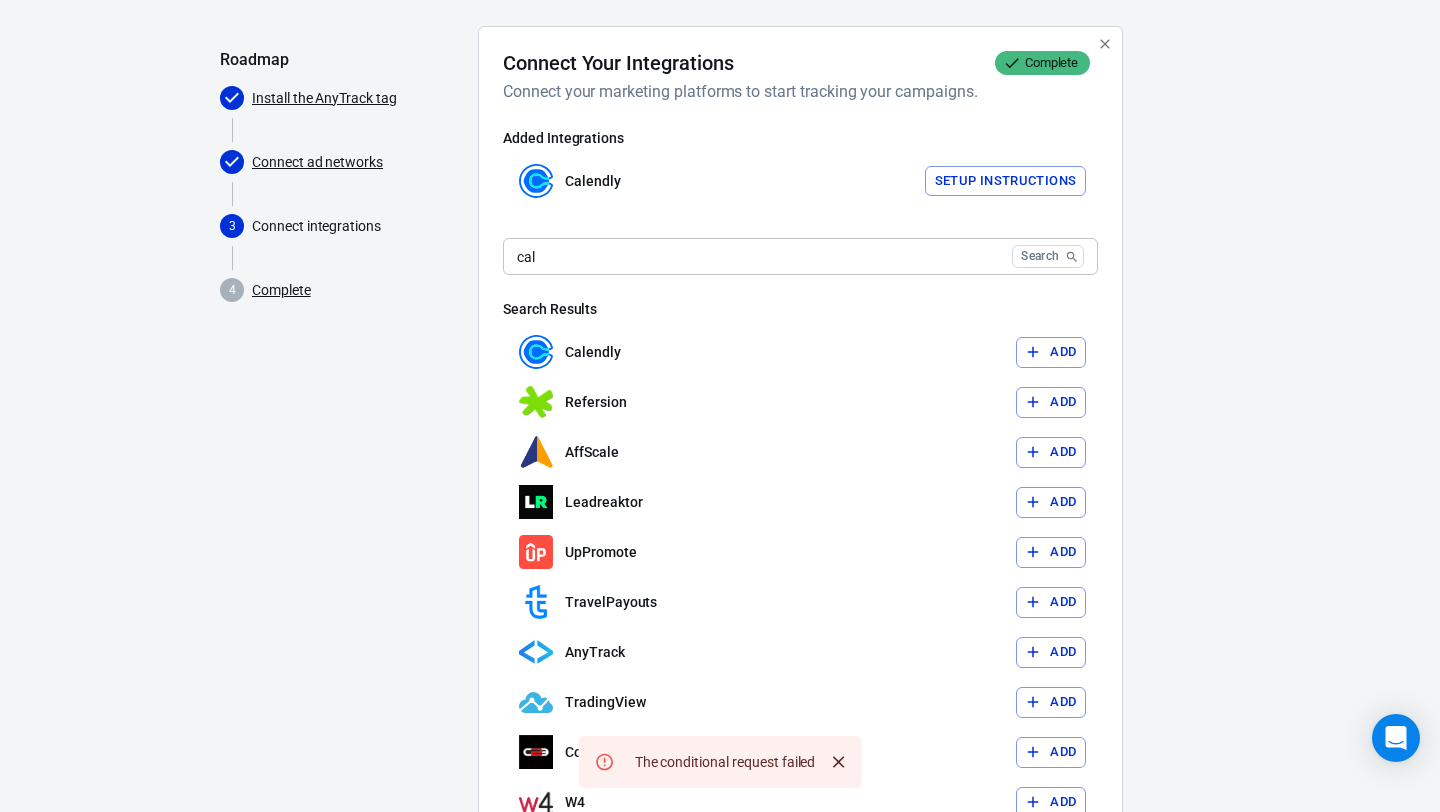 click on "cal" at bounding box center (753, 256) 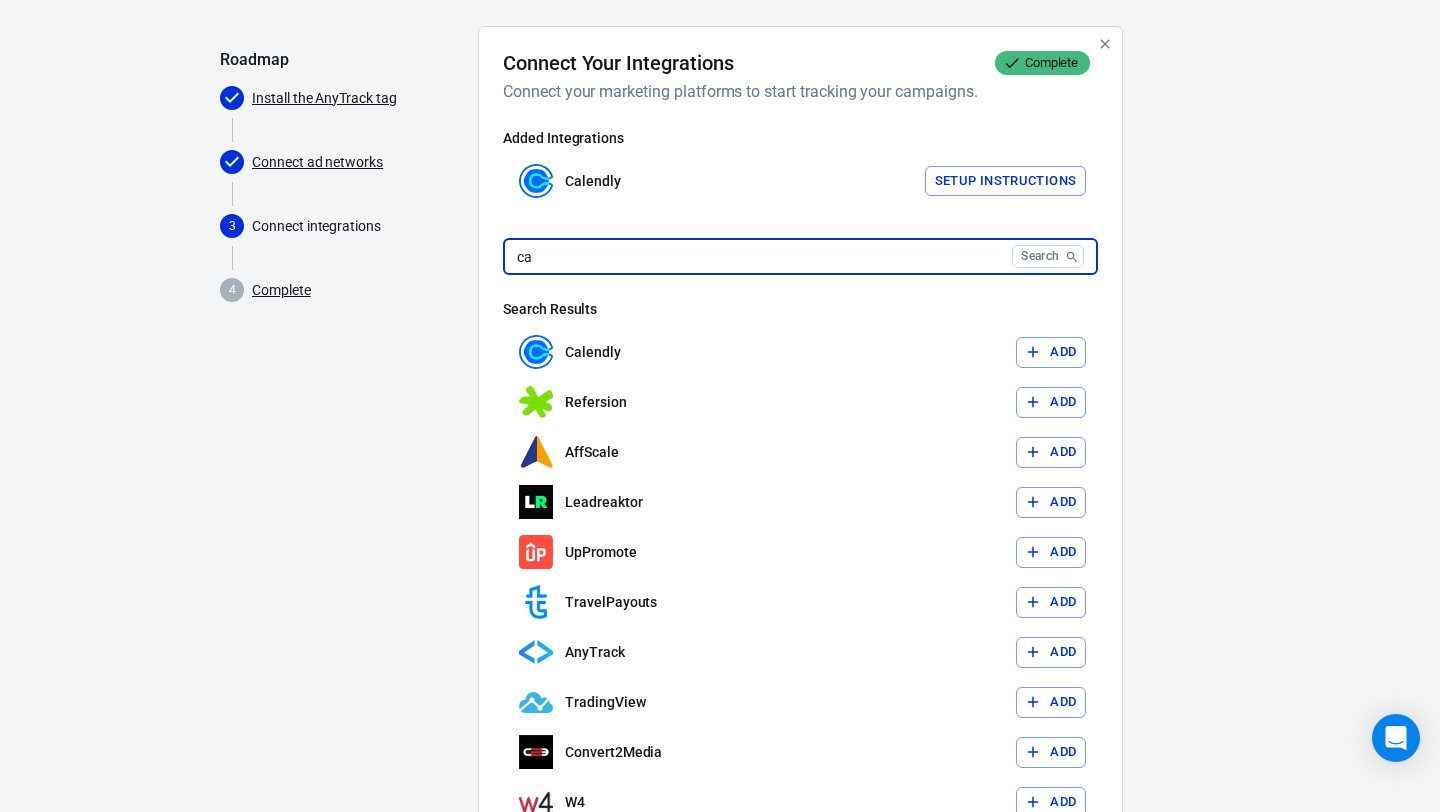 type on "c" 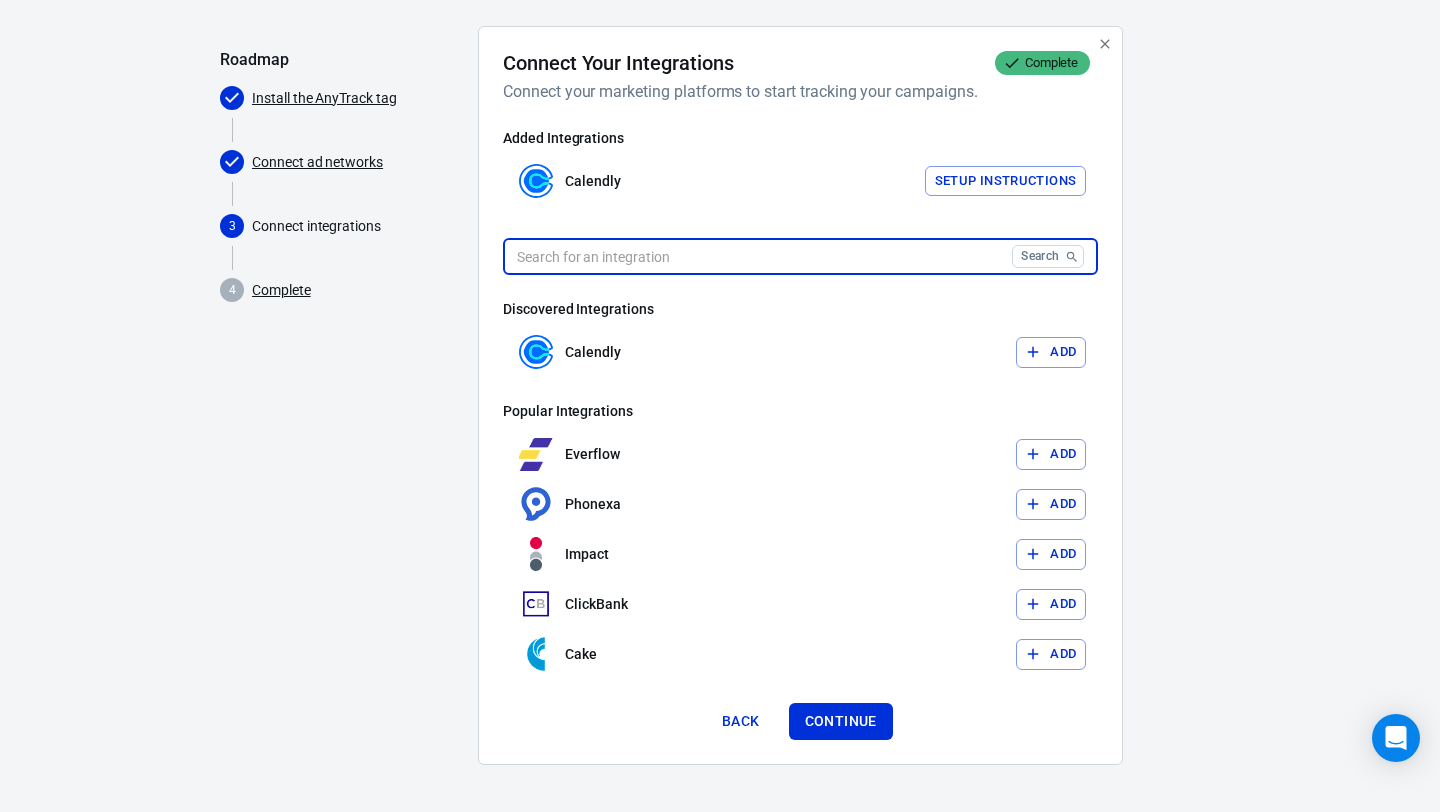 type 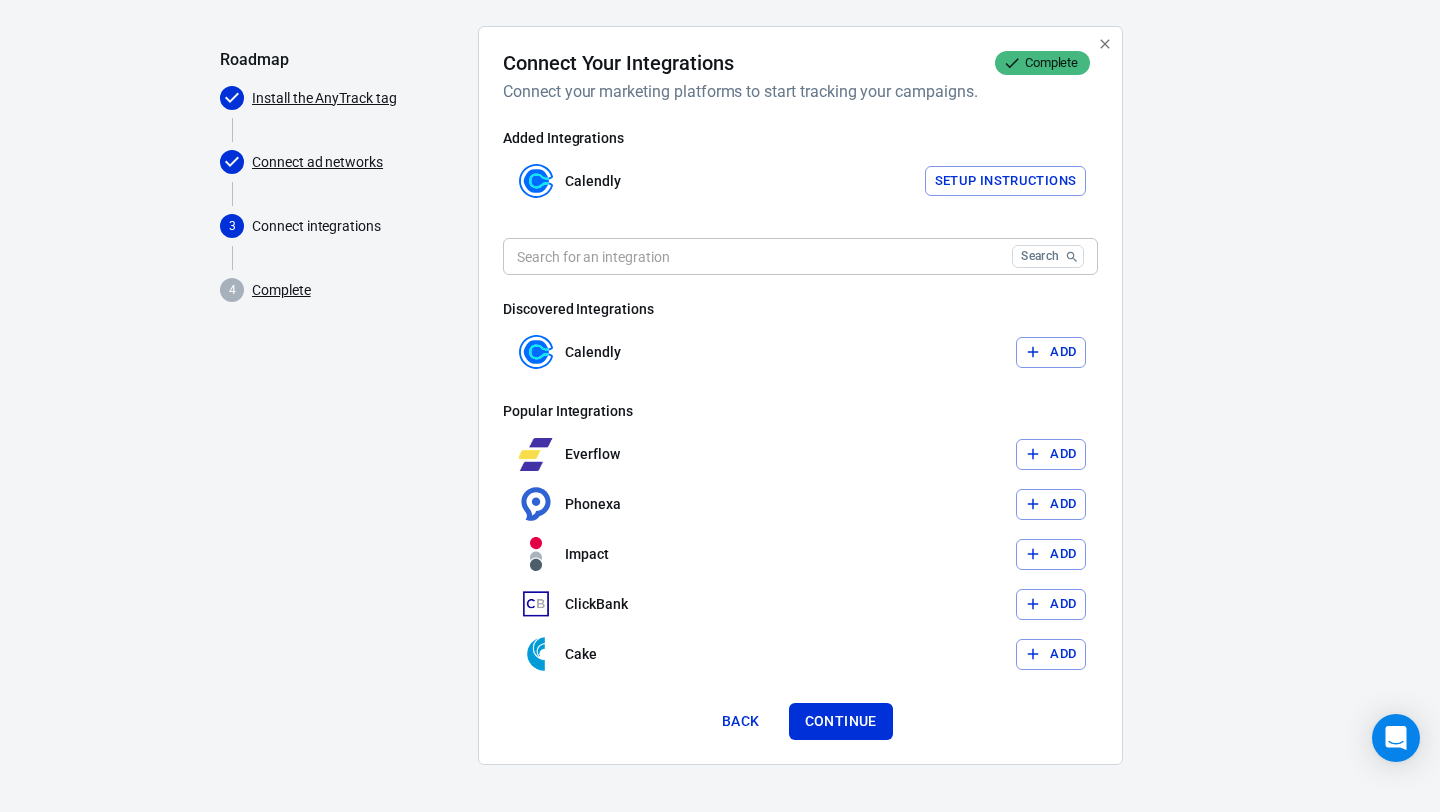 click on "Setup Instructions" at bounding box center [1006, 181] 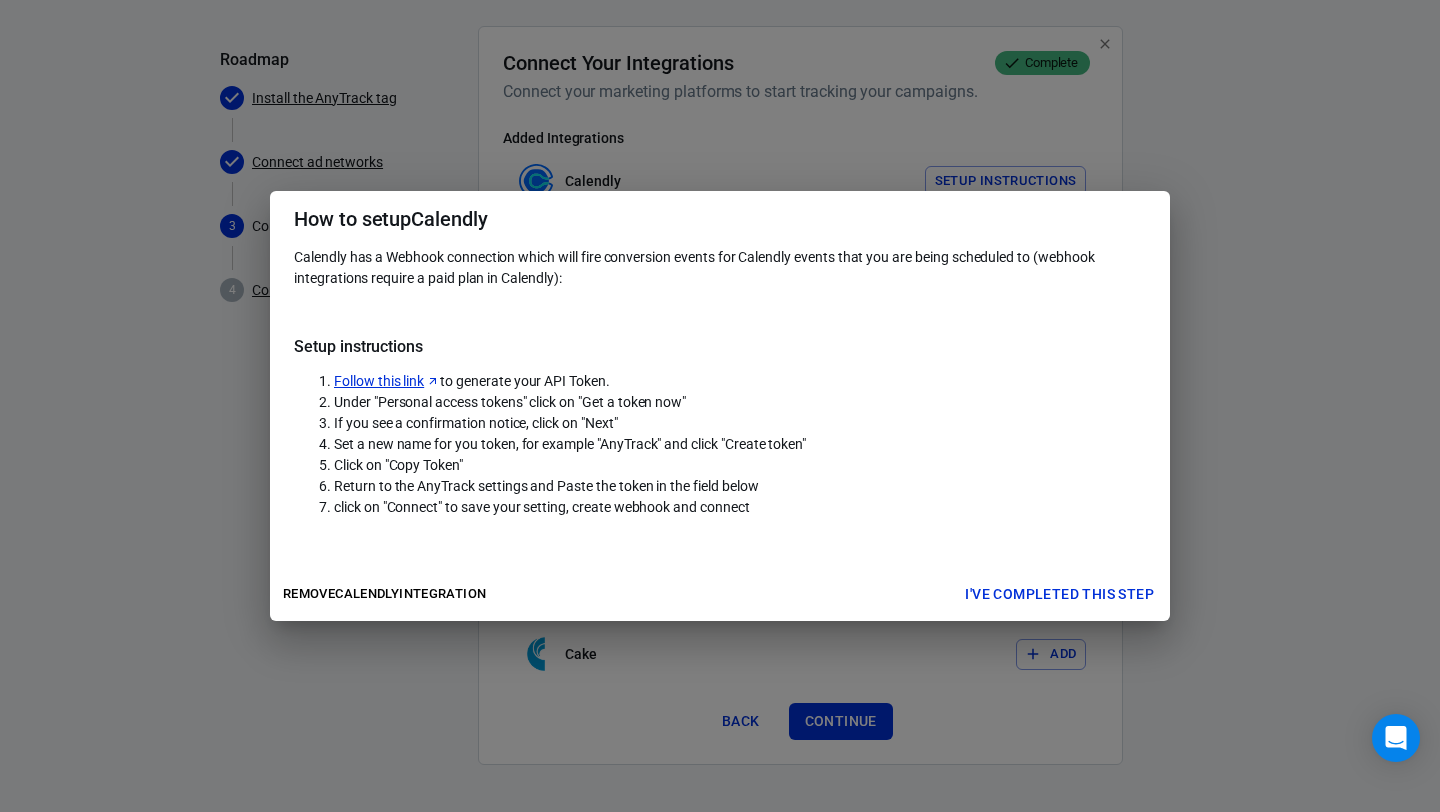 click on "If you see a confirmation notice, click on "Next"" at bounding box center [476, 423] 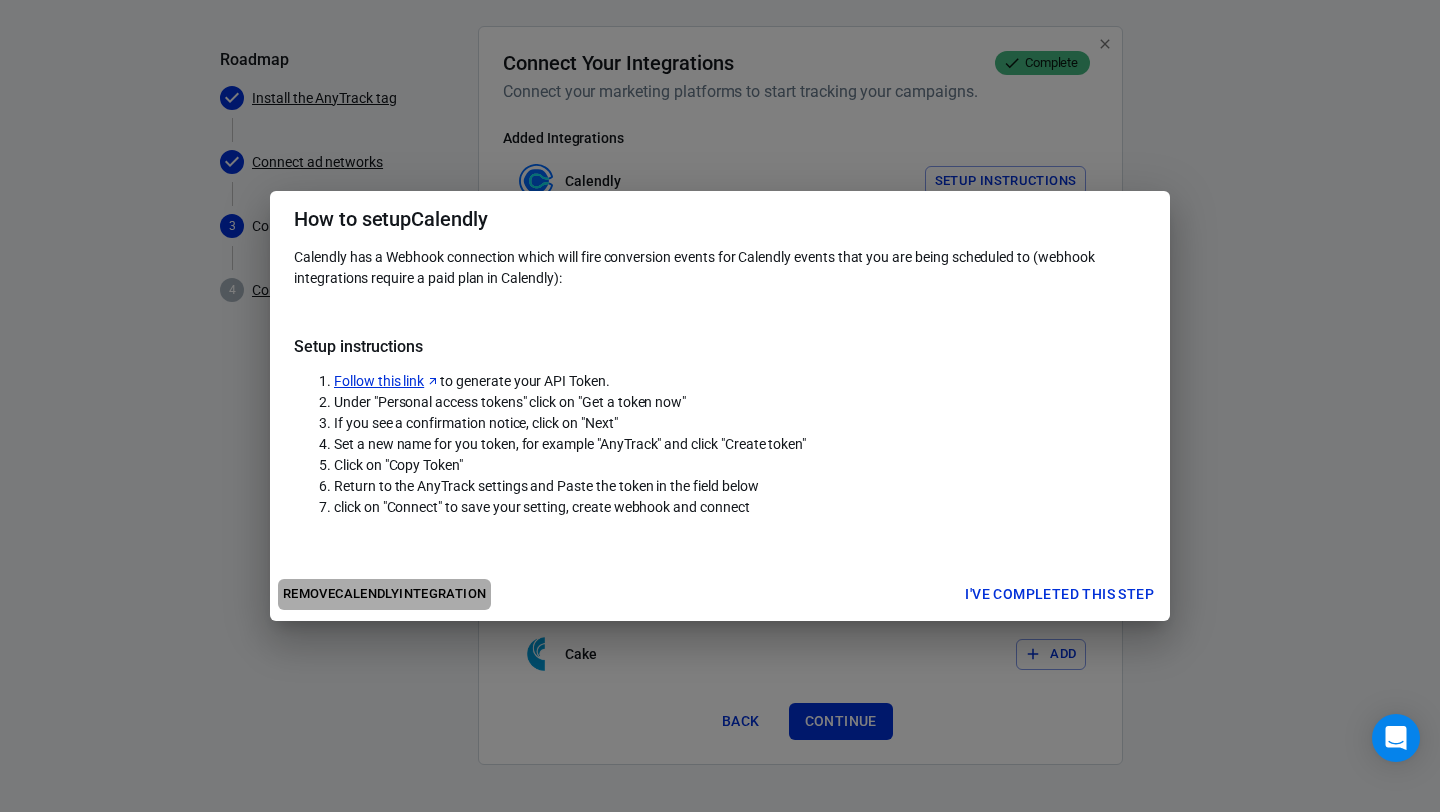 click on "Remove  Calendly  integration" at bounding box center [384, 594] 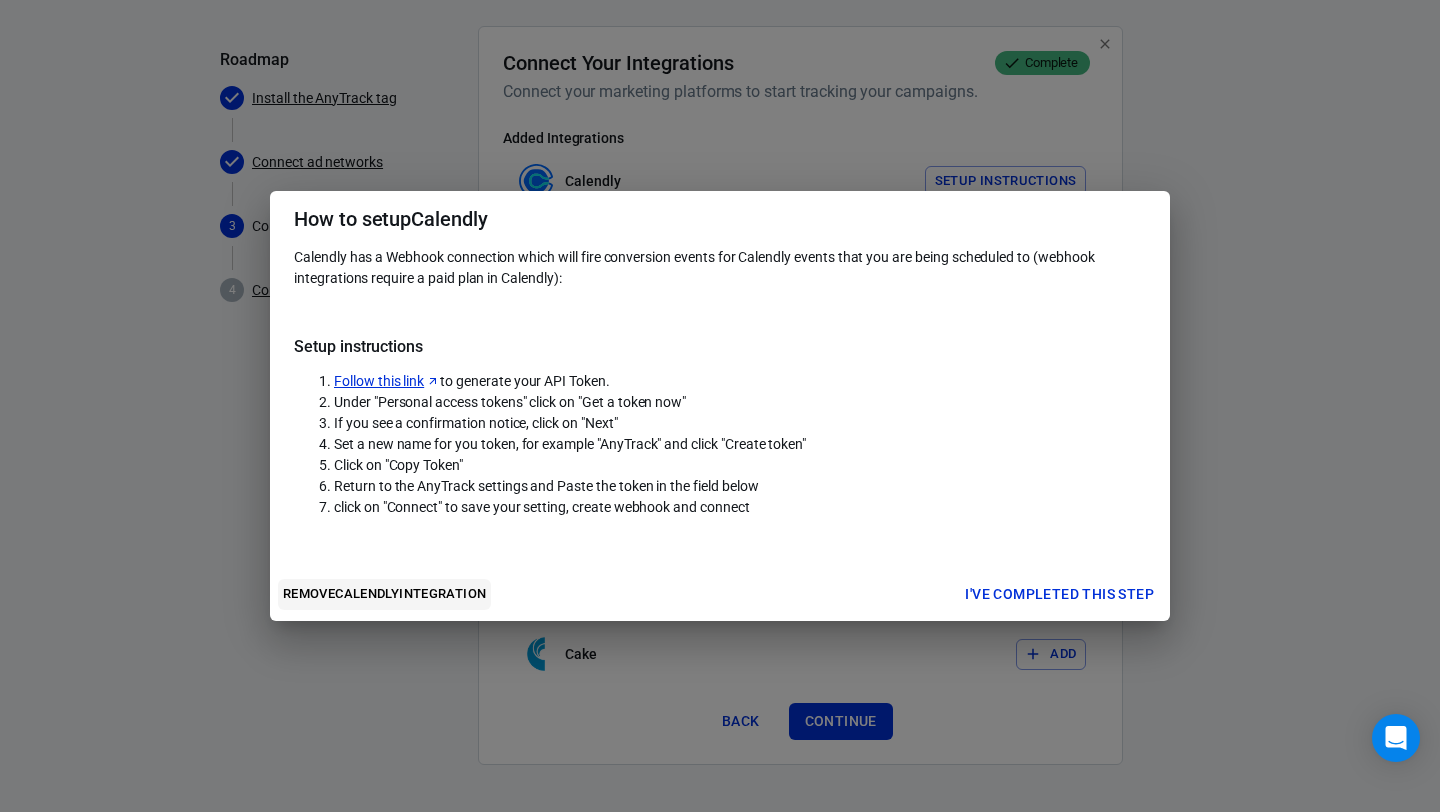 click on "Remove  Calendly  integration" at bounding box center (384, 594) 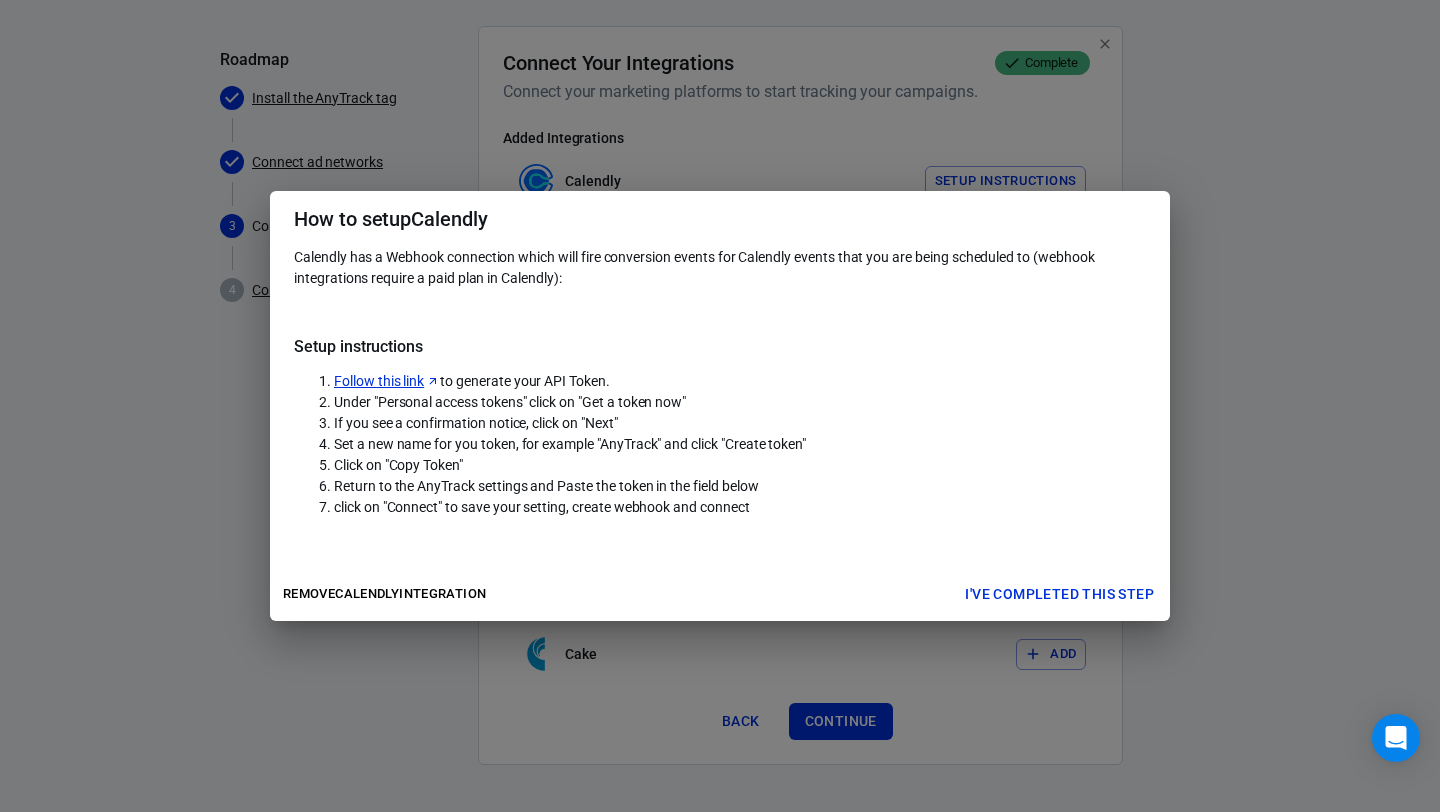 click on "I've completed this step" at bounding box center (1059, 594) 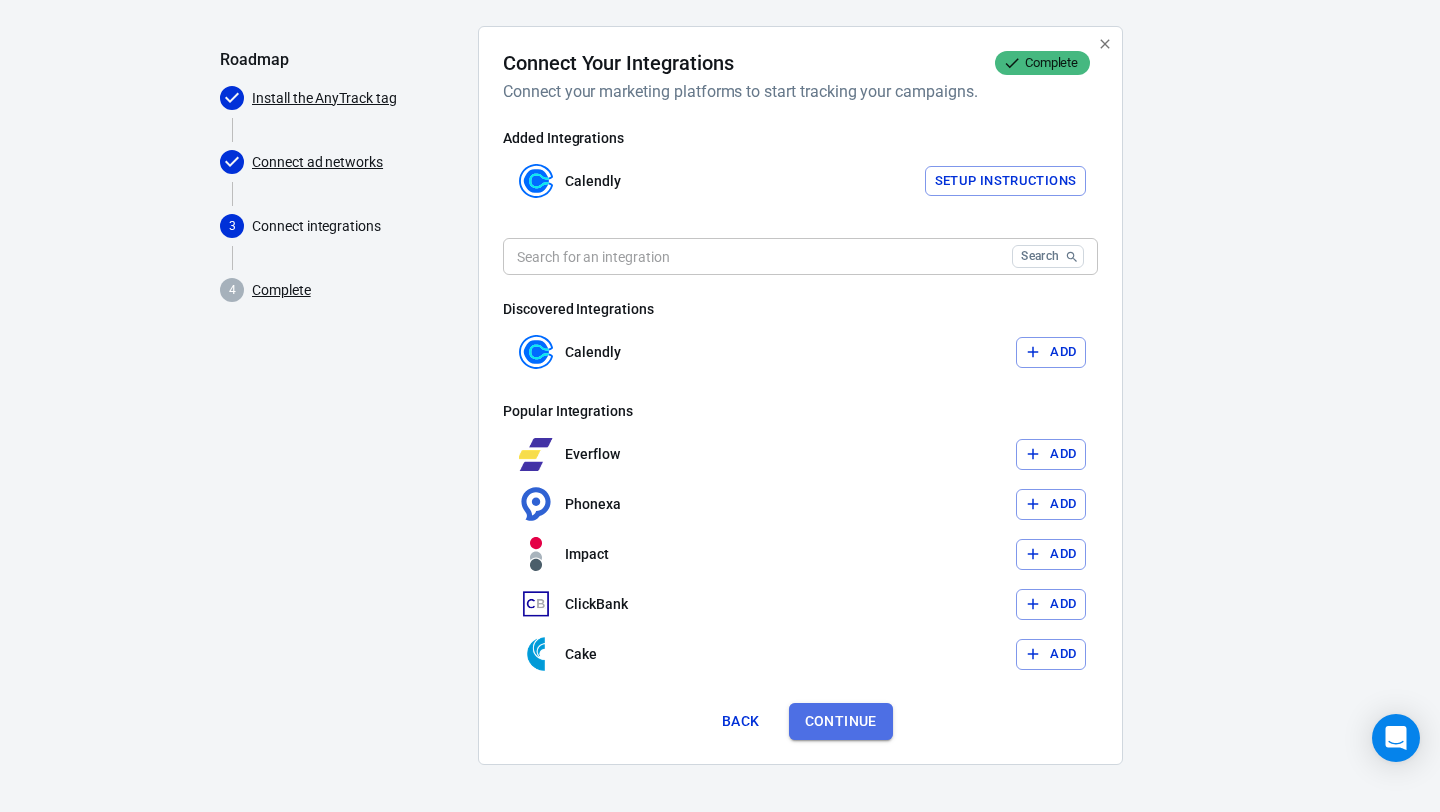 click on "Continue" at bounding box center [841, 721] 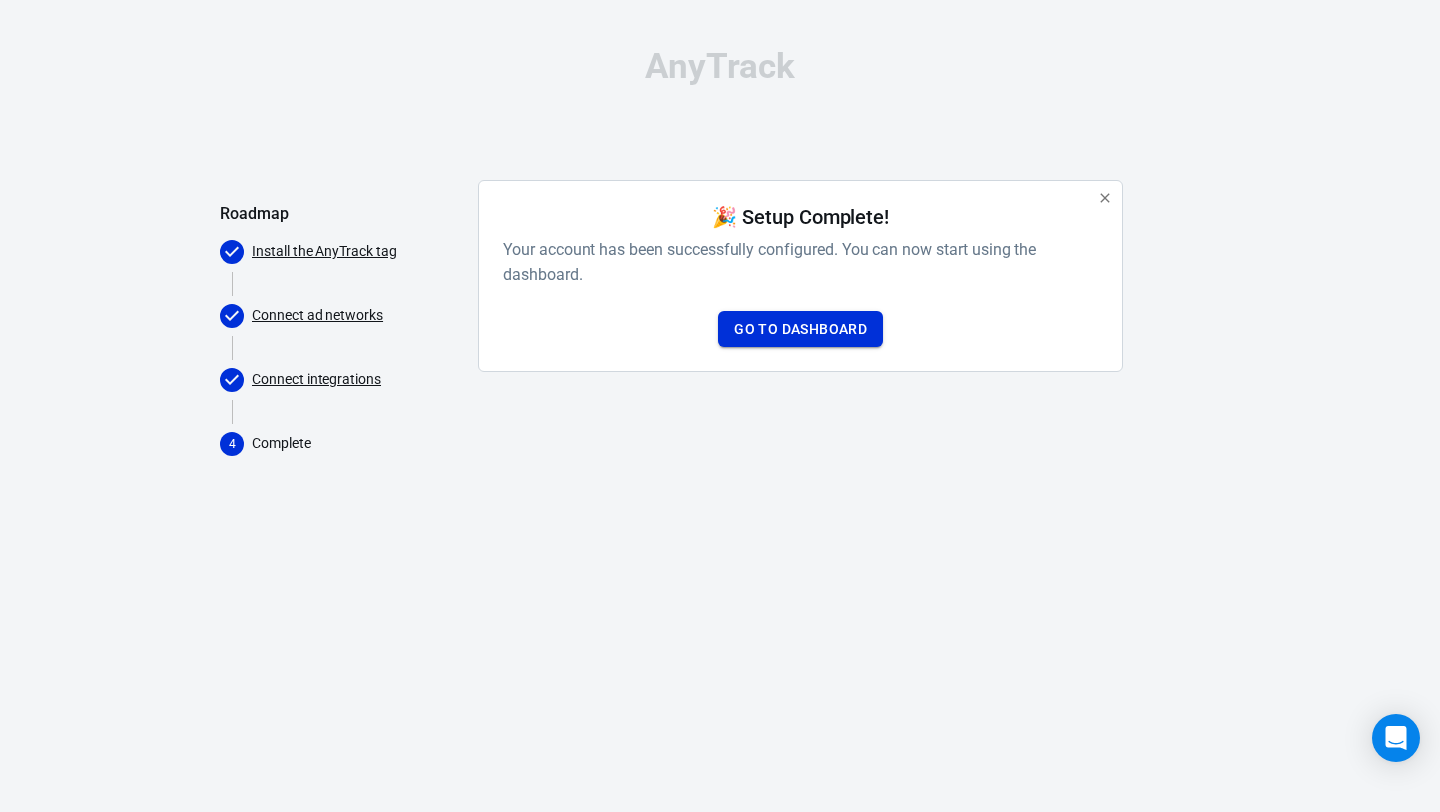 click on "Go to Dashboard" at bounding box center (800, 329) 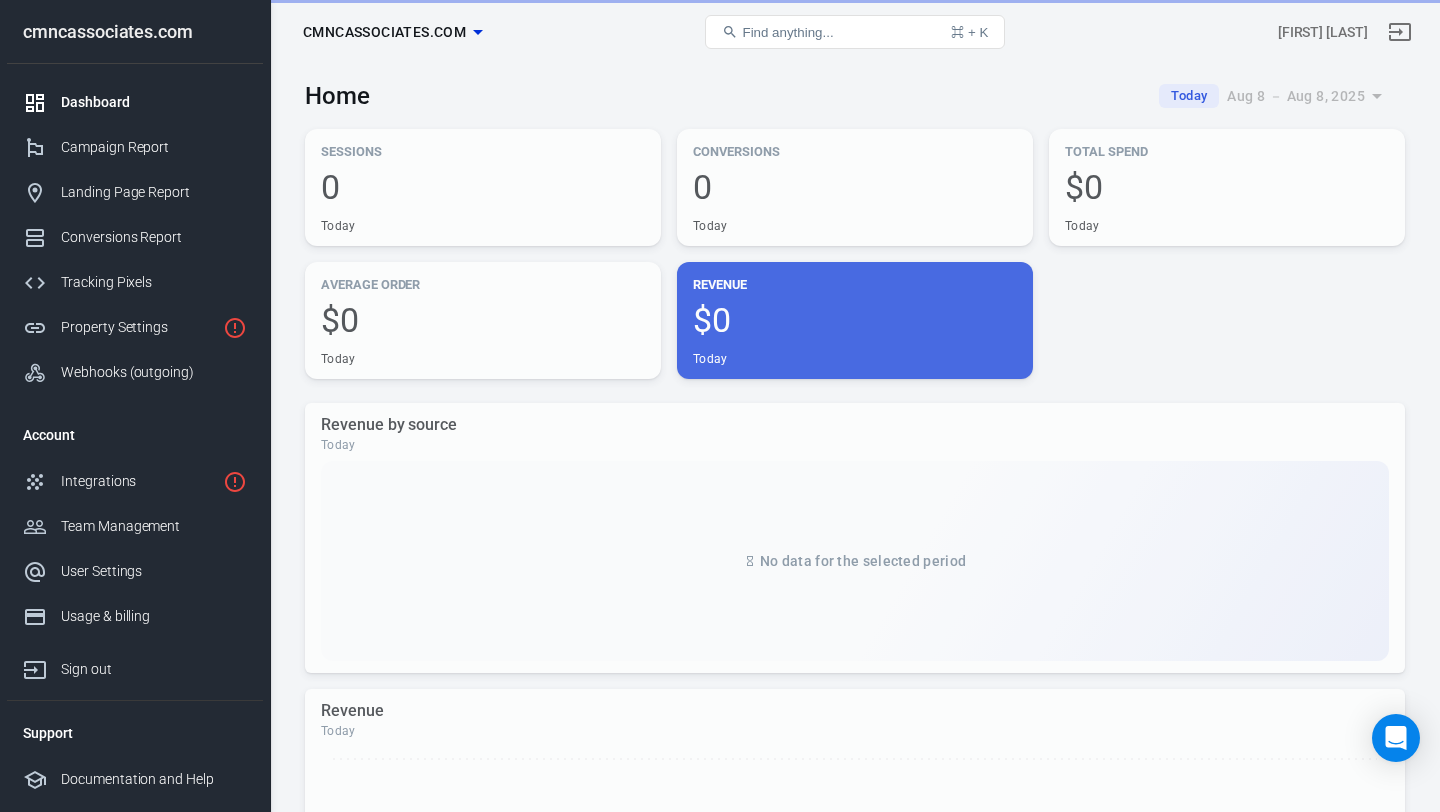 scroll, scrollTop: 0, scrollLeft: 0, axis: both 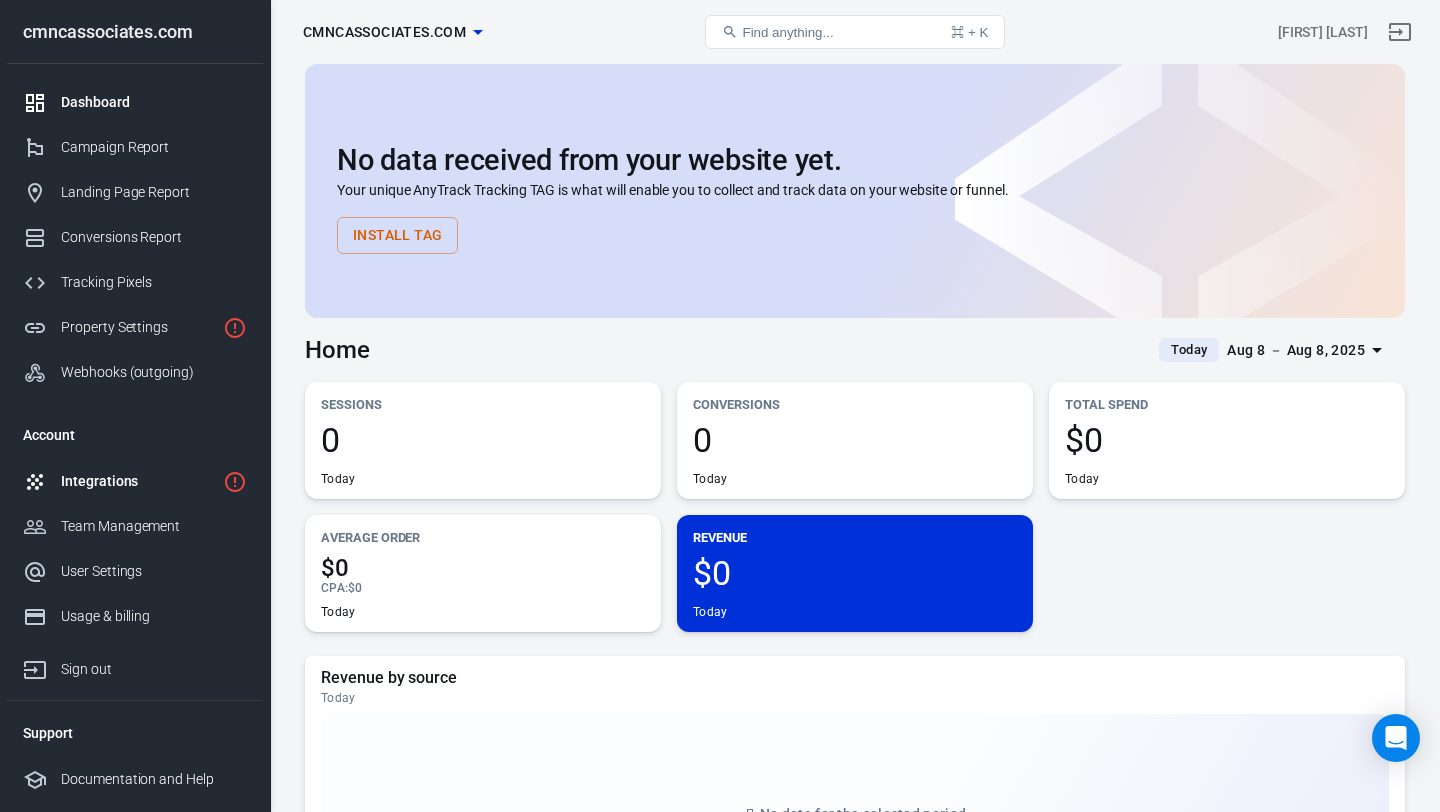 click on "Integrations" at bounding box center [138, 481] 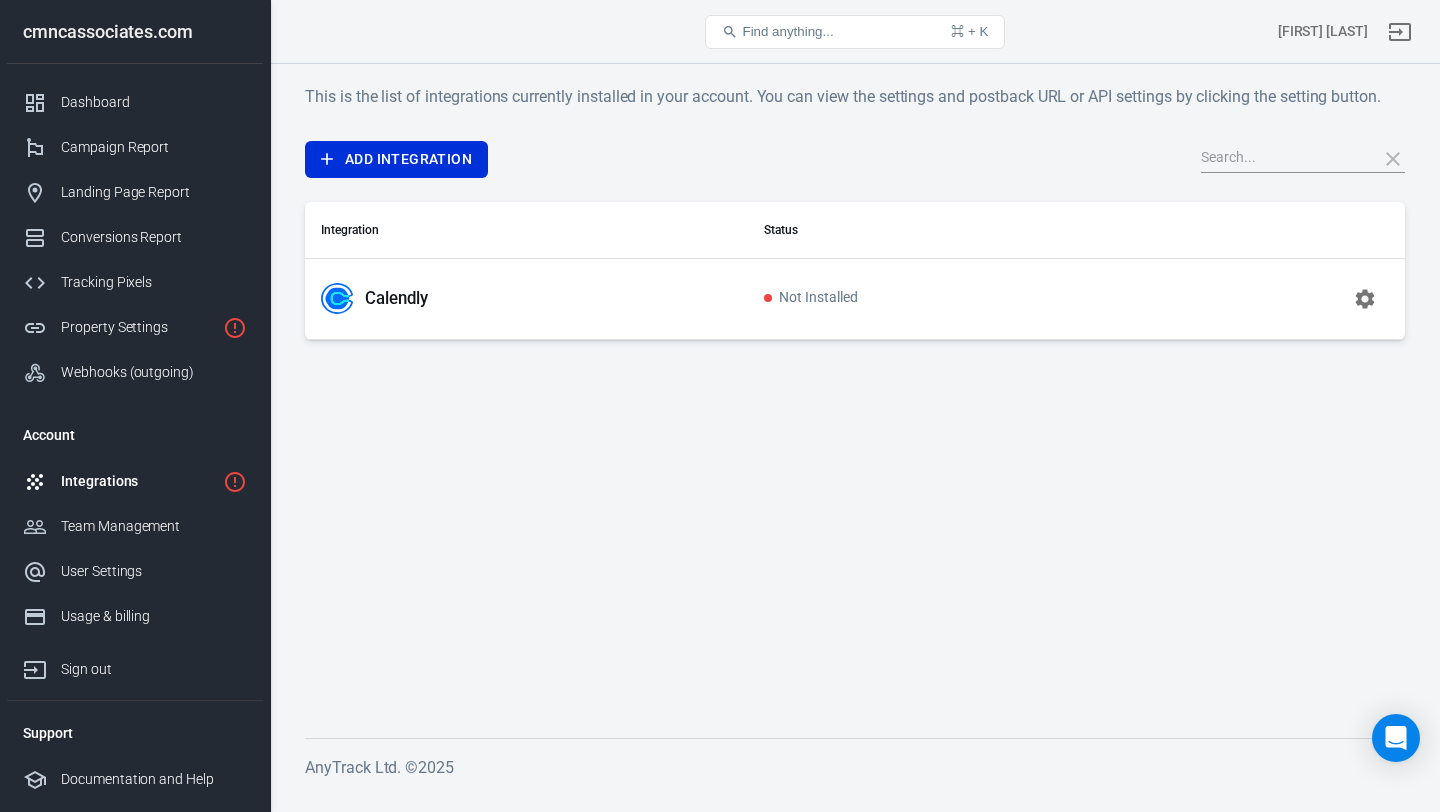 scroll, scrollTop: 0, scrollLeft: 0, axis: both 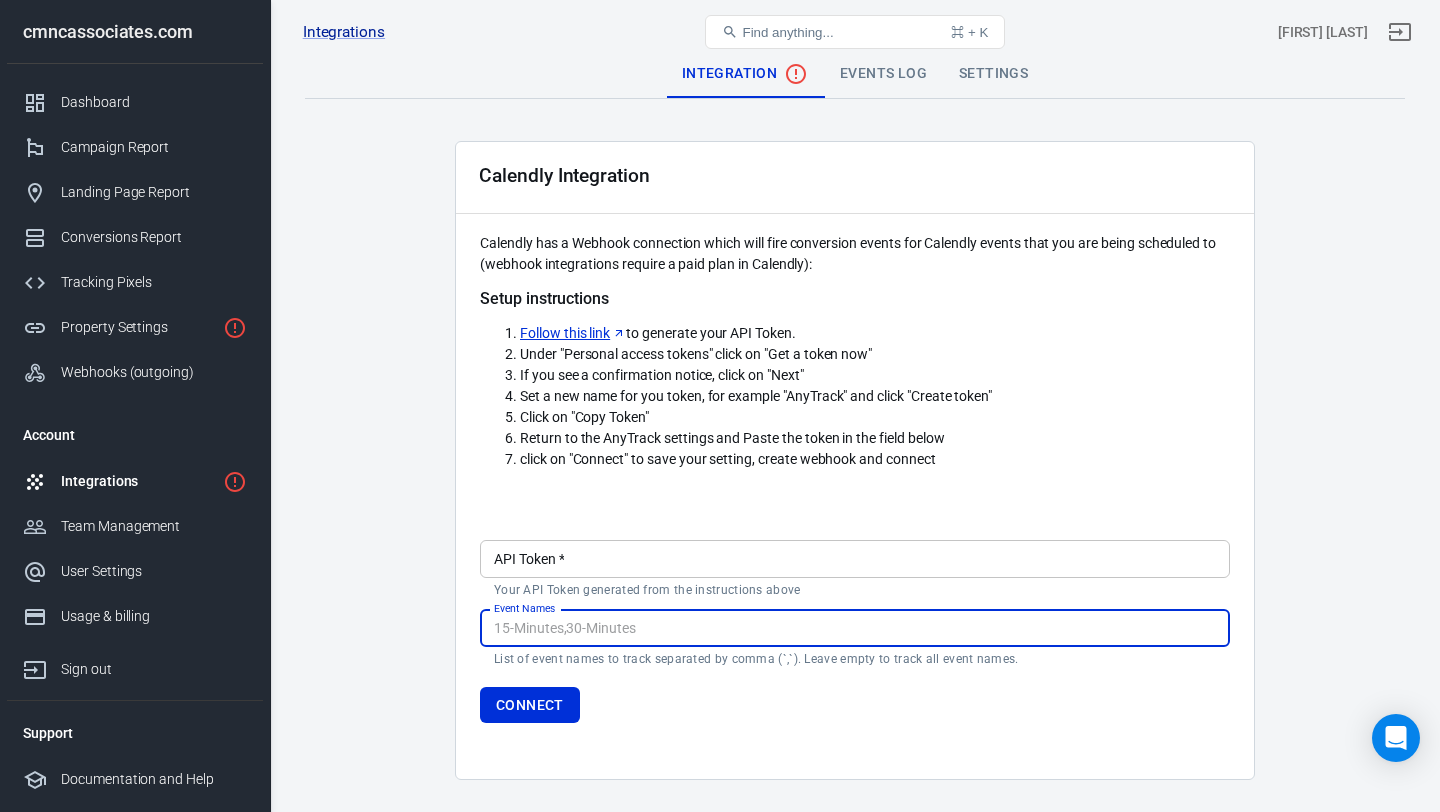 click on "Event Names" at bounding box center [855, 628] 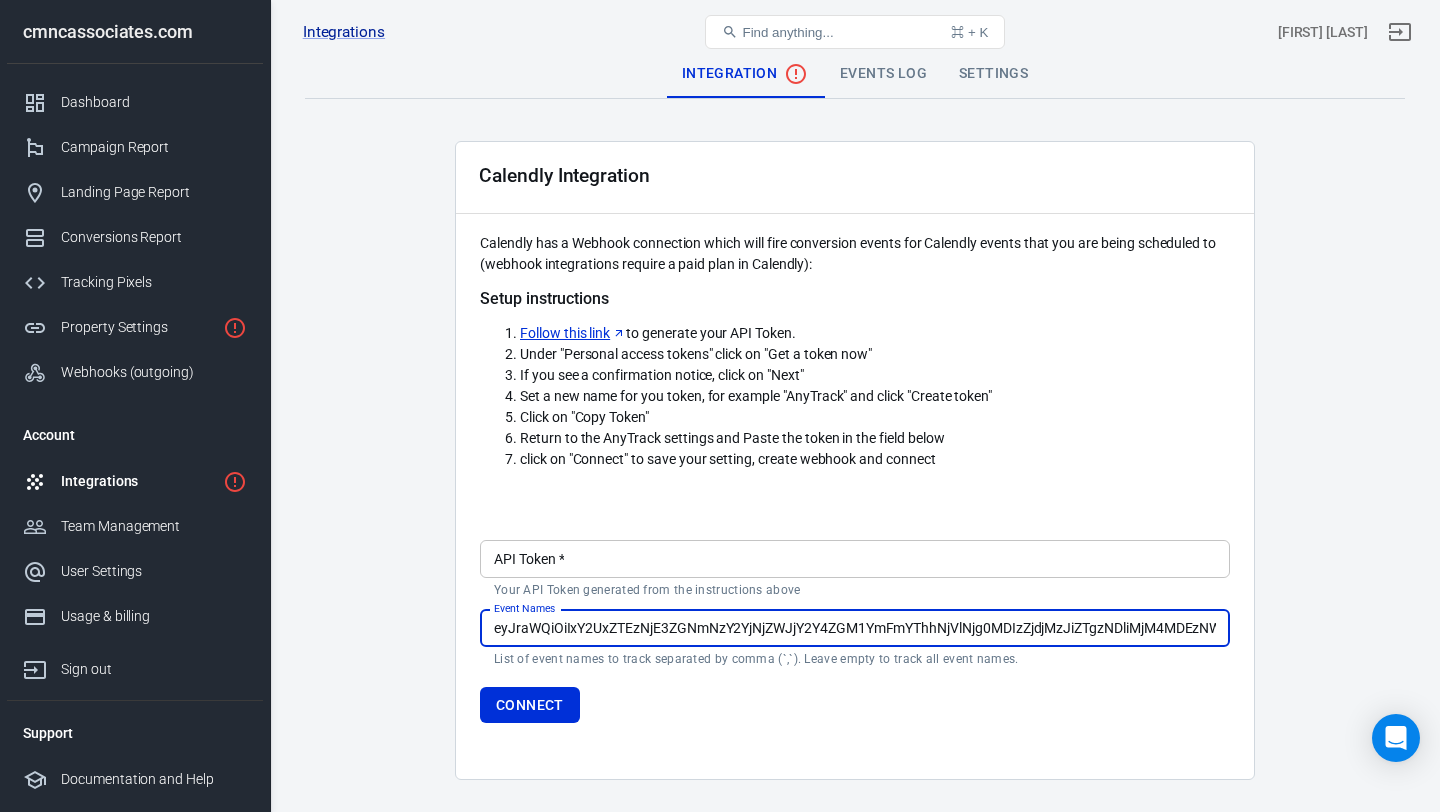 scroll, scrollTop: 0, scrollLeft: 2256, axis: horizontal 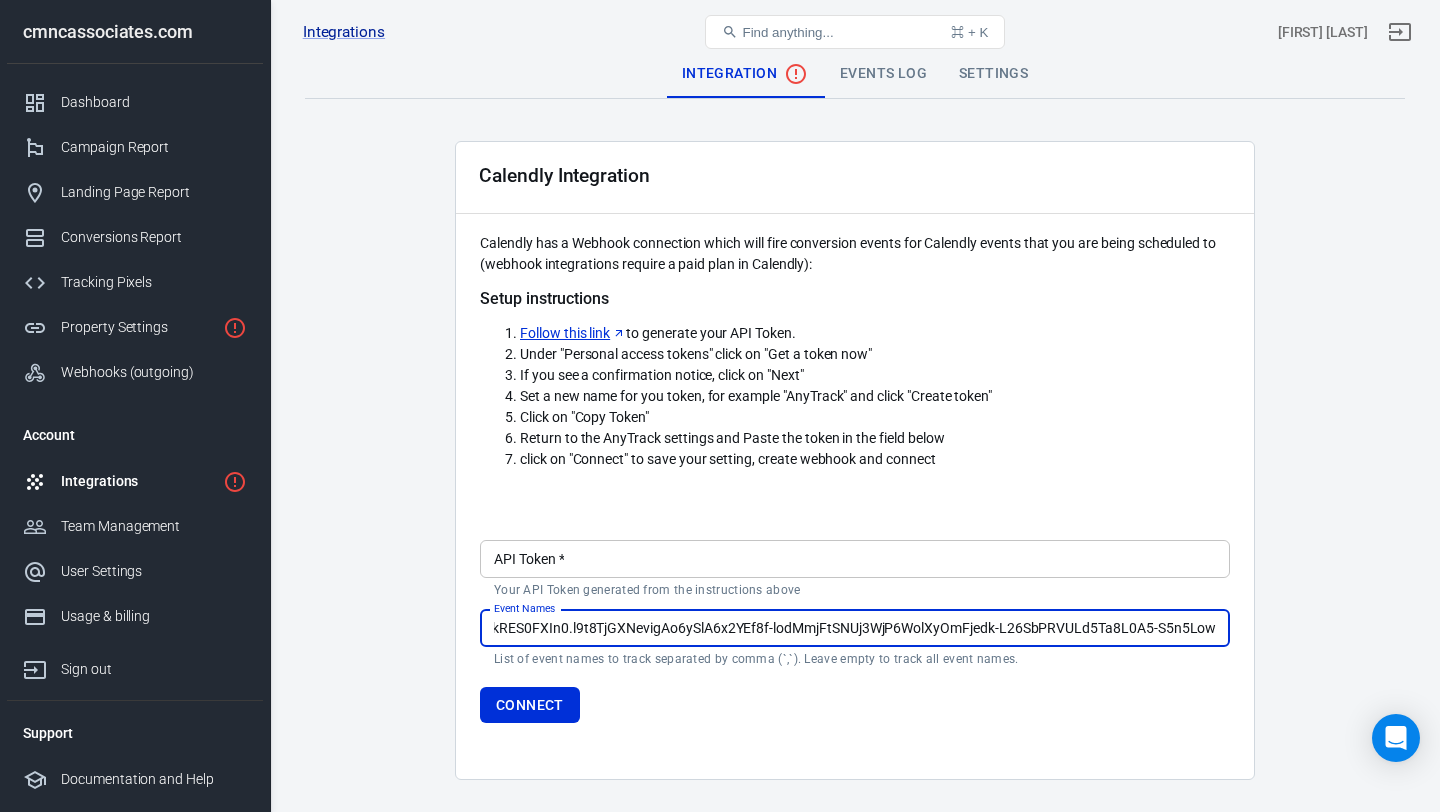 type on "eyJraWQiOiIxY2UxZTEzNjE3ZGNmNzY2YjNjZWJjY2Y4ZGM1YmFmYThhNjVlNjg0MDIzZjdjMzJiZTgzNDliMjM4MDEzNWI0IiwidHlwIjoiUEFUIiwiYWxnIjoiRVMyNTYifQ.eyJpc3MiOiJodHRwczovL2F1dGguY2FsZW5kbHkuY29tIiwiaWF0IjoxNzU0NjUxNjc3LCJqdGkiOiJjOTQwNjRlMS1hN2JiLTRkY2MtYmY0NS03ZTM5M2RiZmNiYzIiLCJ1c2VyX3V1aWQiOiJER0dBSkhPSU9XNkRES0FXIn0.l9t8TjGXNevigAo6ySlA6x2YEf8f-lodMmjFtSNUj3WjP6WolXyOmFjedk-L26SbPRVULd5Ta8L0A5-S5n5Low" 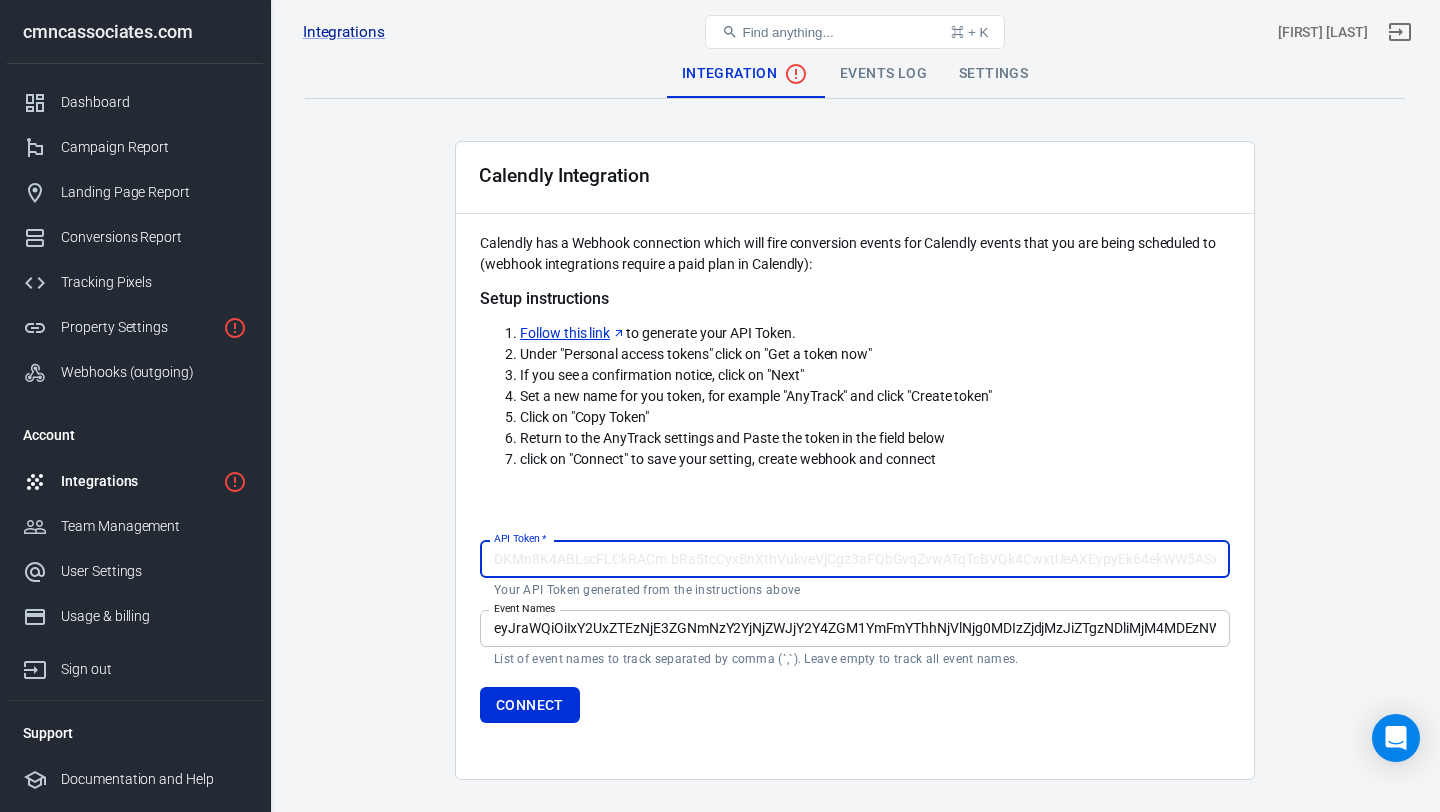 paste on "eyJraWQiOiIxY2UxZTEzNjE3ZGNmNzY2YjNjZWJjY2Y4ZGM1YmFmYThhNjVlNjg0MDIzZjdjMzJiZTgzNDliMjM4MDEzNWI0IiwidHlwIjoiUEFUIiwiYWxnIjoiRVMyNTYifQ.eyJpc3MiOiJodHRwczovL2F1dGguY2FsZW5kbHkuY29tIiwiaWF0IjoxNzU0NjUxNjc3LCJqdGkiOiJjOTQwNjRlMS1hN2JiLTRkY2MtYmY0NS03ZTM5M2RiZmNiYzIiLCJ1c2VyX3V1aWQiOiJER0dBSkhPSU9XNkRES0FXIn0.l9t8TjGXNevigAo6ySlA6x2YEf8f-lodMmjFtSNUj3WjP6WolXyOmFjedk-L26SbPRVULd5Ta8L0A5-S5n5Low" 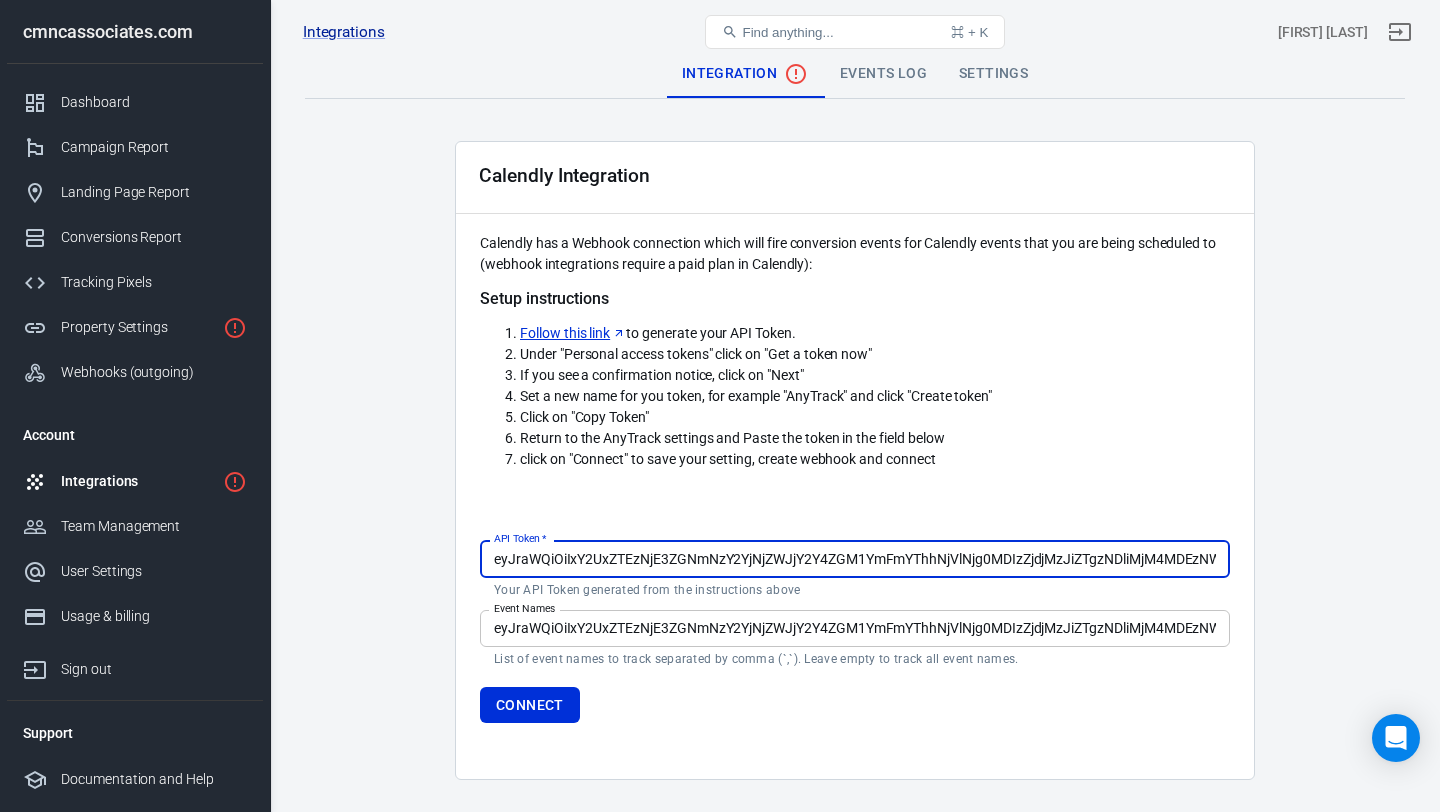 scroll, scrollTop: 0, scrollLeft: 2256, axis: horizontal 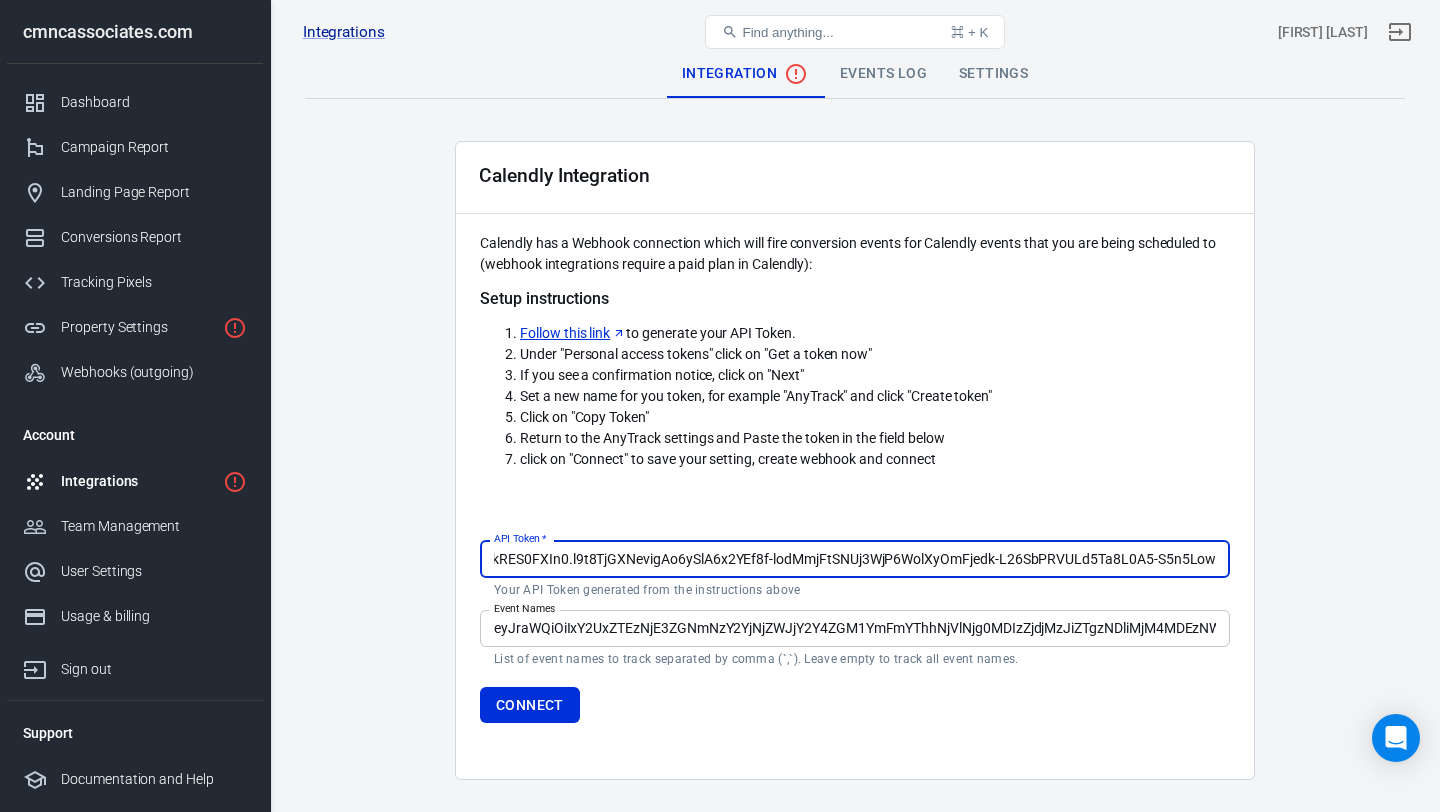 type on "eyJraWQiOiIxY2UxZTEzNjE3ZGNmNzY2YjNjZWJjY2Y4ZGM1YmFmYThhNjVlNjg0MDIzZjdjMzJiZTgzNDliMjM4MDEzNWI0IiwidHlwIjoiUEFUIiwiYWxnIjoiRVMyNTYifQ.eyJpc3MiOiJodHRwczovL2F1dGguY2FsZW5kbHkuY29tIiwiaWF0IjoxNzU0NjUxNjc3LCJqdGkiOiJjOTQwNjRlMS1hN2JiLTRkY2MtYmY0NS03ZTM5M2RiZmNiYzIiLCJ1c2VyX3V1aWQiOiJER0dBSkhPSU9XNkRES0FXIn0.l9t8TjGXNevigAo6ySlA6x2YEf8f-lodMmjFtSNUj3WjP6WolXyOmFjedk-L26SbPRVULd5Ta8L0A5-S5n5Low" 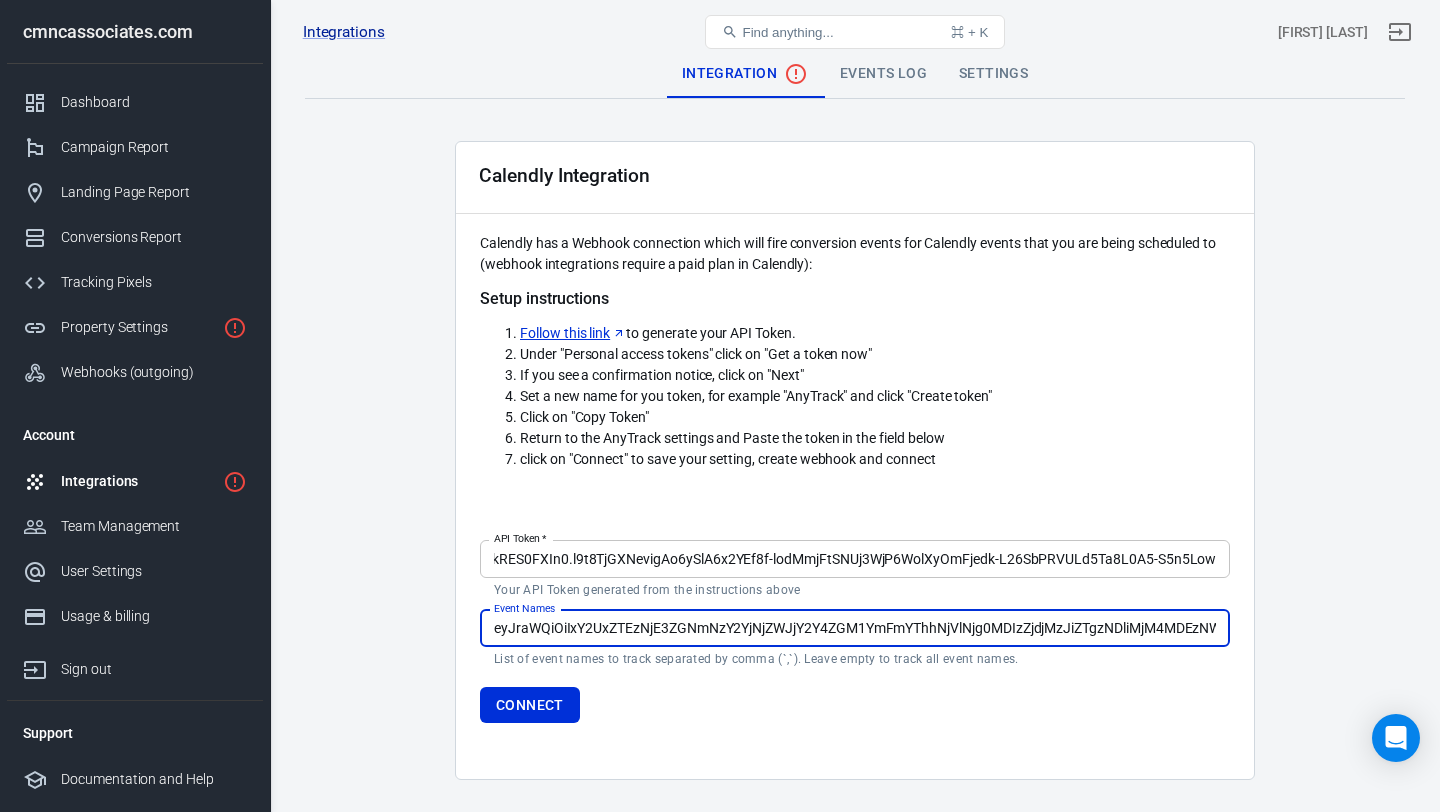 click on "eyJraWQiOiIxY2UxZTEzNjE3ZGNmNzY2YjNjZWJjY2Y4ZGM1YmFmYThhNjVlNjg0MDIzZjdjMzJiZTgzNDliMjM4MDEzNWI0IiwidHlwIjoiUEFUIiwiYWxnIjoiRVMyNTYifQ.eyJpc3MiOiJodHRwczovL2F1dGguY2FsZW5kbHkuY29tIiwiaWF0IjoxNzU0NjUxNjc3LCJqdGkiOiJjOTQwNjRlMS1hN2JiLTRkY2MtYmY0NS03ZTM5M2RiZmNiYzIiLCJ1c2VyX3V1aWQiOiJER0dBSkhPSU9XNkRES0FXIn0.l9t8TjGXNevigAo6ySlA6x2YEf8f-lodMmjFtSNUj3WjP6WolXyOmFjedk-L26SbPRVULd5Ta8L0A5-S5n5Low" at bounding box center (855, 628) 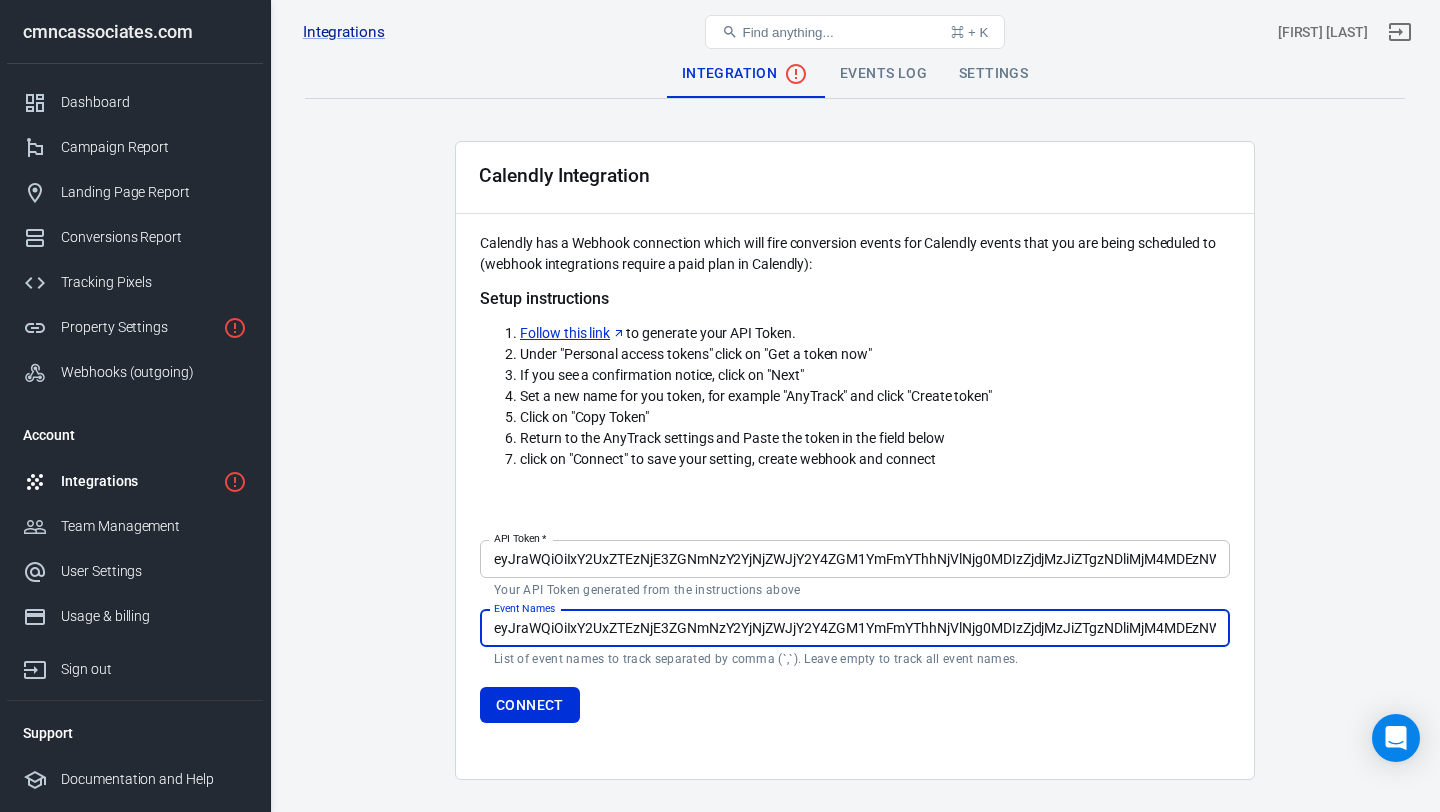 click on "eyJraWQiOiIxY2UxZTEzNjE3ZGNmNzY2YjNjZWJjY2Y4ZGM1YmFmYThhNjVlNjg0MDIzZjdjMzJiZTgzNDliMjM4MDEzNWI0IiwidHlwIjoiUEFUIiwiYWxnIjoiRVMyNTYifQ.eyJpc3MiOiJodHRwczovL2F1dGguY2FsZW5kbHkuY29tIiwiaWF0IjoxNzU0NjUxNjc3LCJqdGkiOiJjOTQwNjRlMS1hN2JiLTRkY2MtYmY0NS03ZTM5M2RiZmNiYzIiLCJ1c2VyX3V1aWQiOiJER0dBSkhPSU9XNkRES0FXIn0.l9t8TjGXNevigAo6ySlA6x2YEf8f-lodMmjFtSNUj3WjP6WolXyOmFjedk-L26SbPRVULd5Ta8L0A5-S5n5Low" at bounding box center (855, 628) 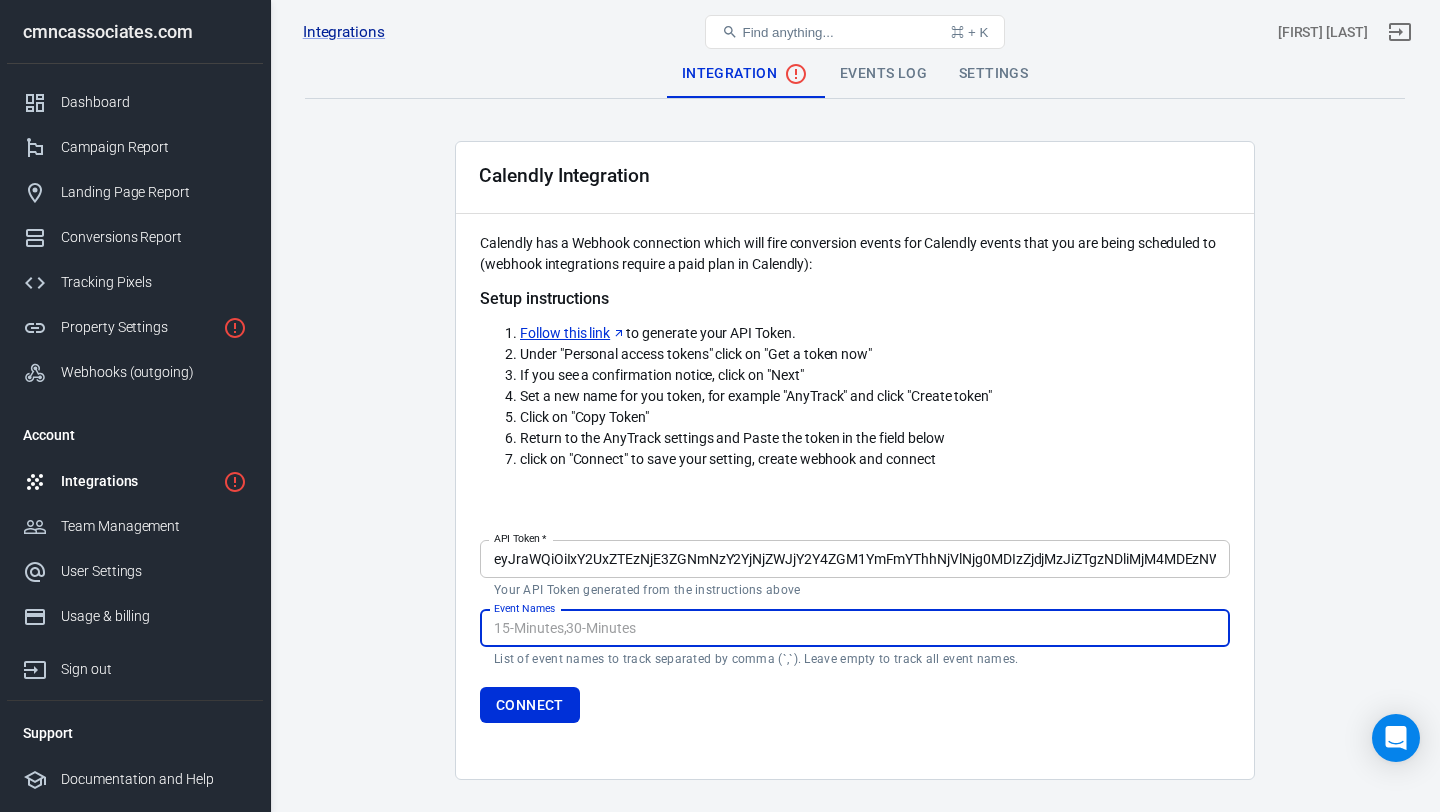 click on "Setup instructions Follow this link to generate your API Token. Under "Personal access tokens" click on "Get a token now" If you see a confirmation notice, click on "Next" Set a new name for you token, for example "AnyTrack" and click "Create token" Click on "Copy Token" Return to the AnyTrack settings and Paste the token in the field below click on "Connect" to save your setting, create webhook and connect API Token * API Token * Your API Token generated from the instructions above Event Names Event Names List of event names to track separated by comma (`,`). Leave empty to track all event names. Connect" at bounding box center (855, 415) 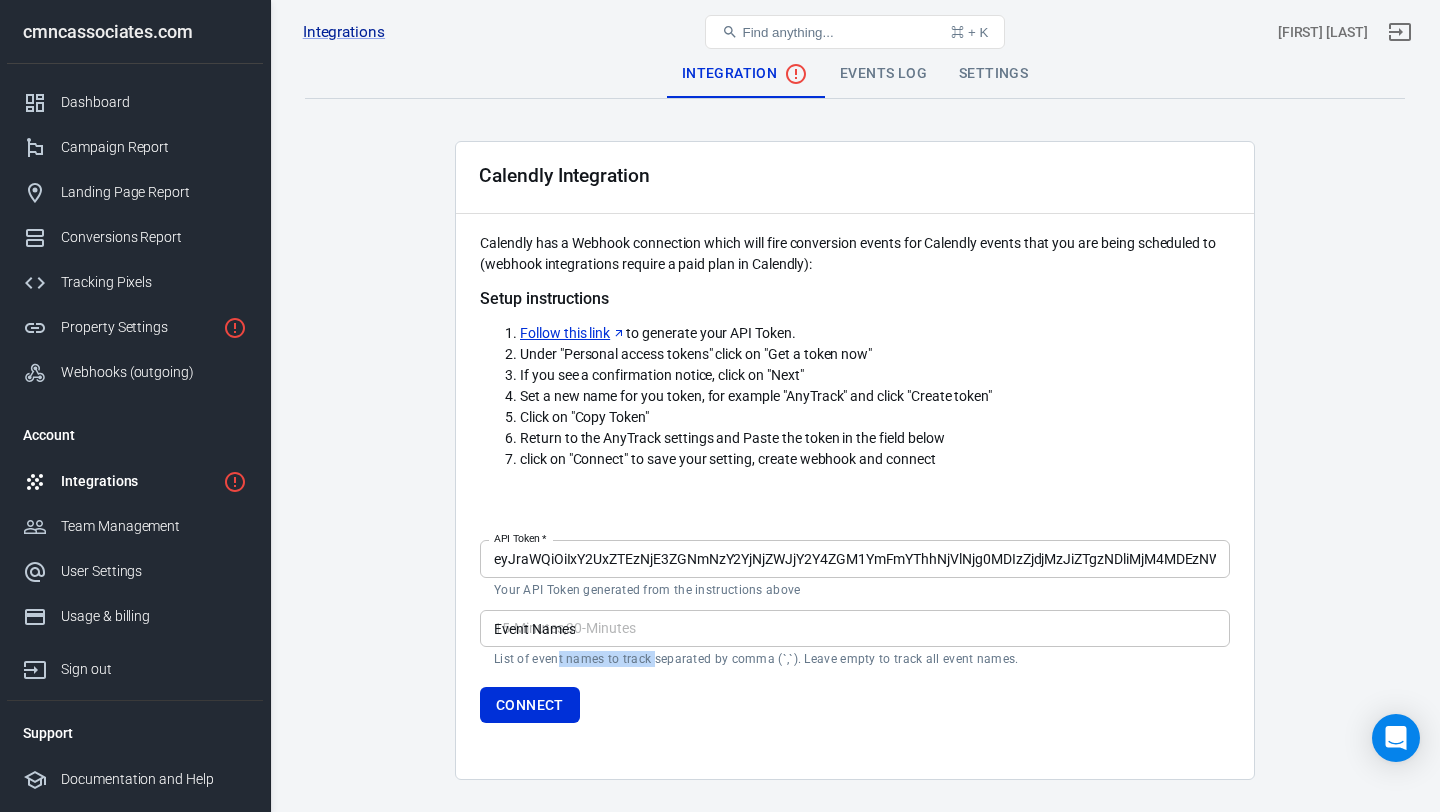 drag, startPoint x: 558, startPoint y: 659, endPoint x: 654, endPoint y: 659, distance: 96 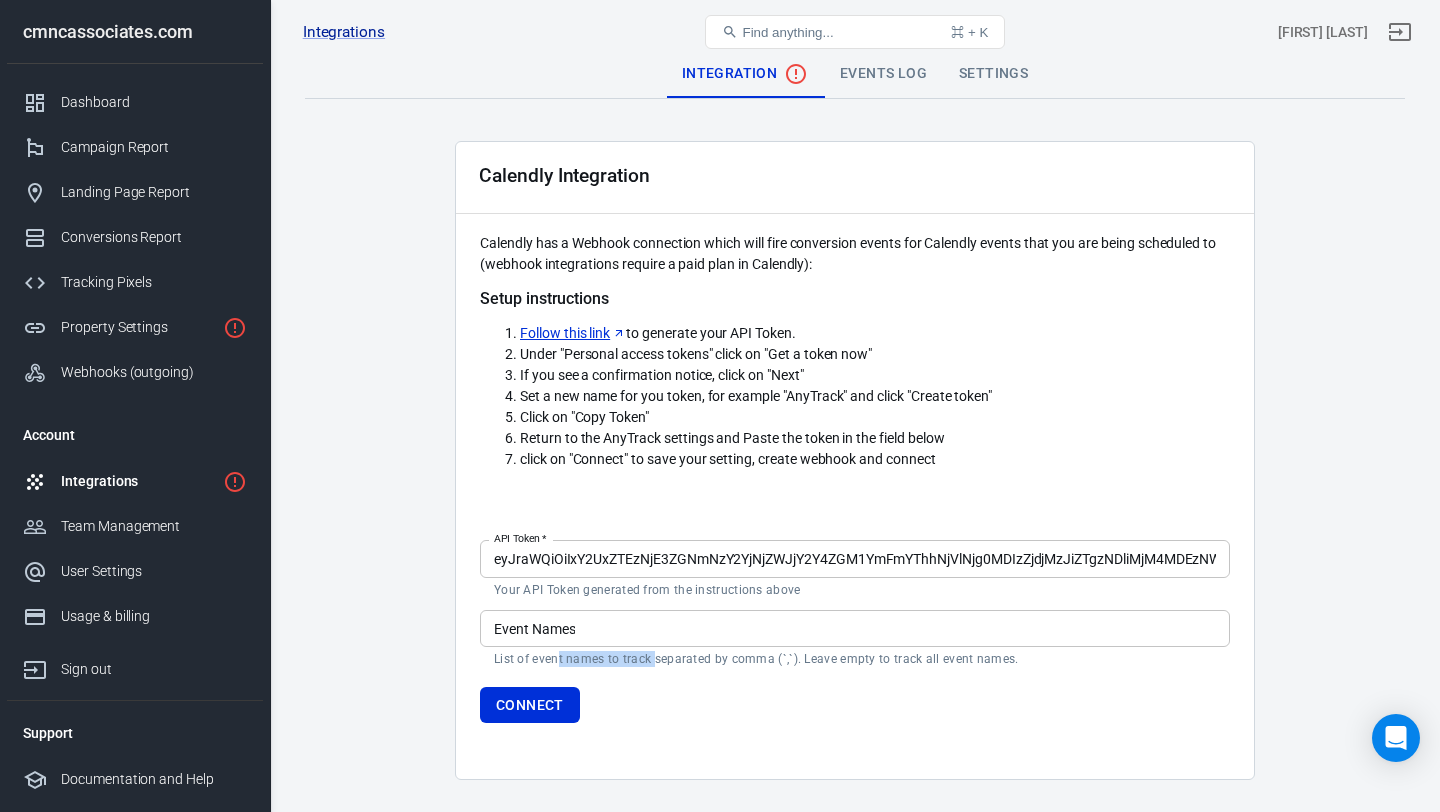 click on "List of event names to track separated by comma (`,`). Leave empty to track all event names." at bounding box center (855, 659) 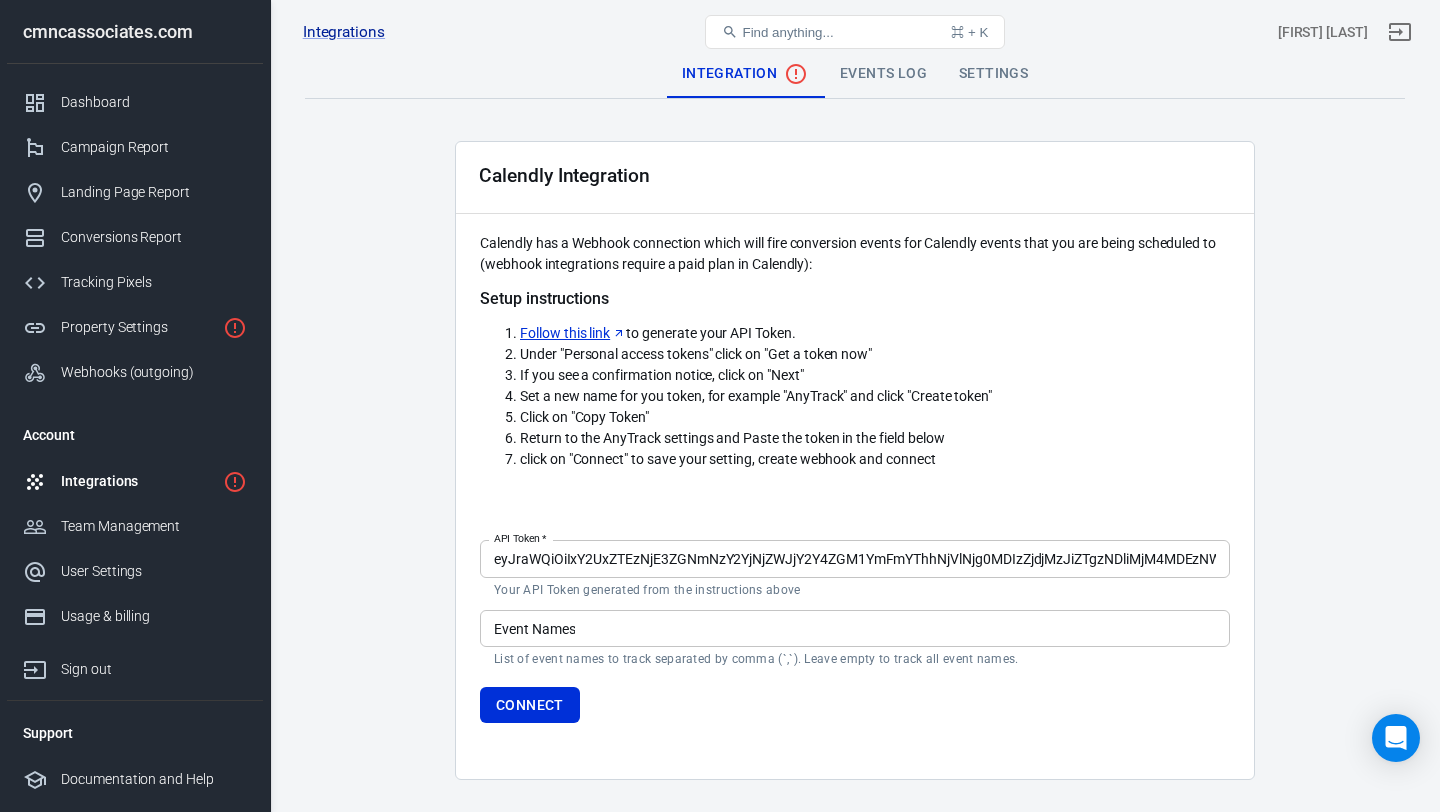 click on "List of event names to track separated by comma (`,`). Leave empty to track all event names." at bounding box center [855, 659] 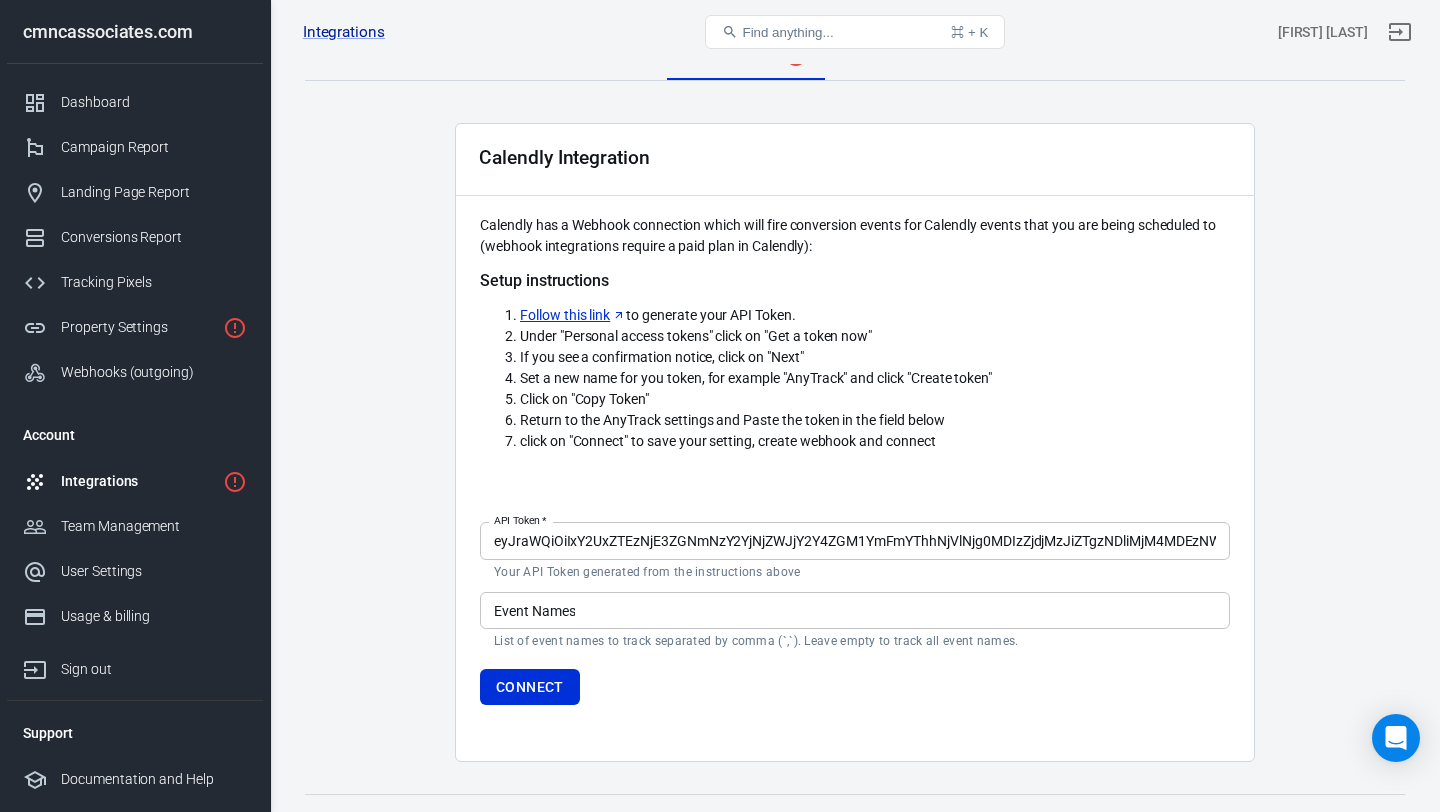 scroll, scrollTop: 19, scrollLeft: 0, axis: vertical 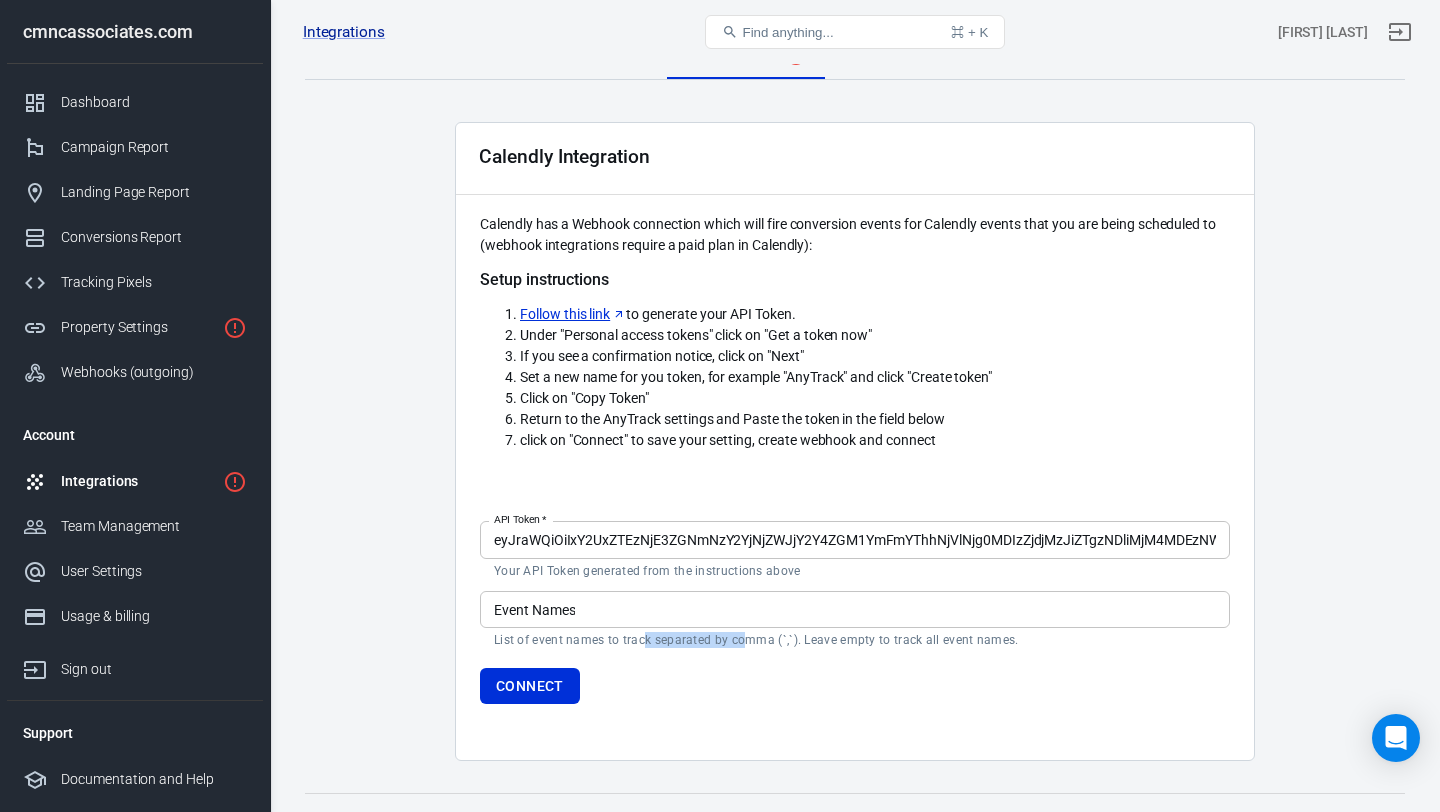 drag, startPoint x: 642, startPoint y: 641, endPoint x: 744, endPoint y: 641, distance: 102 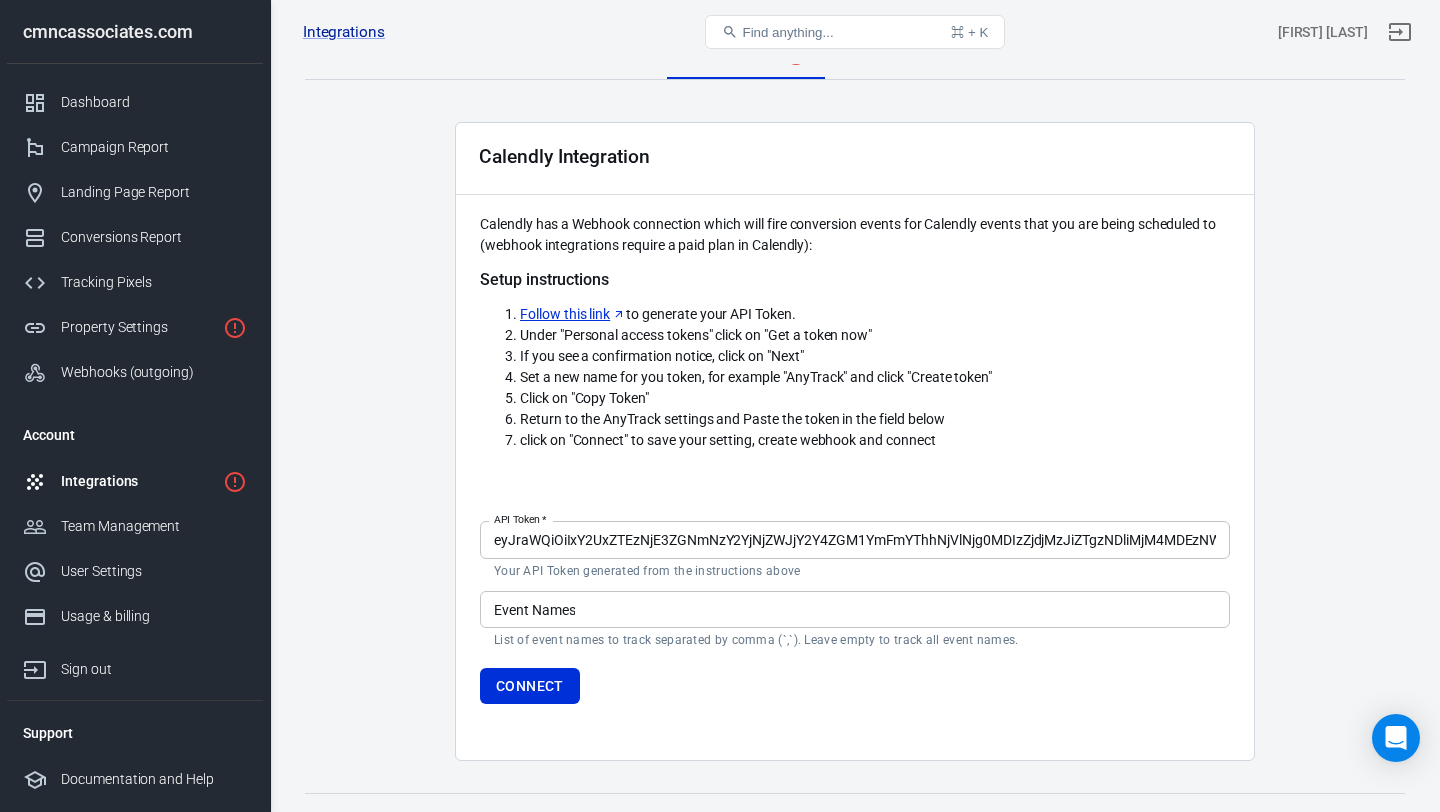 click on "List of event names to track separated by comma (`,`). Leave empty to track all event names." at bounding box center [855, 640] 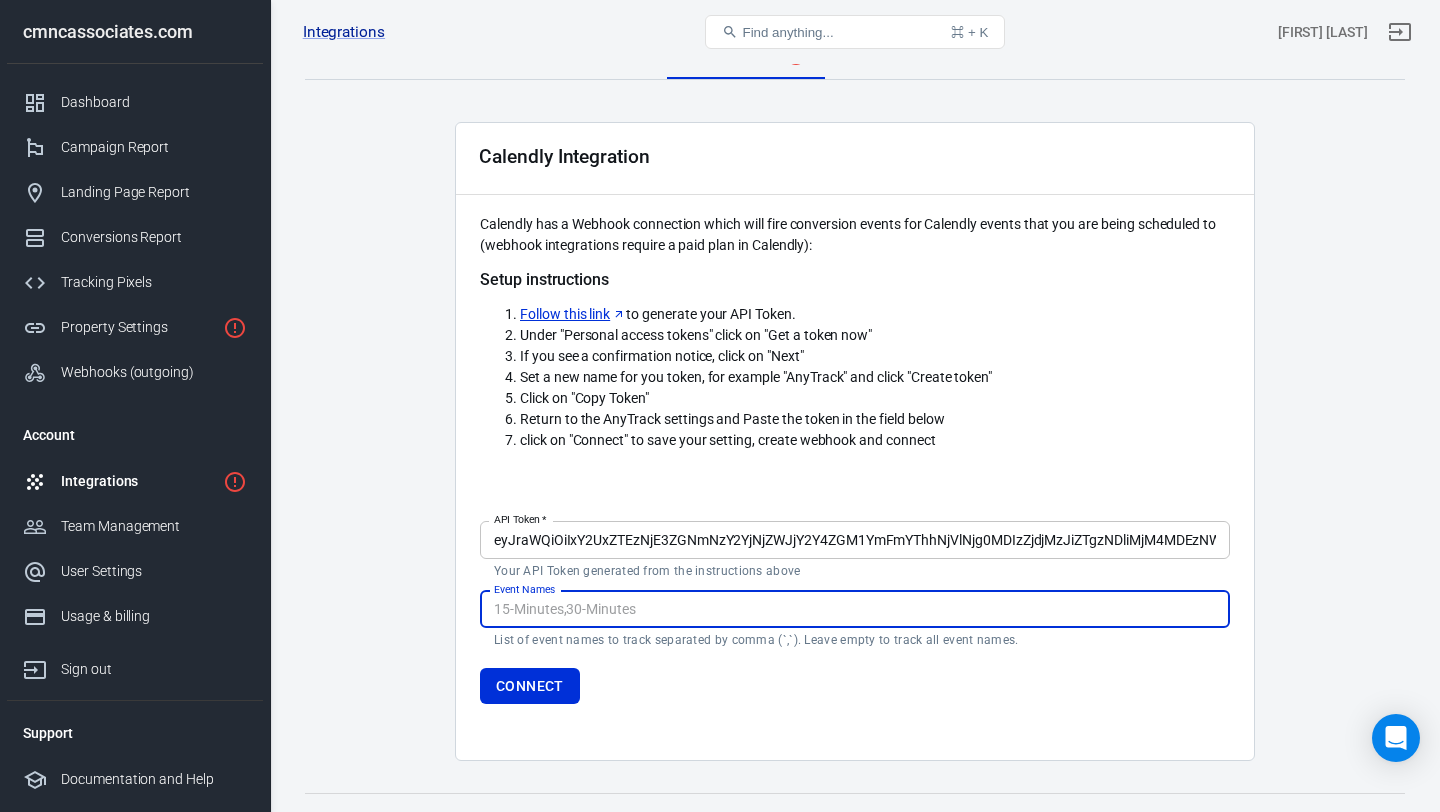 click on "Event Names" at bounding box center (855, 609) 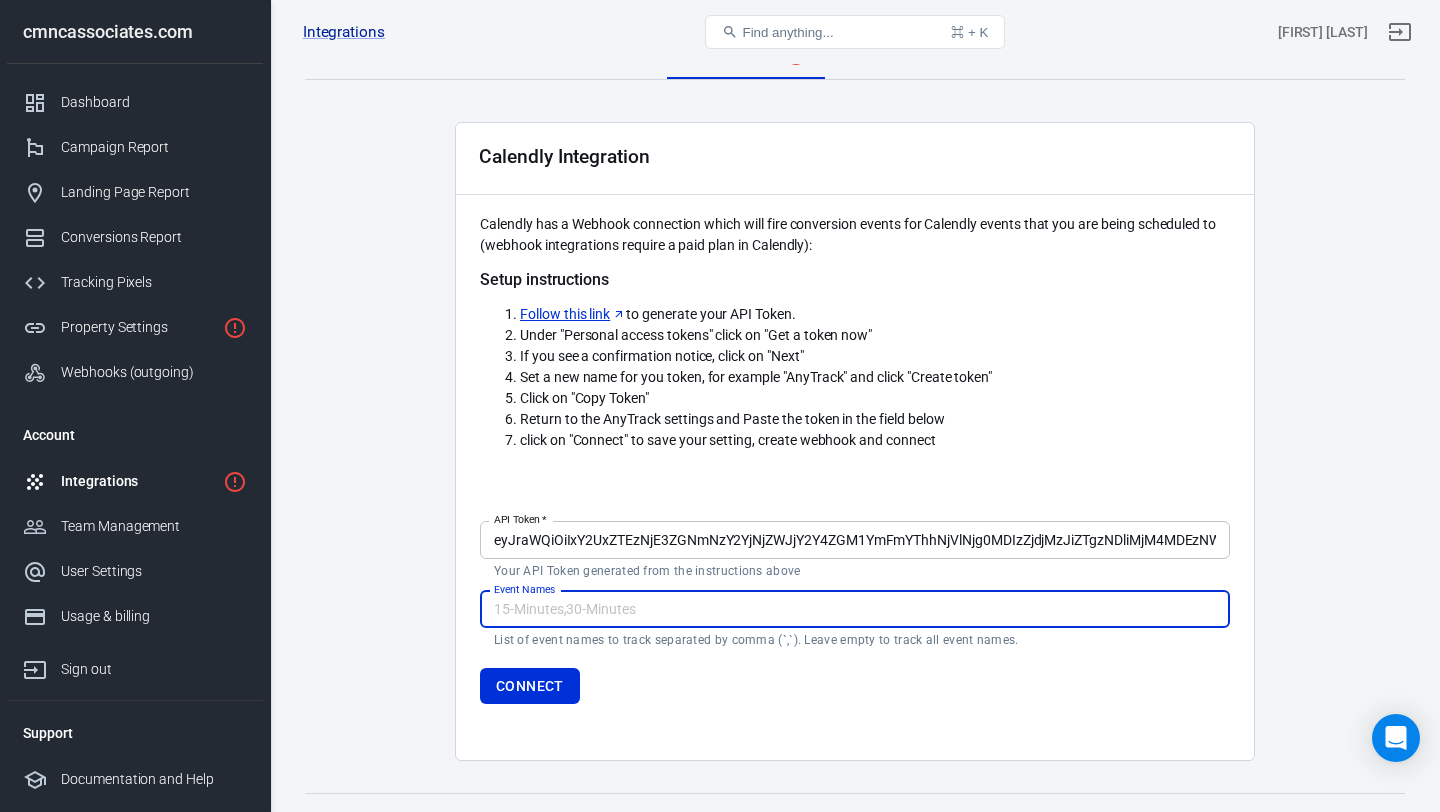 click on "Event Names" at bounding box center (855, 609) 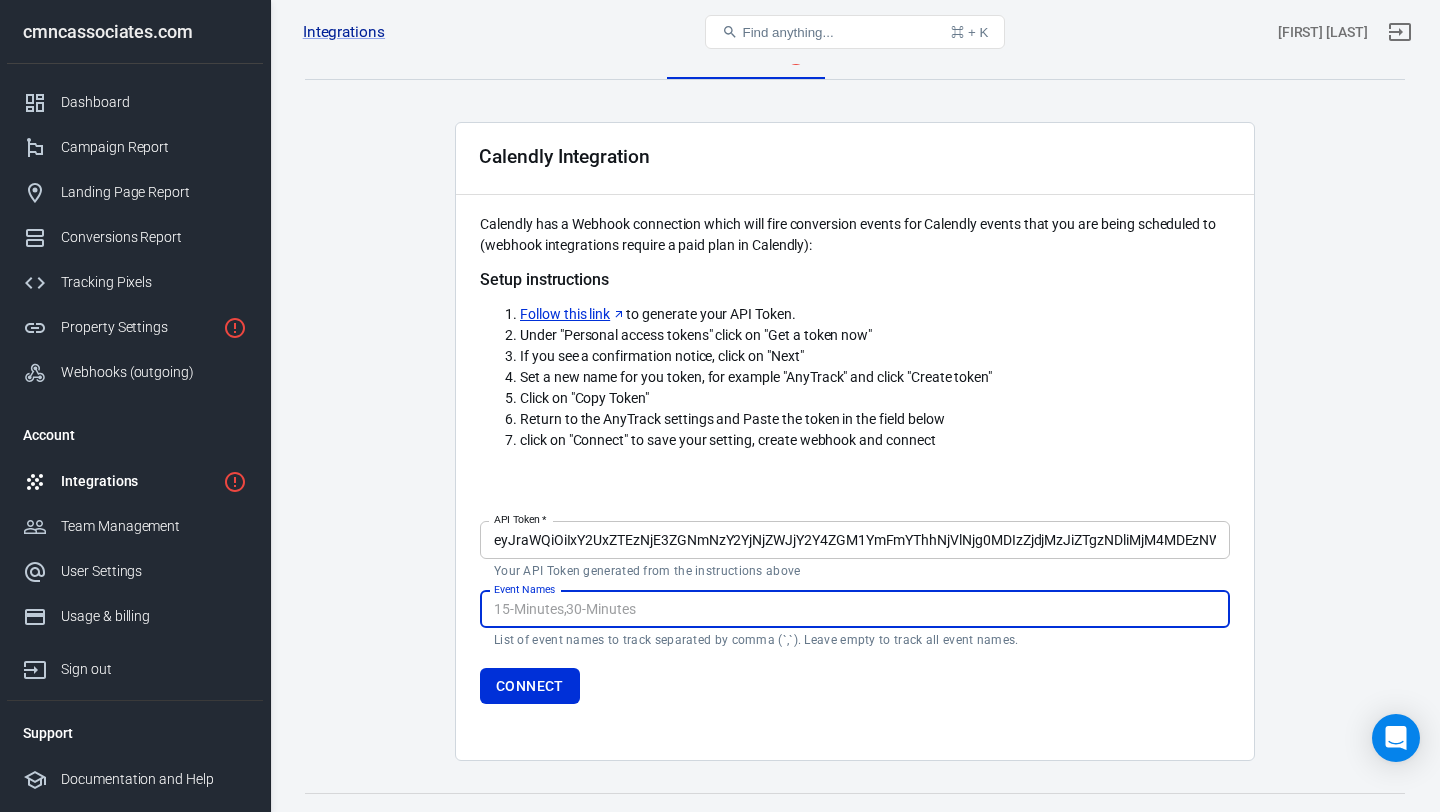 paste on "eyJraWQiOiIxY2UxZTEzNjE3ZGNmNzY2YjNjZWJjY2Y4ZGM1YmFmYThhNjVlNjg0MDIzZjdjMzJiZTgzNDliMjM4MDEzNWI0IiwidHlwIjoiUEFUIiwiYWxnIjoiRVMyNTYifQ.eyJpc3MiOiJodHRwczovL2F1dGguY2FsZW5kbHkuY29tIiwiaWF0IjoxNzU0NjUxNjc3LCJqdGkiOiJjOTQwNjRlMS1hN2JiLTRkY2MtYmY0NS03ZTM5M2RiZmNiYzIiLCJ1c2VyX3V1aWQiOiJER0dBSkhPSU9XNkRES0FXIn0.l9t8TjGXNevigAo6ySlA6x2YEf8f-lodMmjFtSNUj3WjP6WolXyOmFjedk-L26SbPRVULd5Ta8L0A5-S5n5Low" 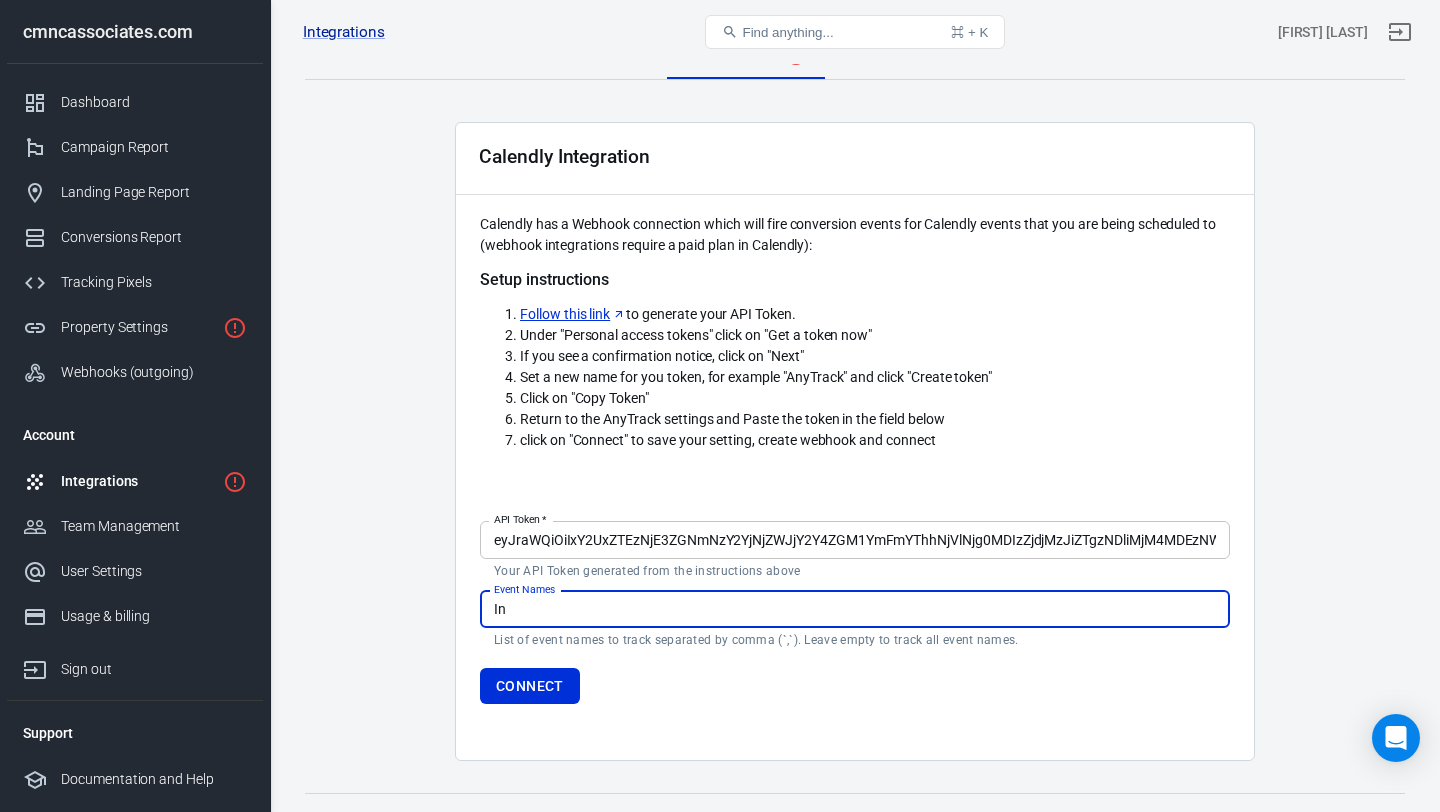 scroll, scrollTop: 0, scrollLeft: 0, axis: both 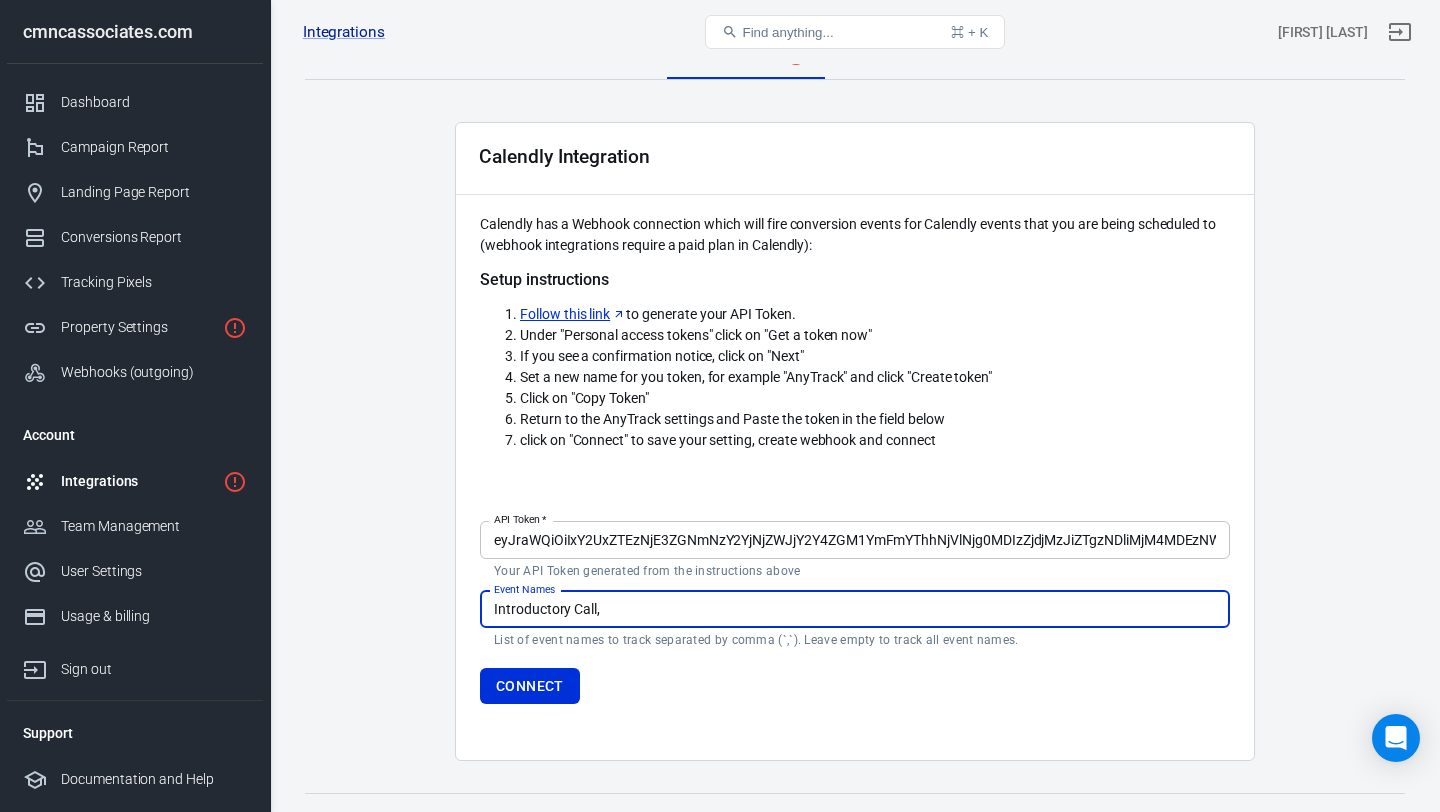 paste 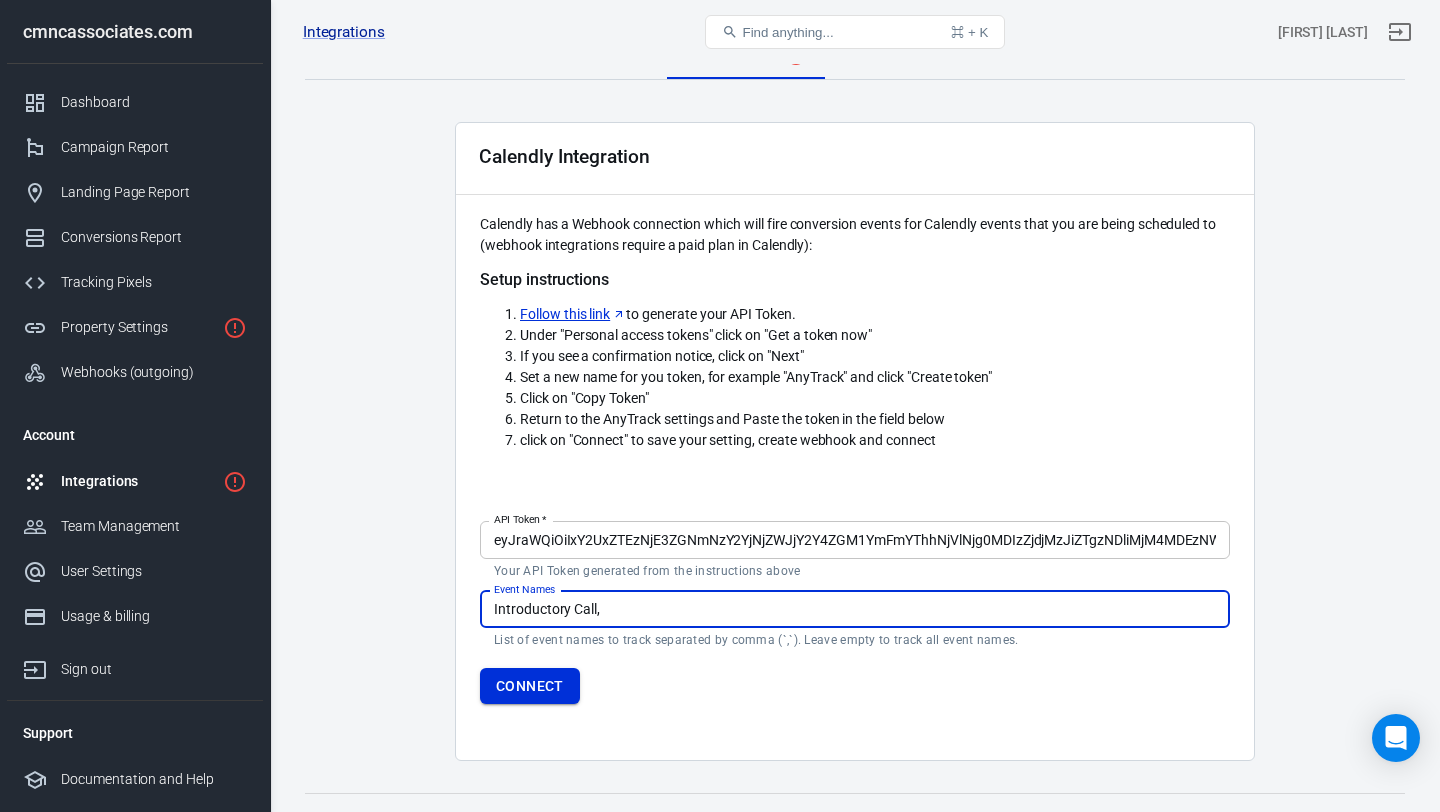 type on "Introductory Call," 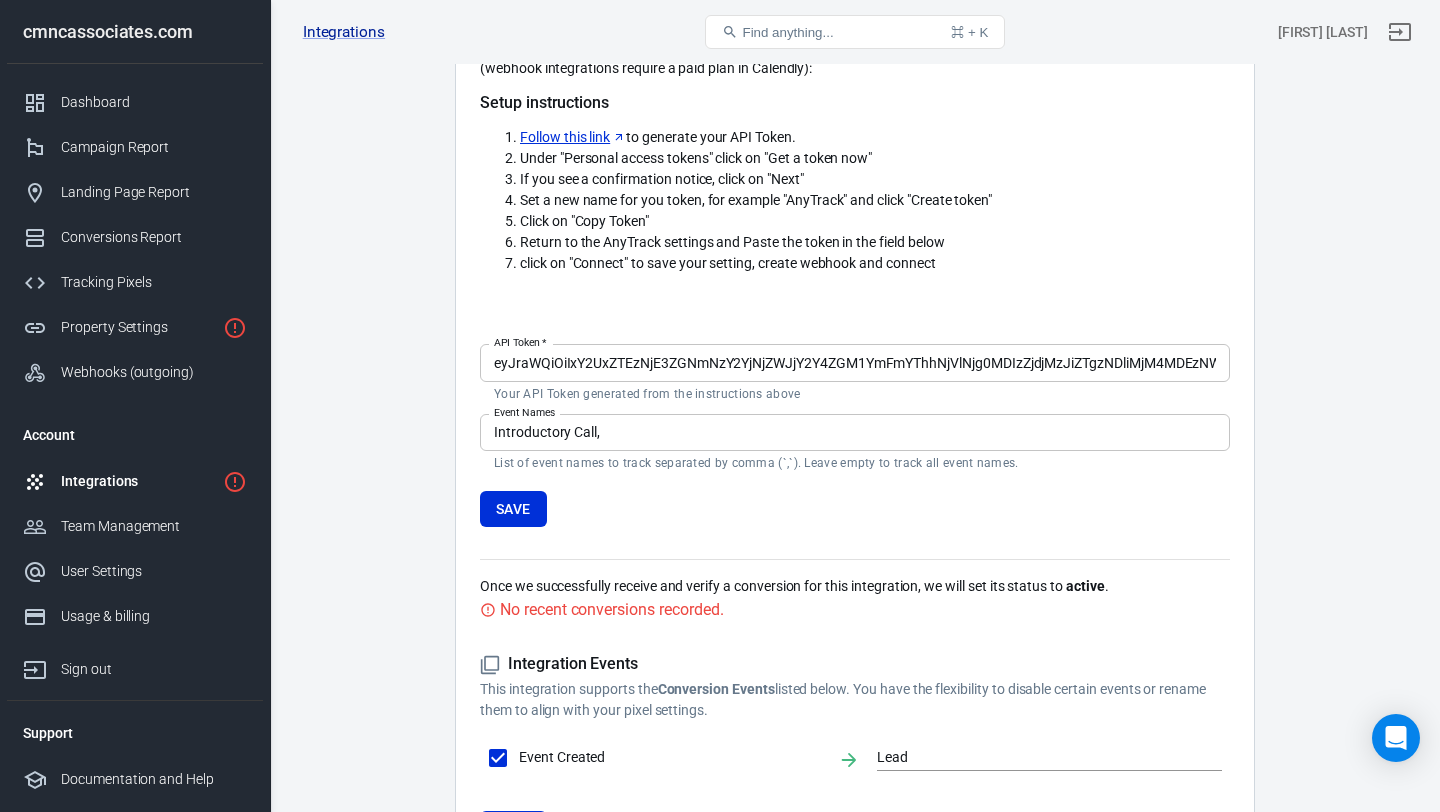 scroll, scrollTop: 223, scrollLeft: 0, axis: vertical 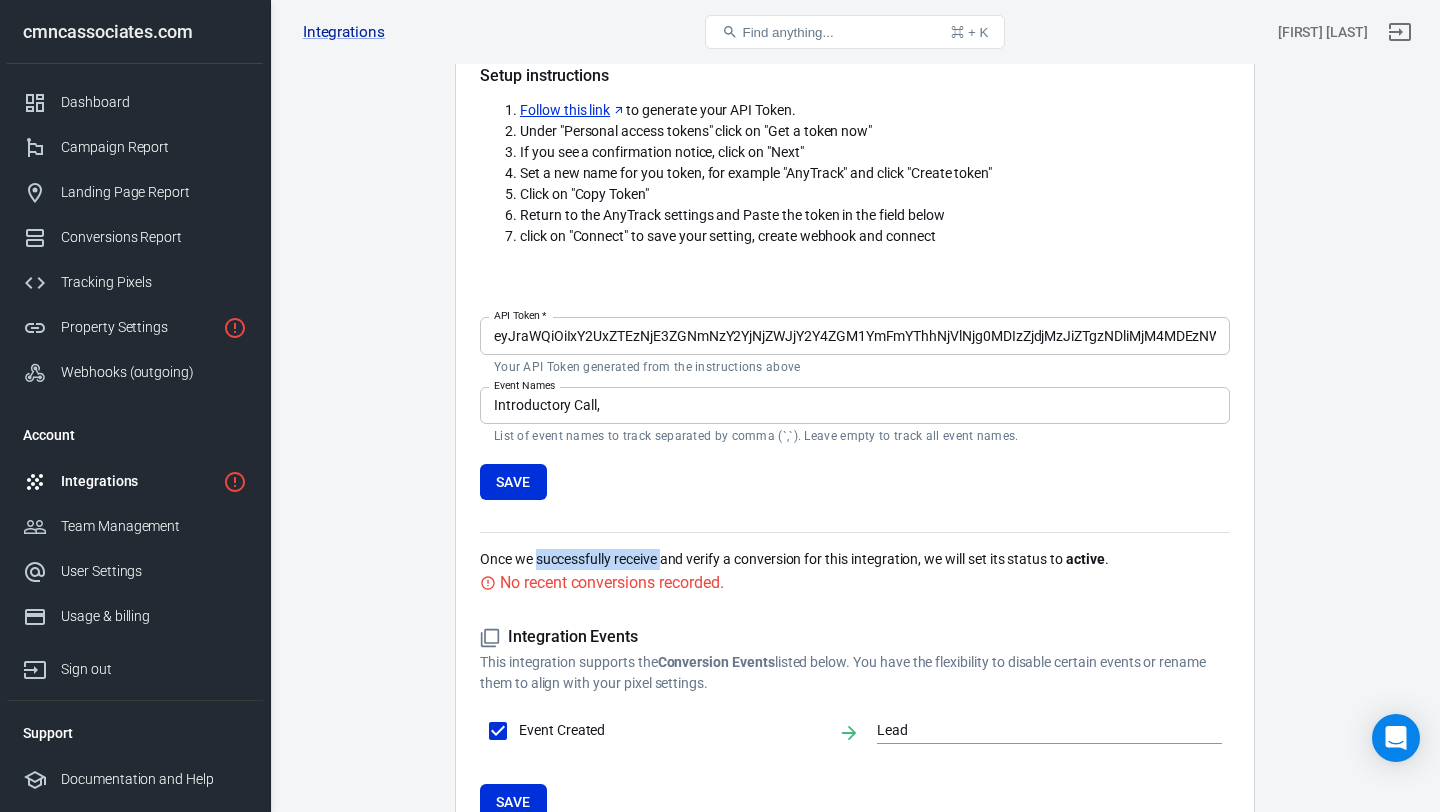 drag, startPoint x: 535, startPoint y: 557, endPoint x: 667, endPoint y: 557, distance: 132 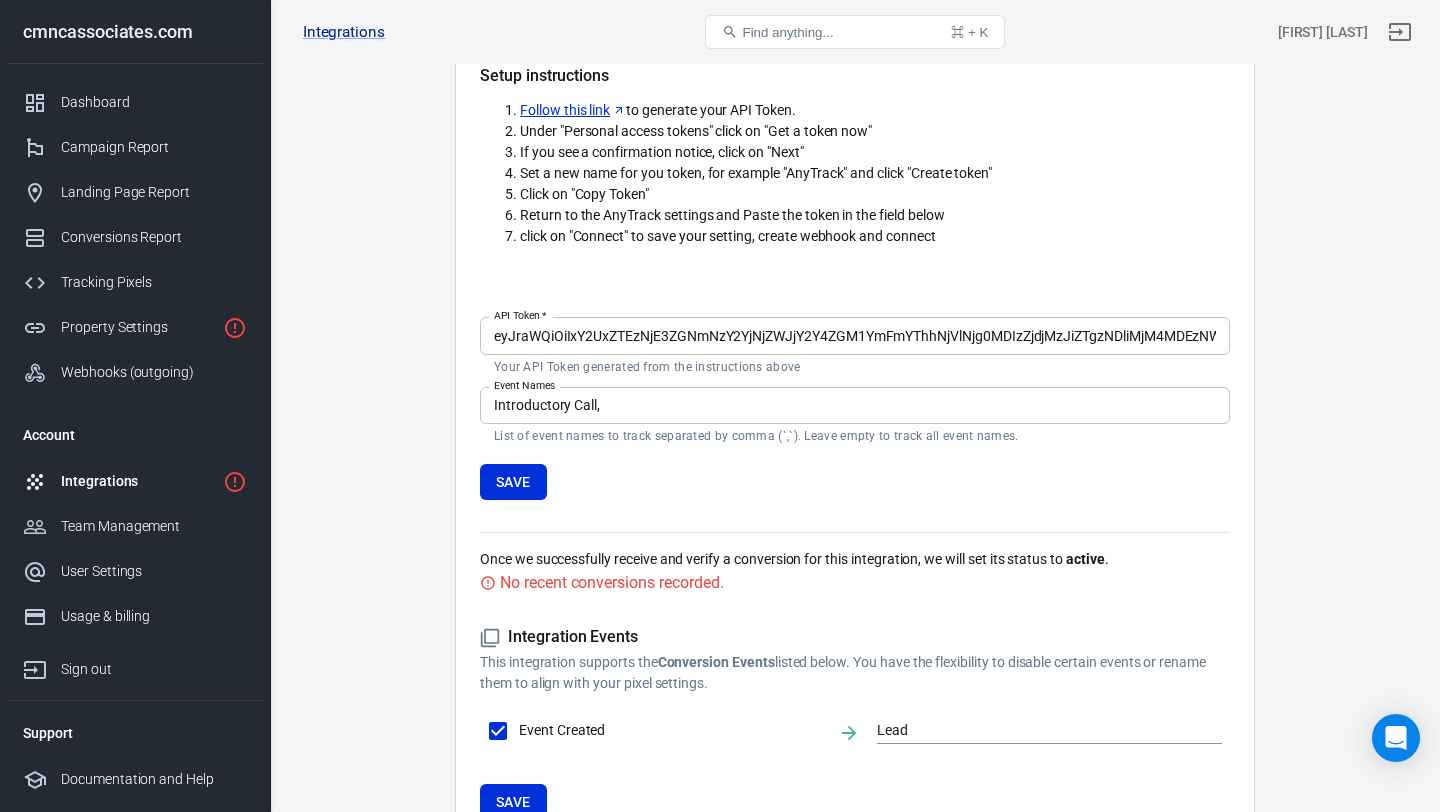 click on "Once we successfully receive and verify a conversion for this integration, we will set its status to   active ." at bounding box center [855, 559] 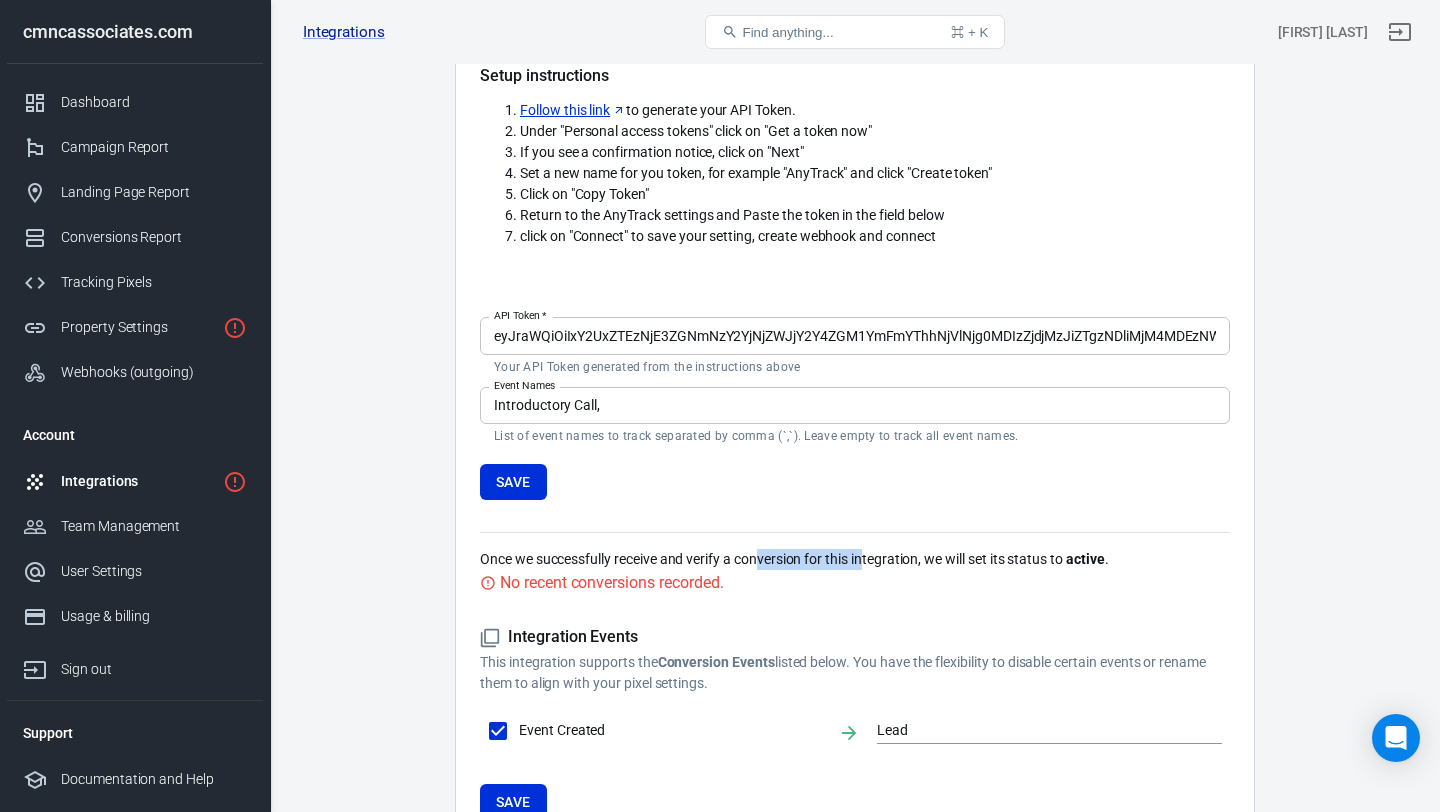 drag, startPoint x: 758, startPoint y: 558, endPoint x: 867, endPoint y: 558, distance: 109 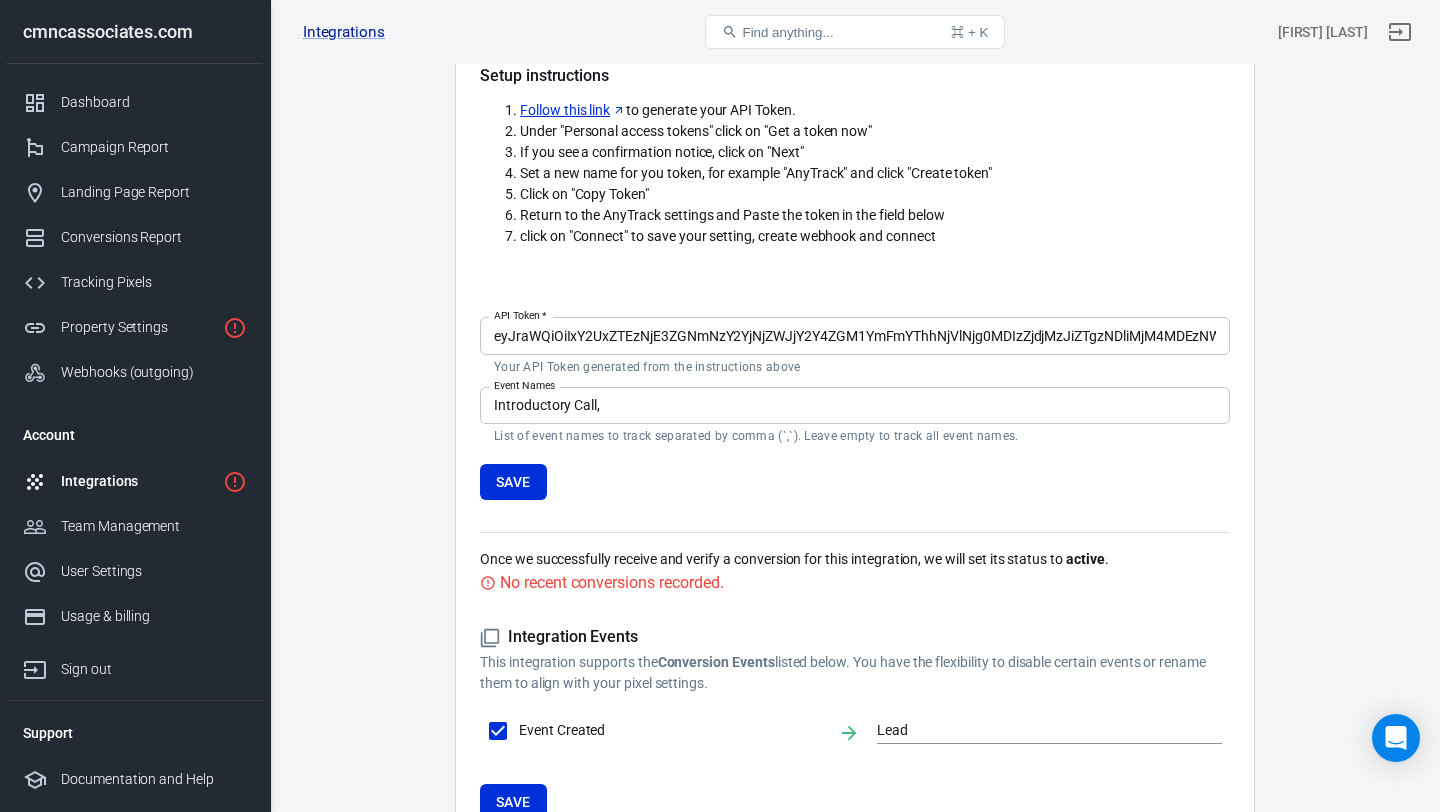 click on "Once we successfully receive and verify a conversion for this integration, we will set its status to   active ." at bounding box center (855, 559) 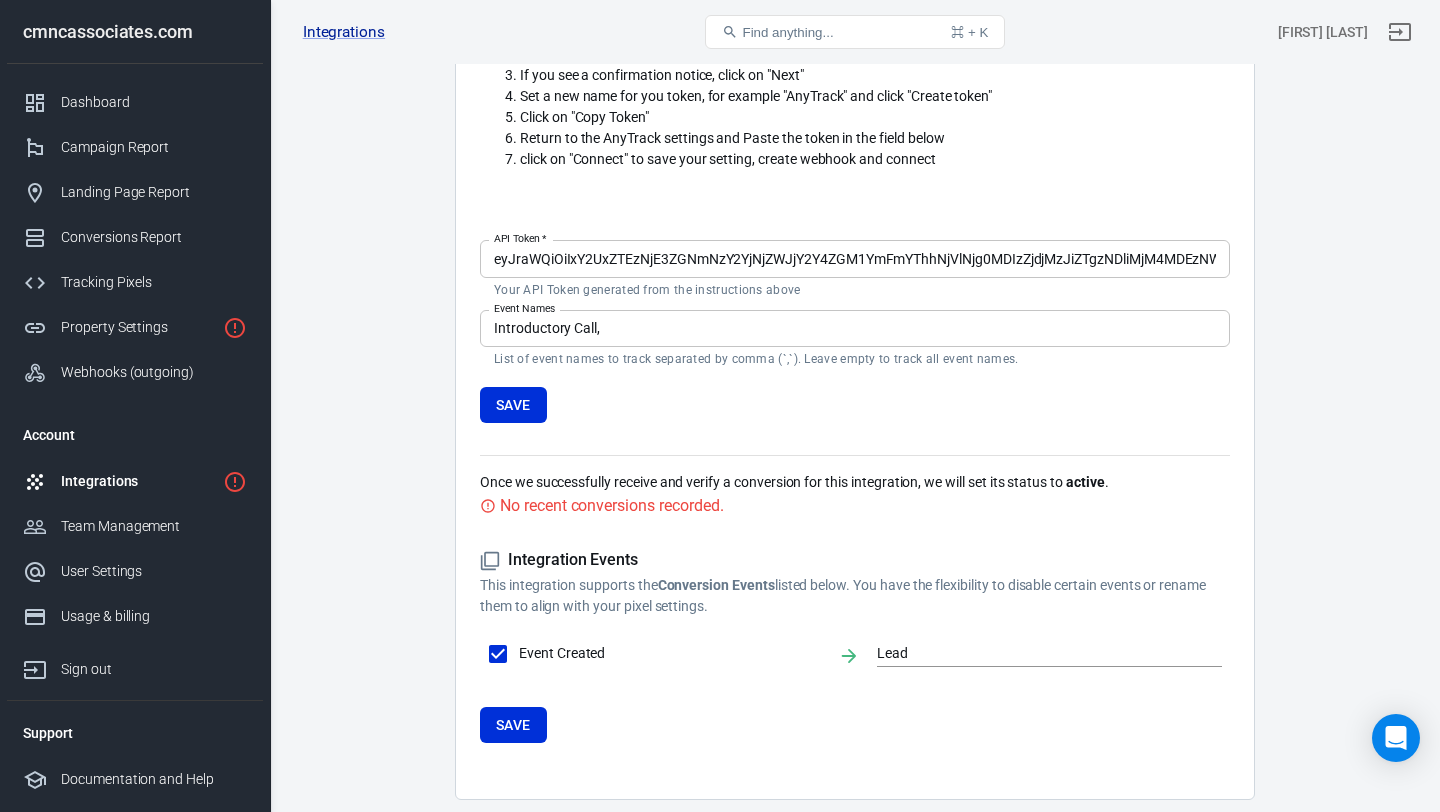scroll, scrollTop: 301, scrollLeft: 0, axis: vertical 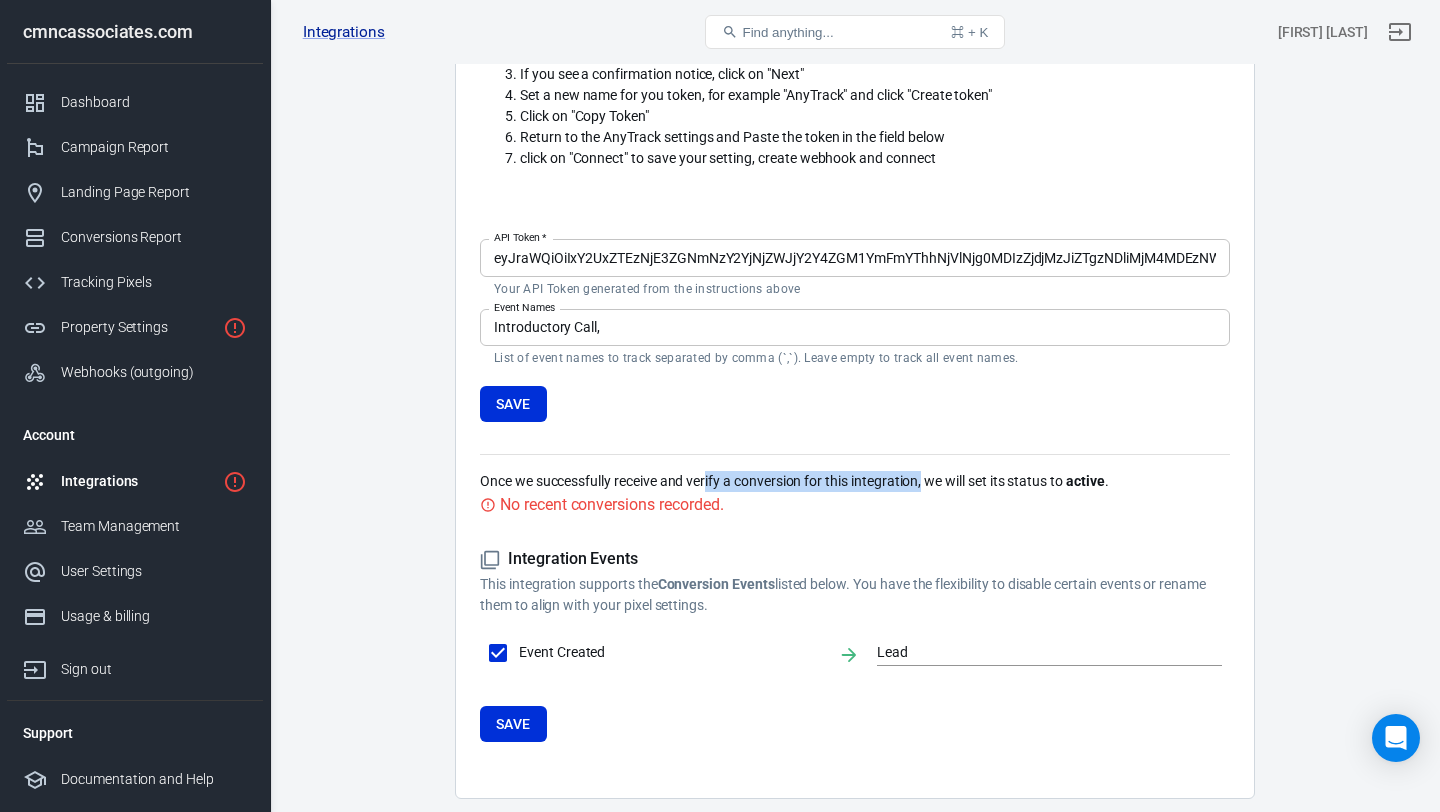 drag, startPoint x: 708, startPoint y: 483, endPoint x: 931, endPoint y: 483, distance: 223 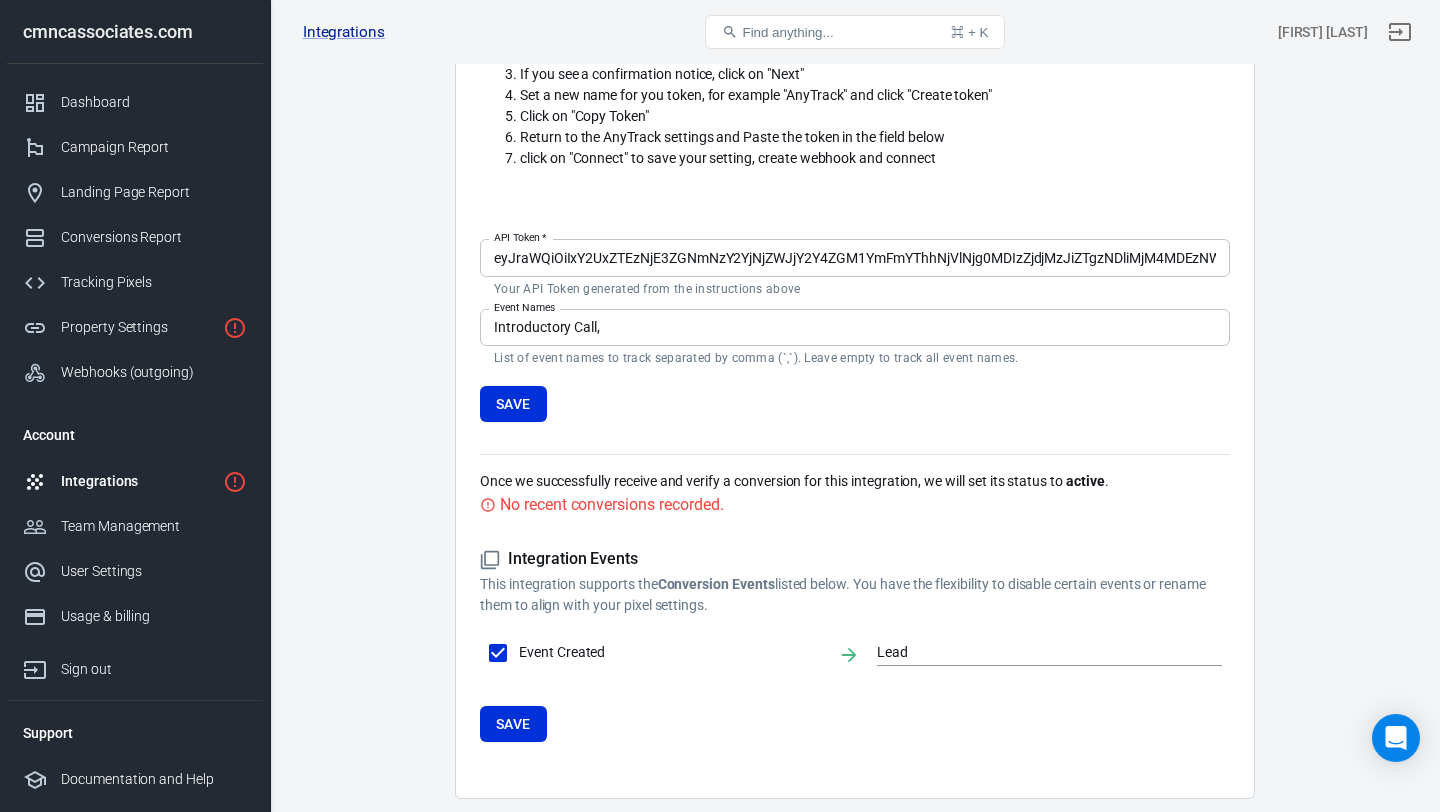 click on "Once we successfully receive and verify a conversion for this integration, we will set its status to   active ." at bounding box center (855, 481) 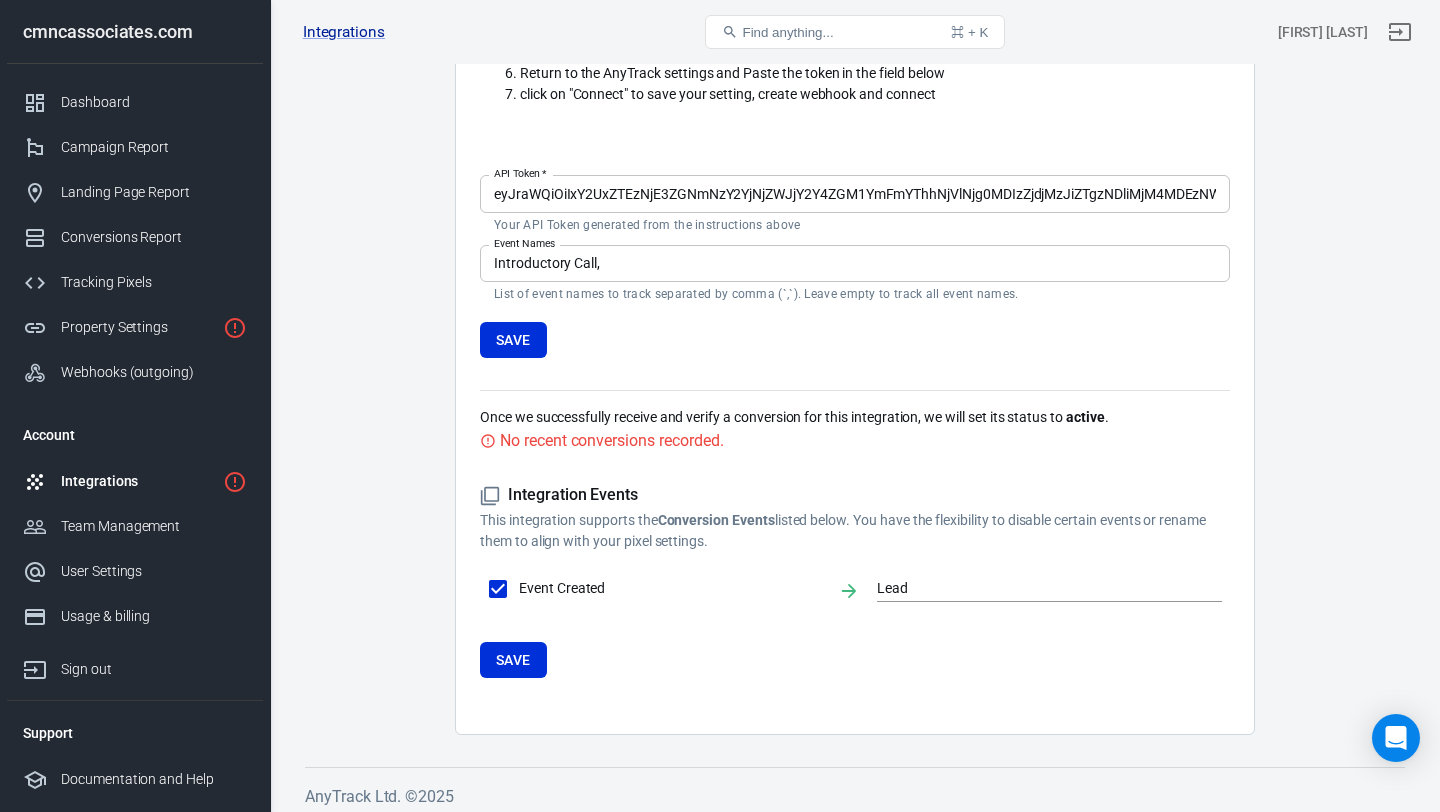 scroll, scrollTop: 375, scrollLeft: 0, axis: vertical 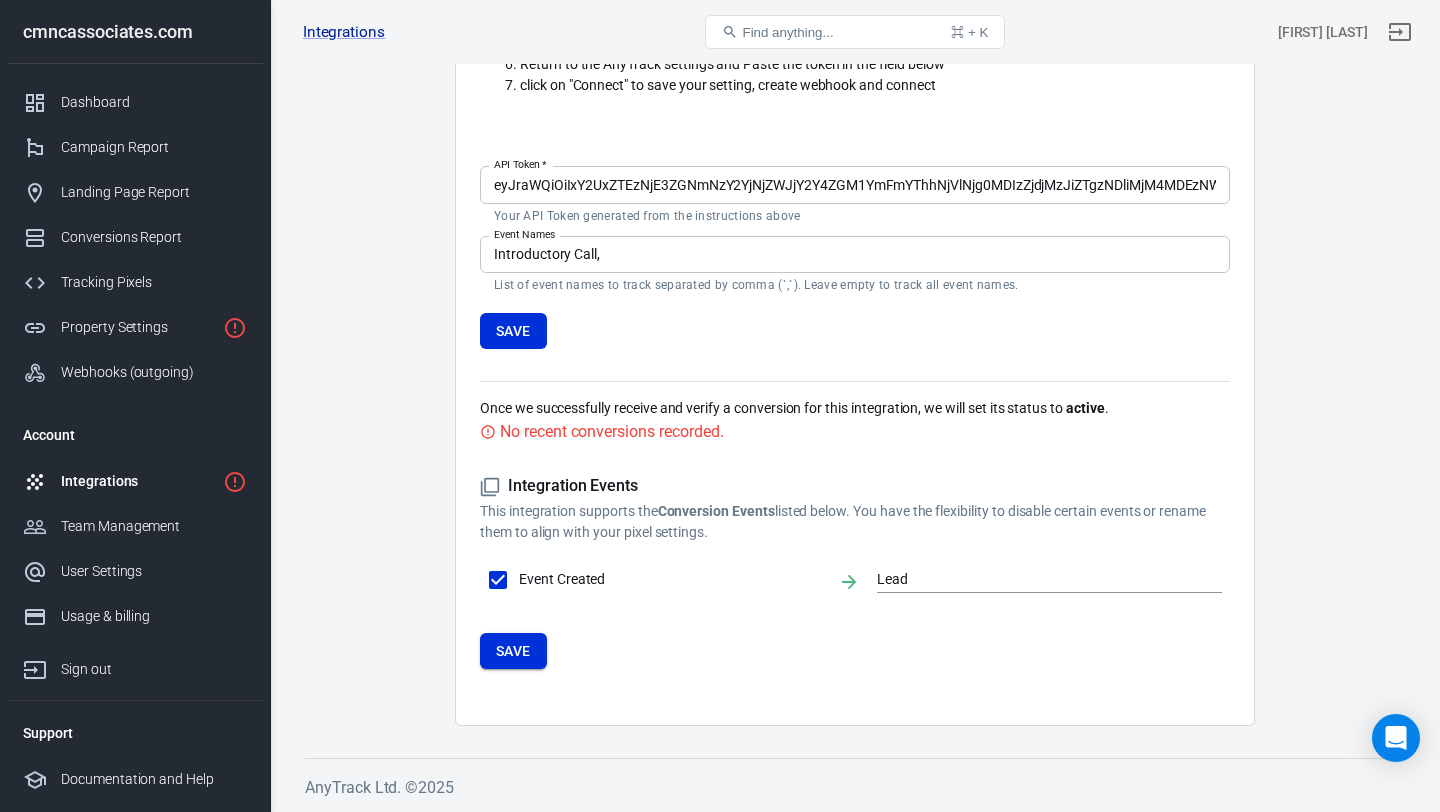 click on "Save" at bounding box center [513, 651] 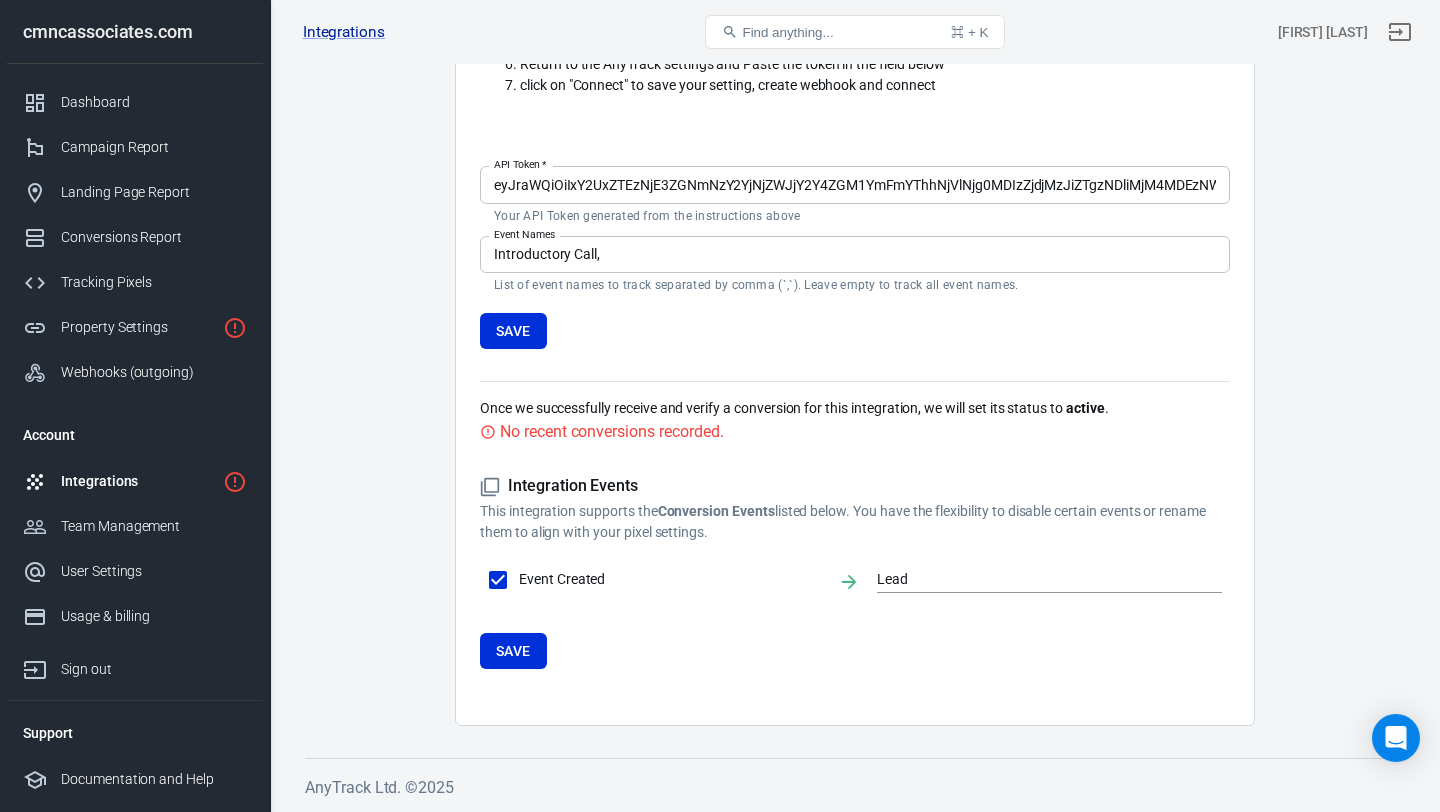 click on "Setup instructions Follow this link to generate your API Token. Under "Personal access tokens" click on "Get a token now" If you see a confirmation notice, click on "Next" Set a new name for you token, for example "AnyTrack" and click "Create token" Click on "Copy Token" Return to the AnyTrack settings and Paste the token in the field below click on "Connect" to save your setting, create webhook and connect API Token * API Token * Your API Token generated from the instructions above Event Names Introductory Call, Event Names List of event names to track separated by comma (`,`). Leave empty to track all event names. Save Once we successfully receive and verify a conversion for this integration, we will set its status to active . No recent conversions recorded. Lead Save" at bounding box center (855, 201) 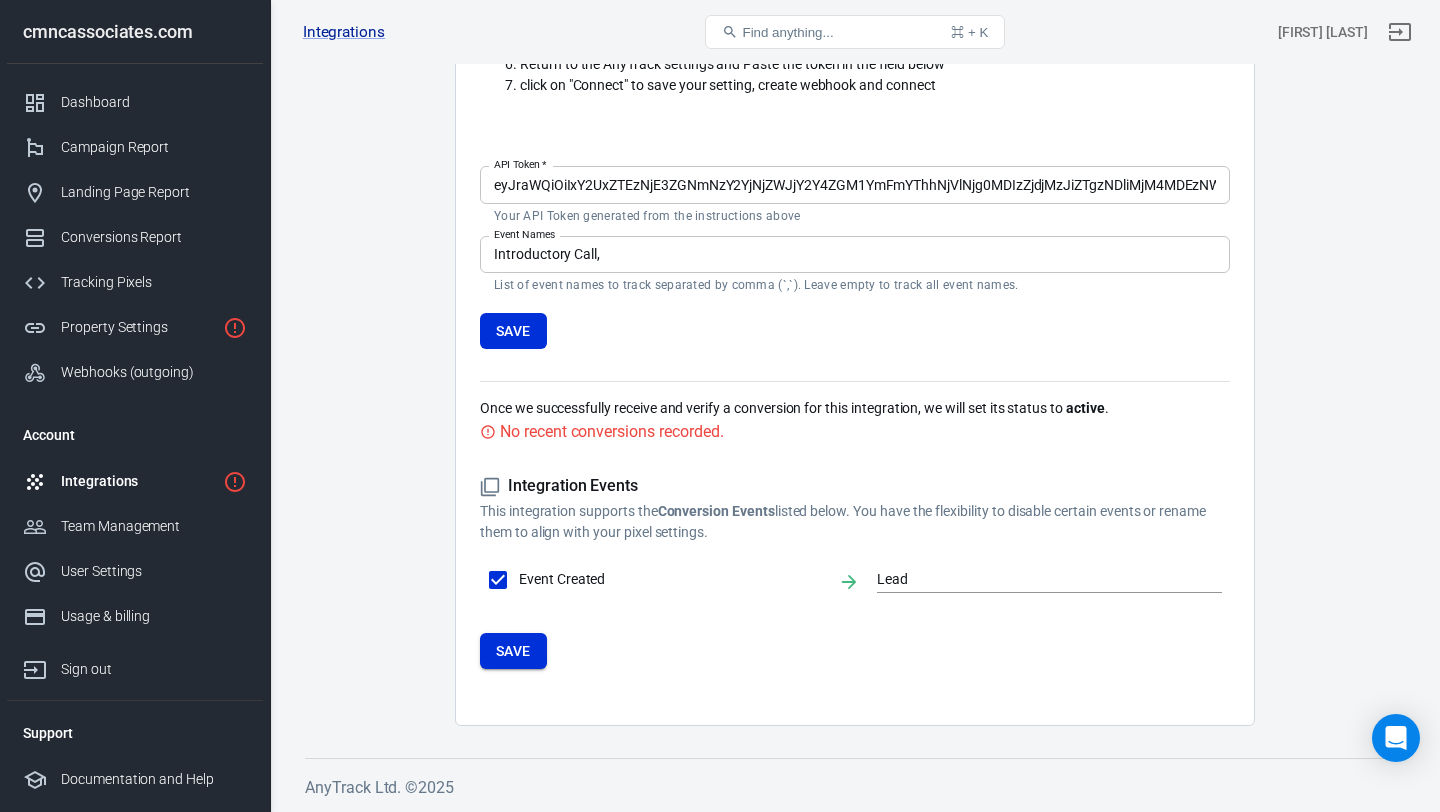 click on "Save" at bounding box center (513, 651) 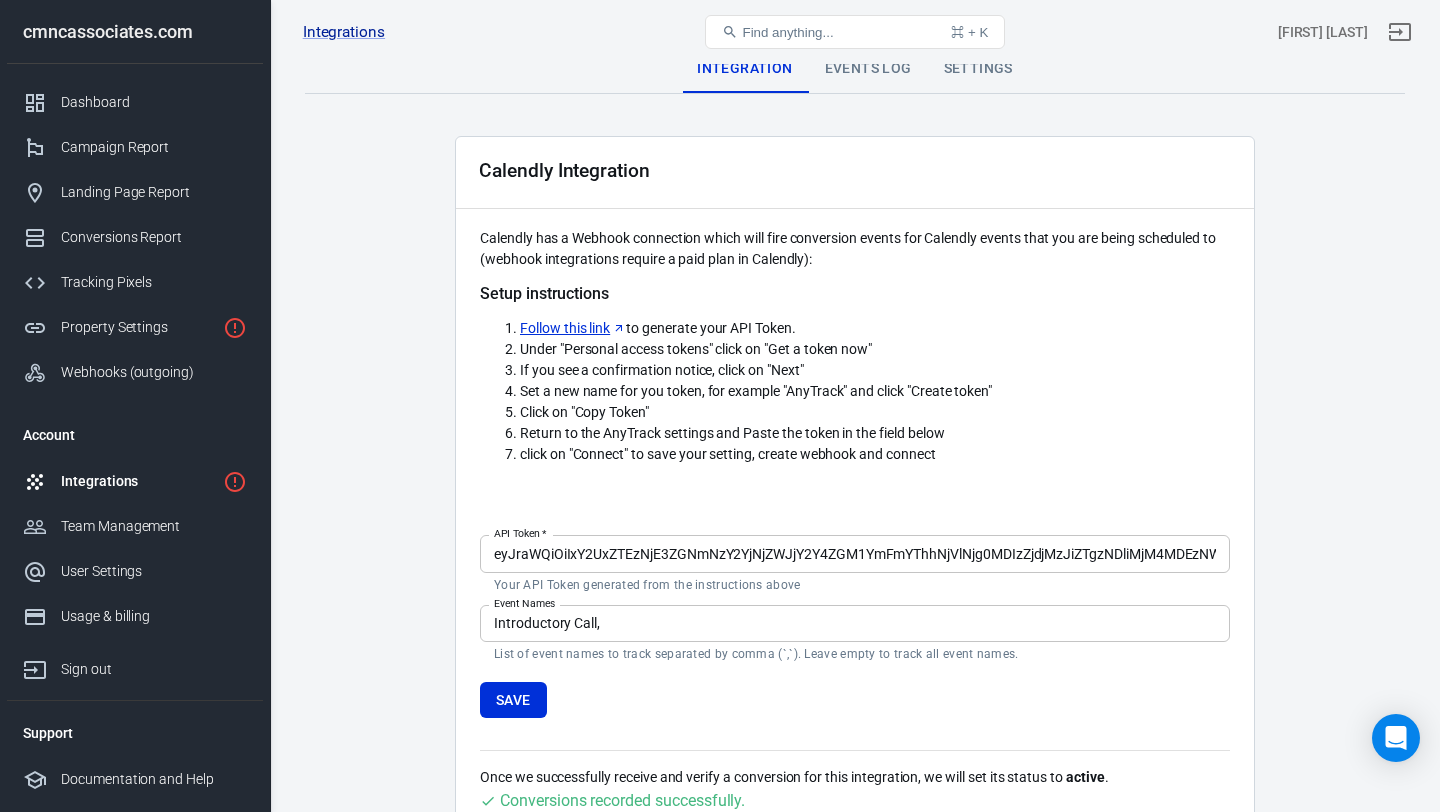 scroll, scrollTop: 0, scrollLeft: 0, axis: both 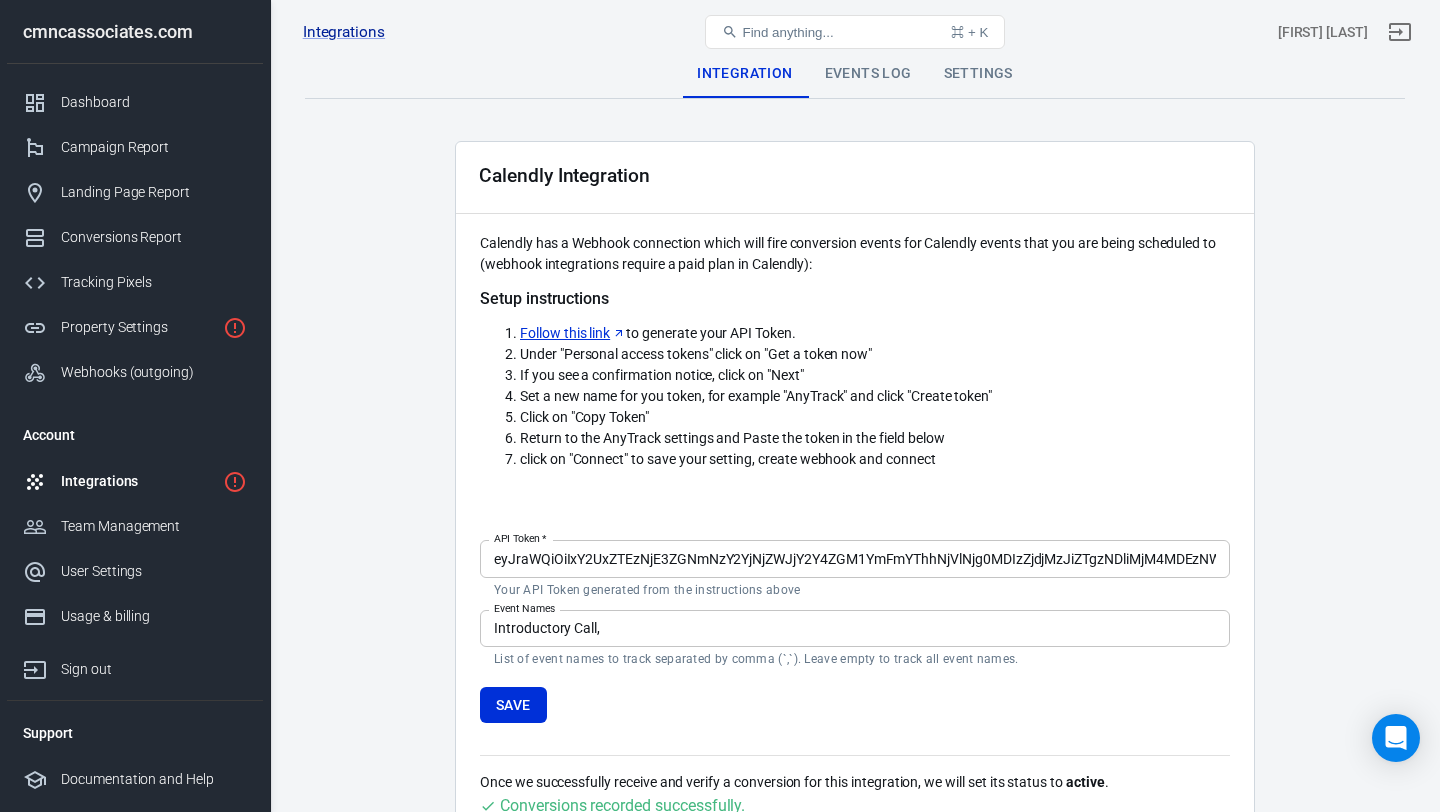 click on "Events Log" at bounding box center (868, 74) 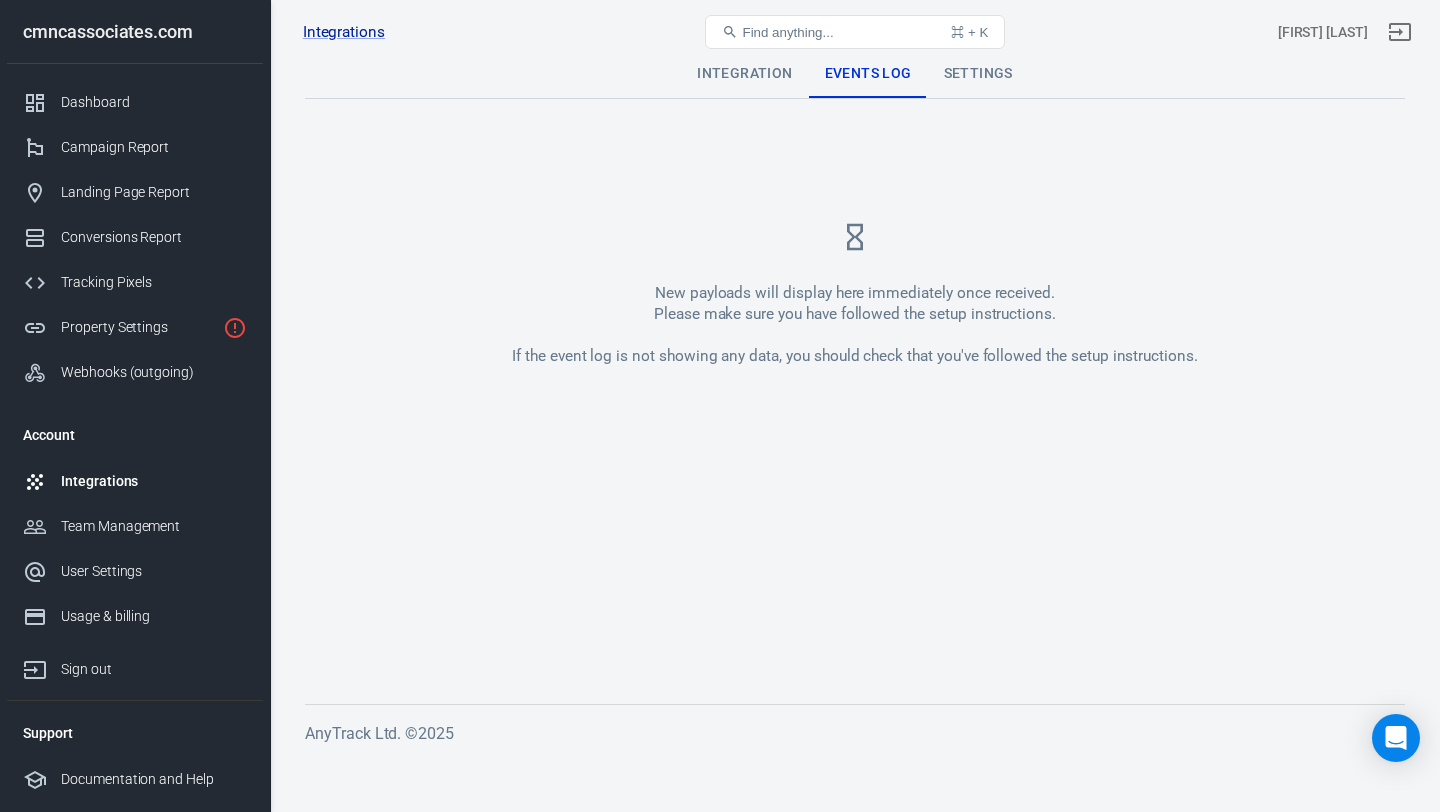 scroll, scrollTop: 0, scrollLeft: 0, axis: both 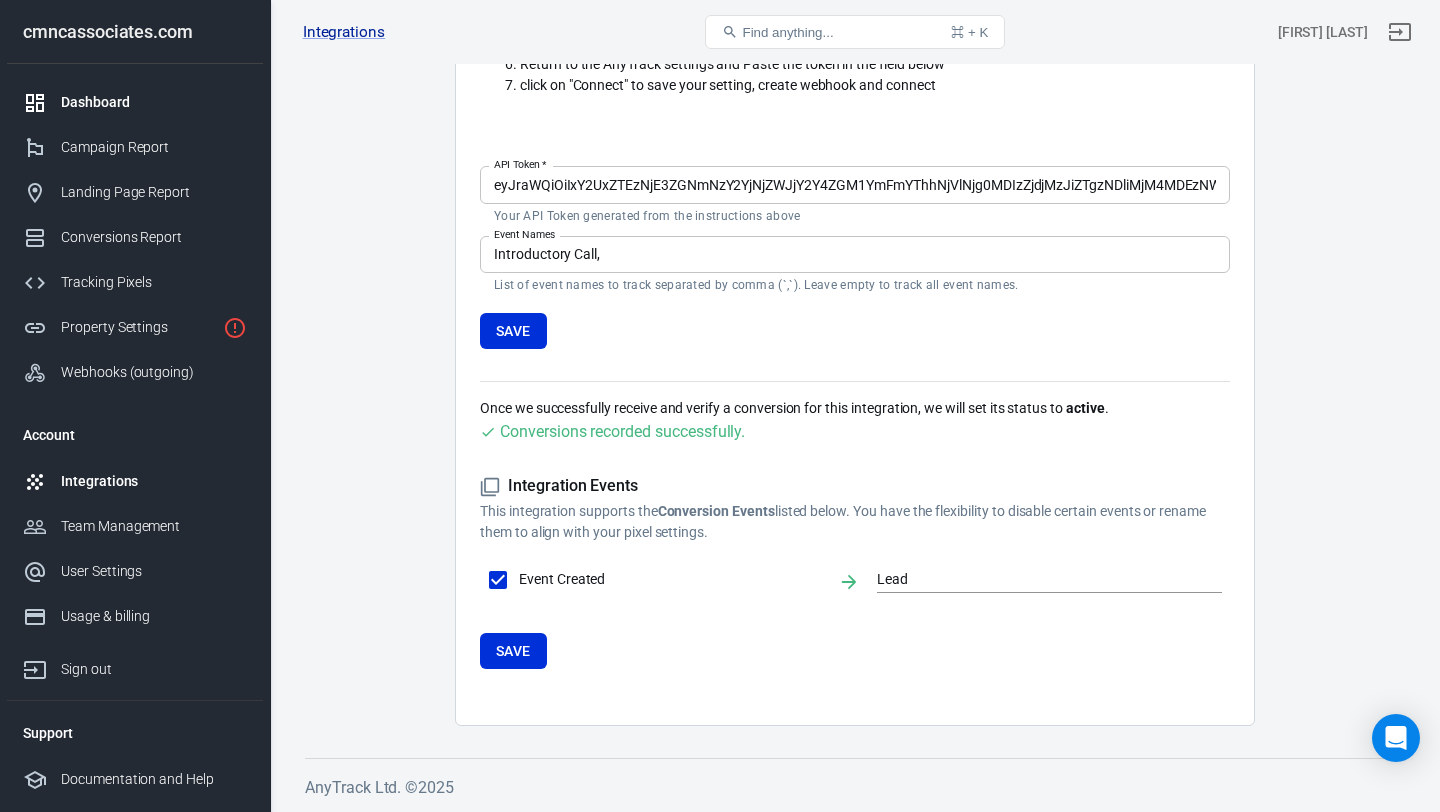 click on "Dashboard" at bounding box center (154, 102) 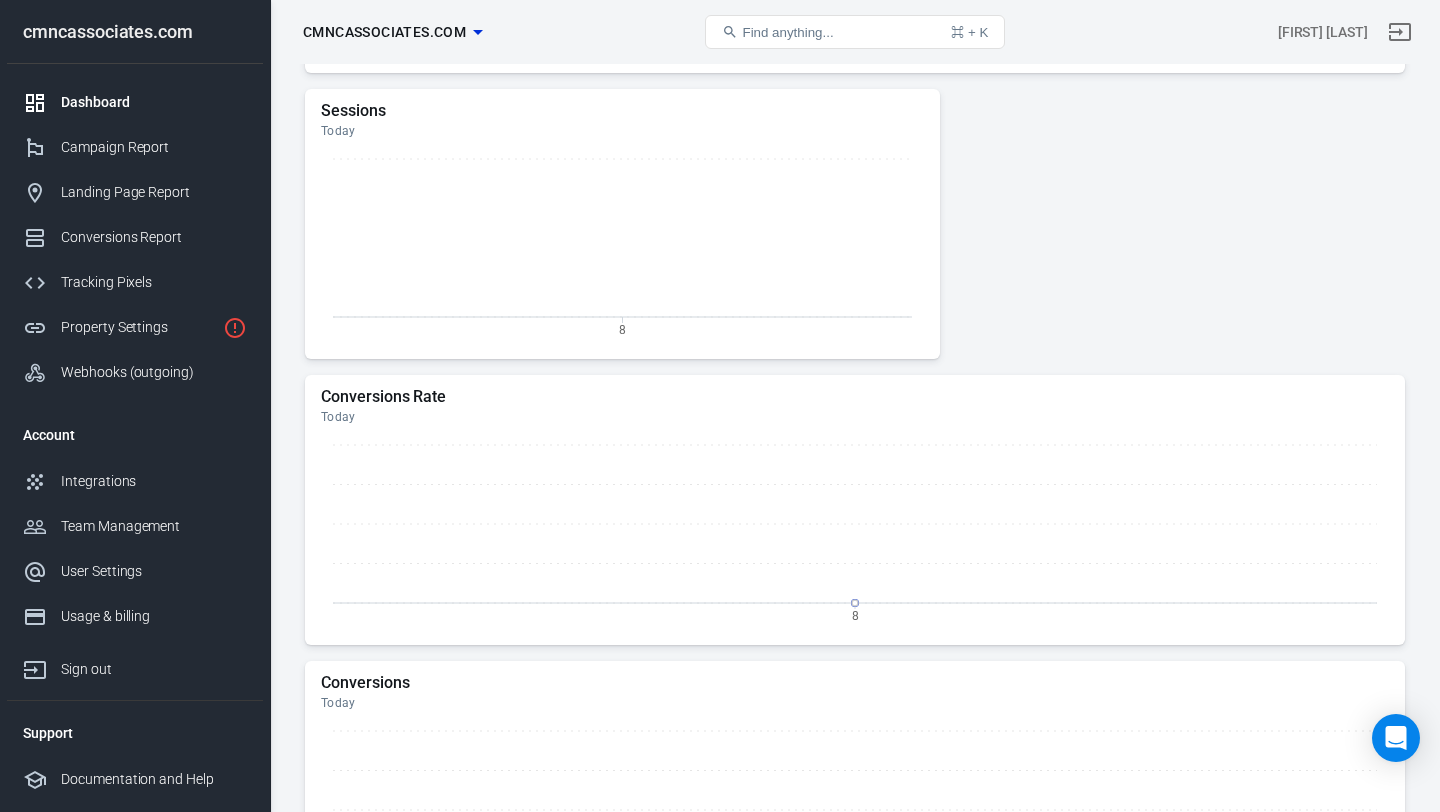 scroll, scrollTop: 0, scrollLeft: 0, axis: both 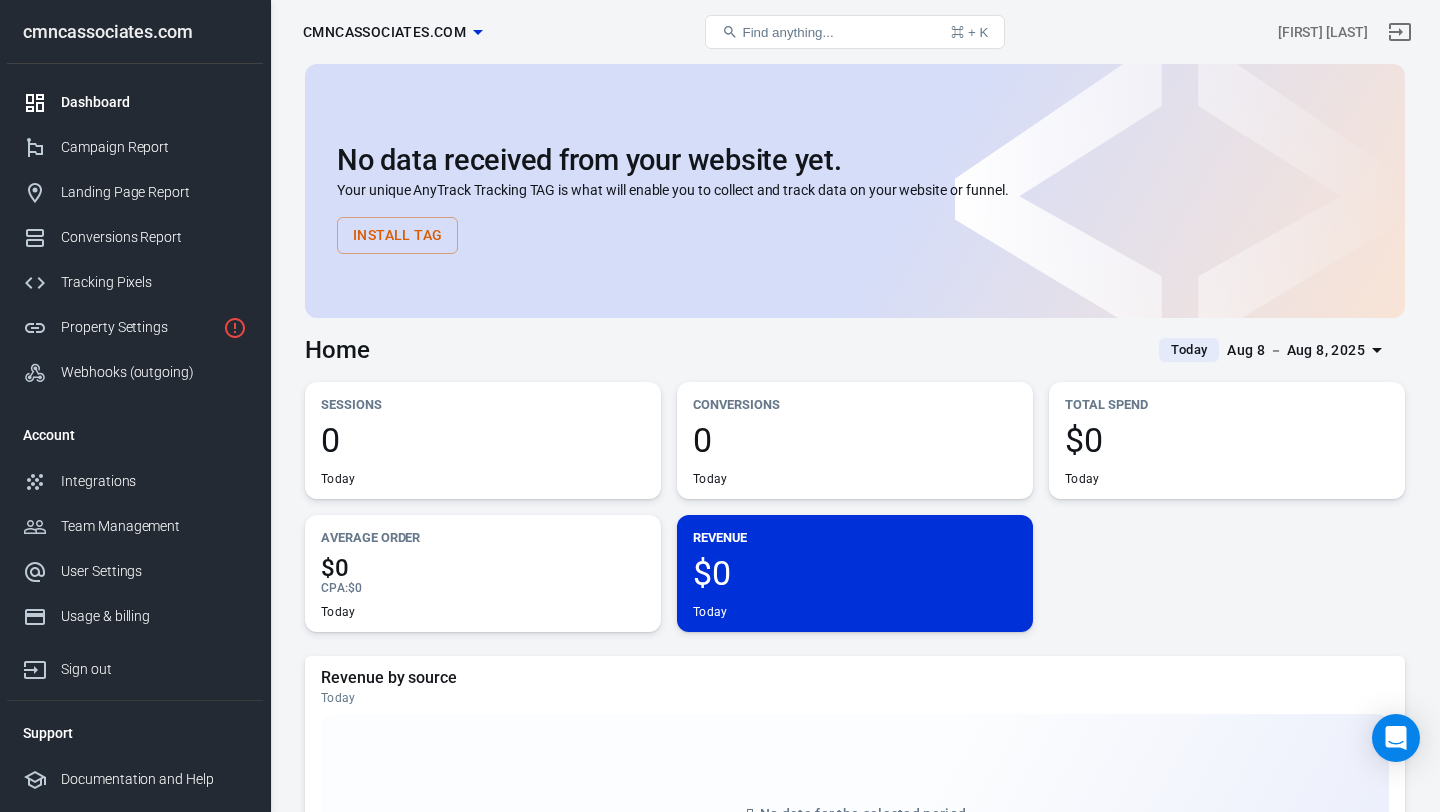 click on "Home Today Aug 8 － Aug 8, 2025" at bounding box center [855, 342] 